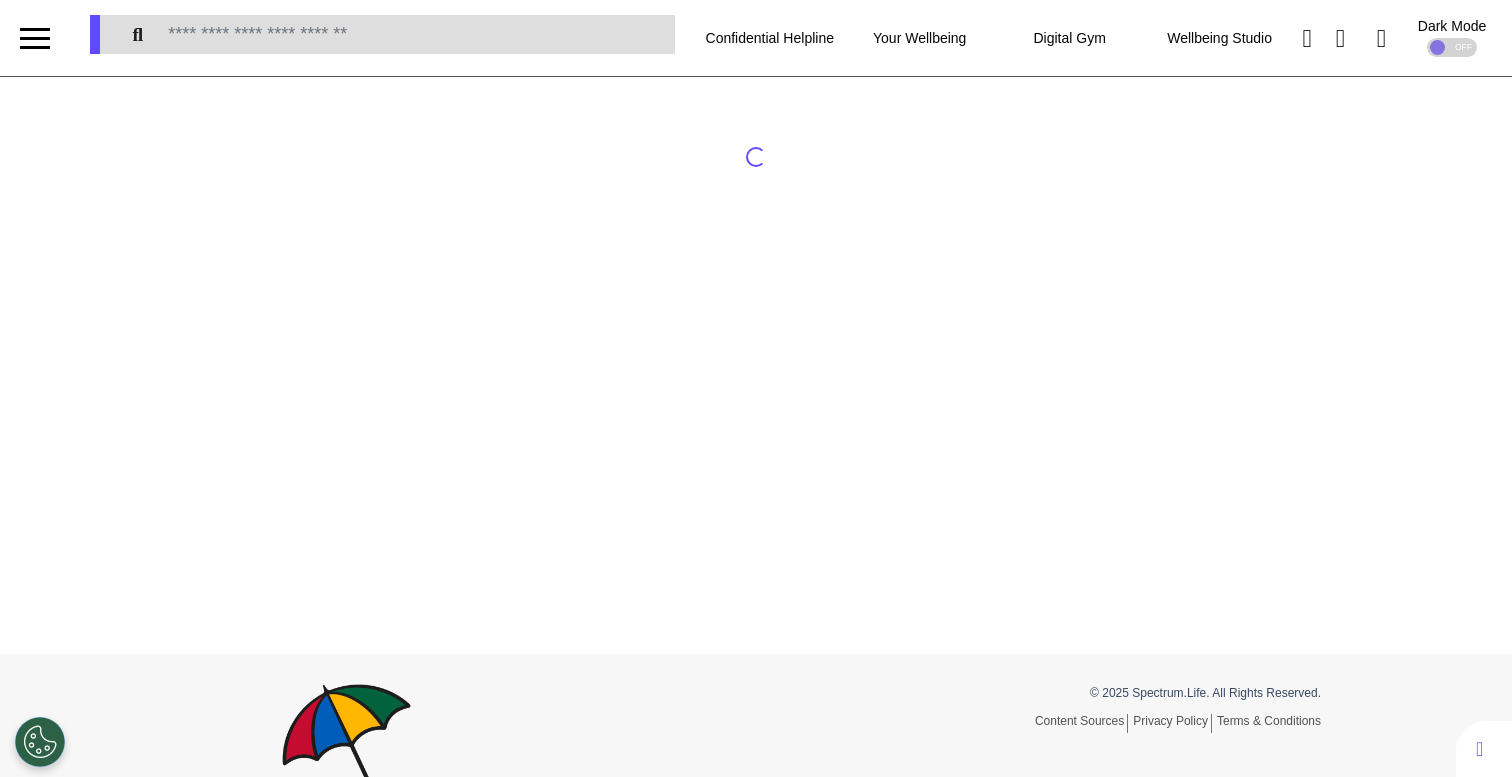 scroll, scrollTop: 0, scrollLeft: 0, axis: both 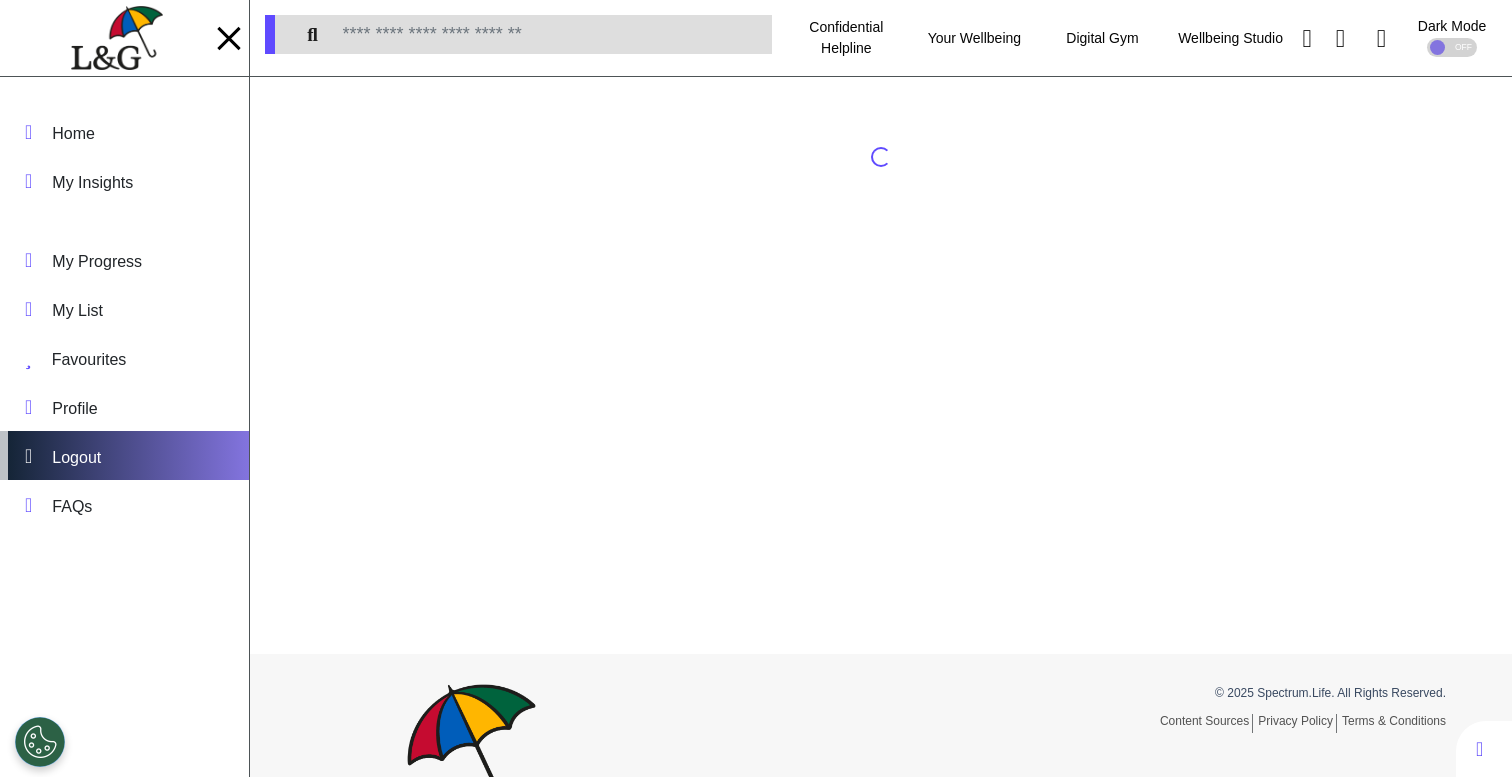 click on "Logout" at bounding box center [124, 455] 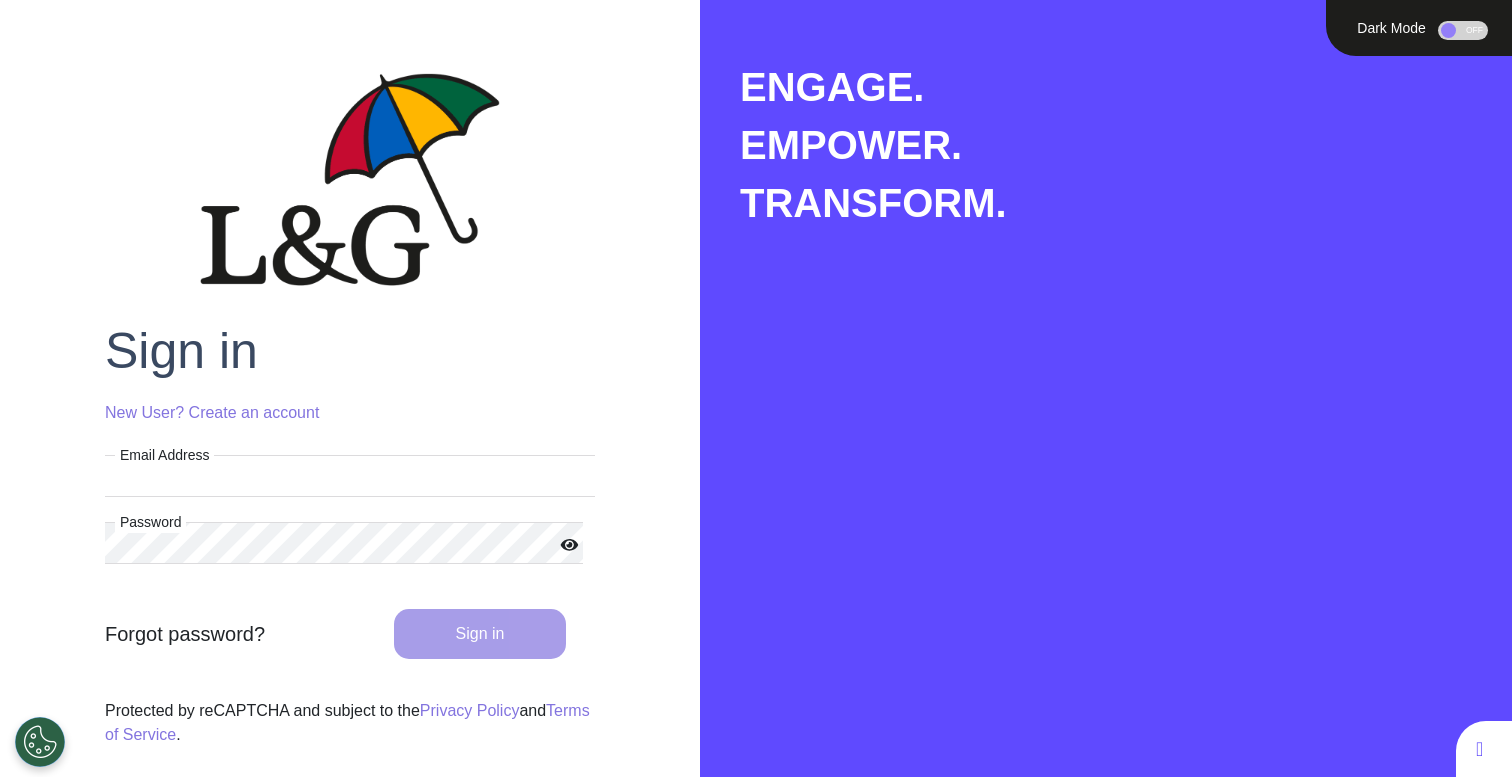 click on "Email Address" at bounding box center (350, 476) 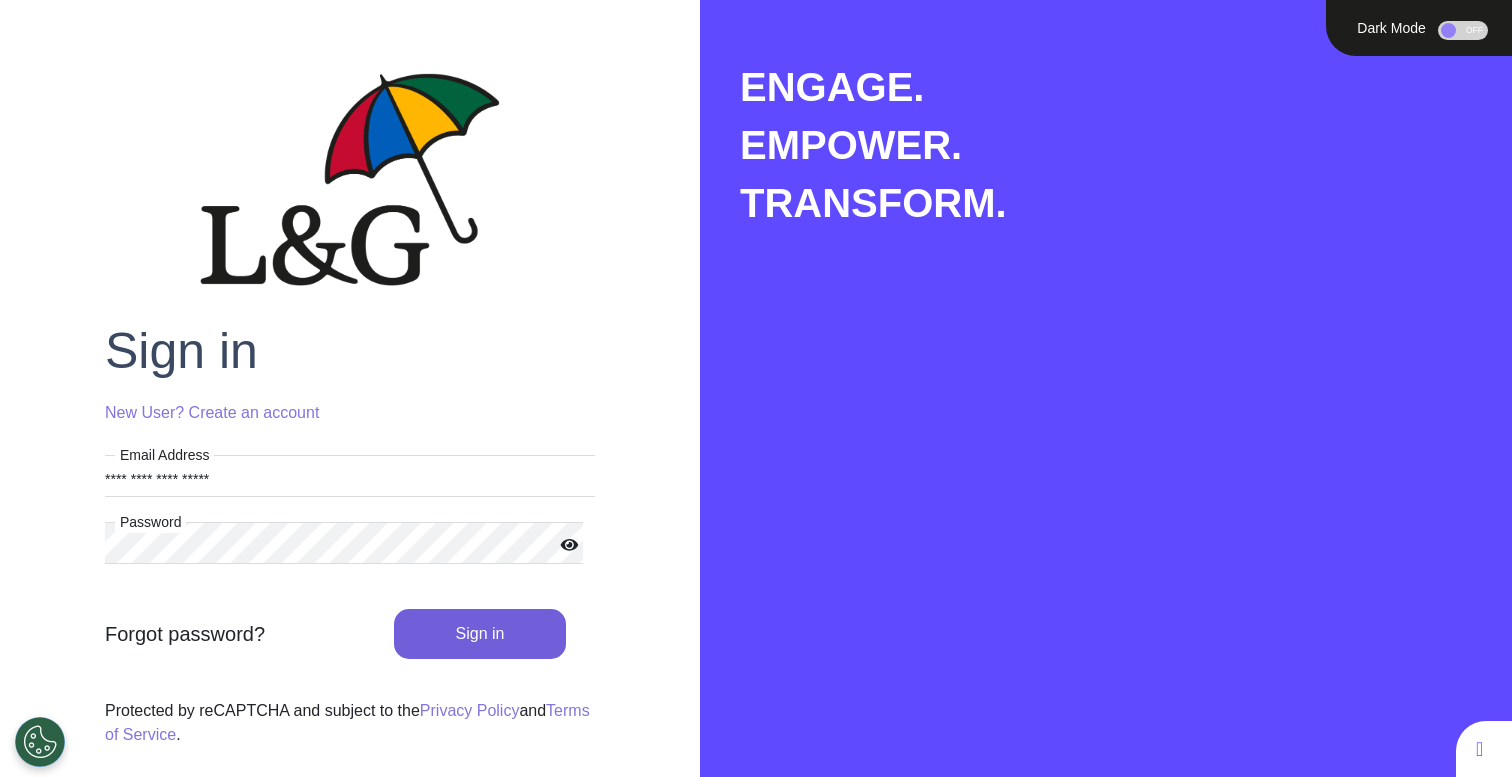 click on "Sign in" at bounding box center [480, 634] 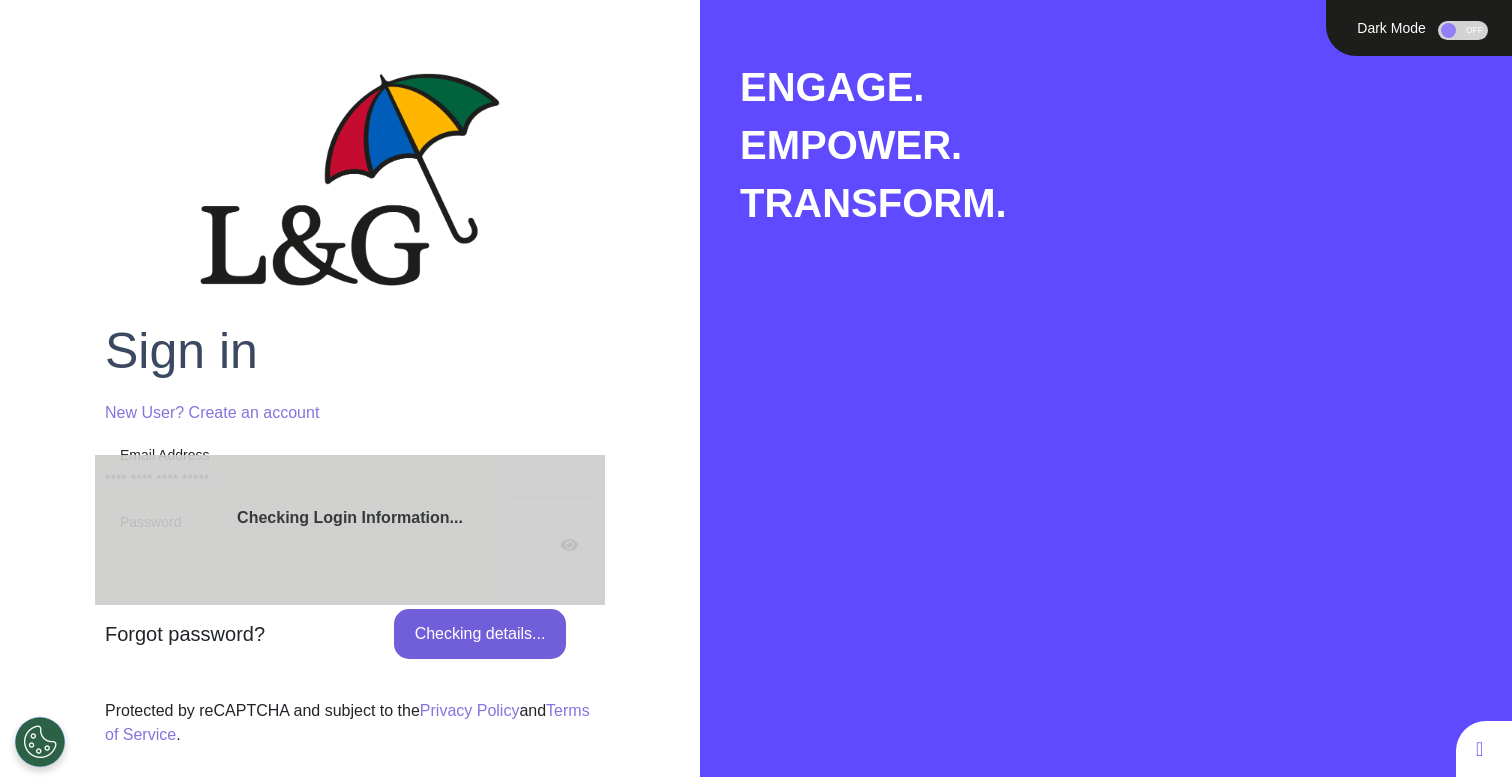 click on "Checking details..." at bounding box center [480, 634] 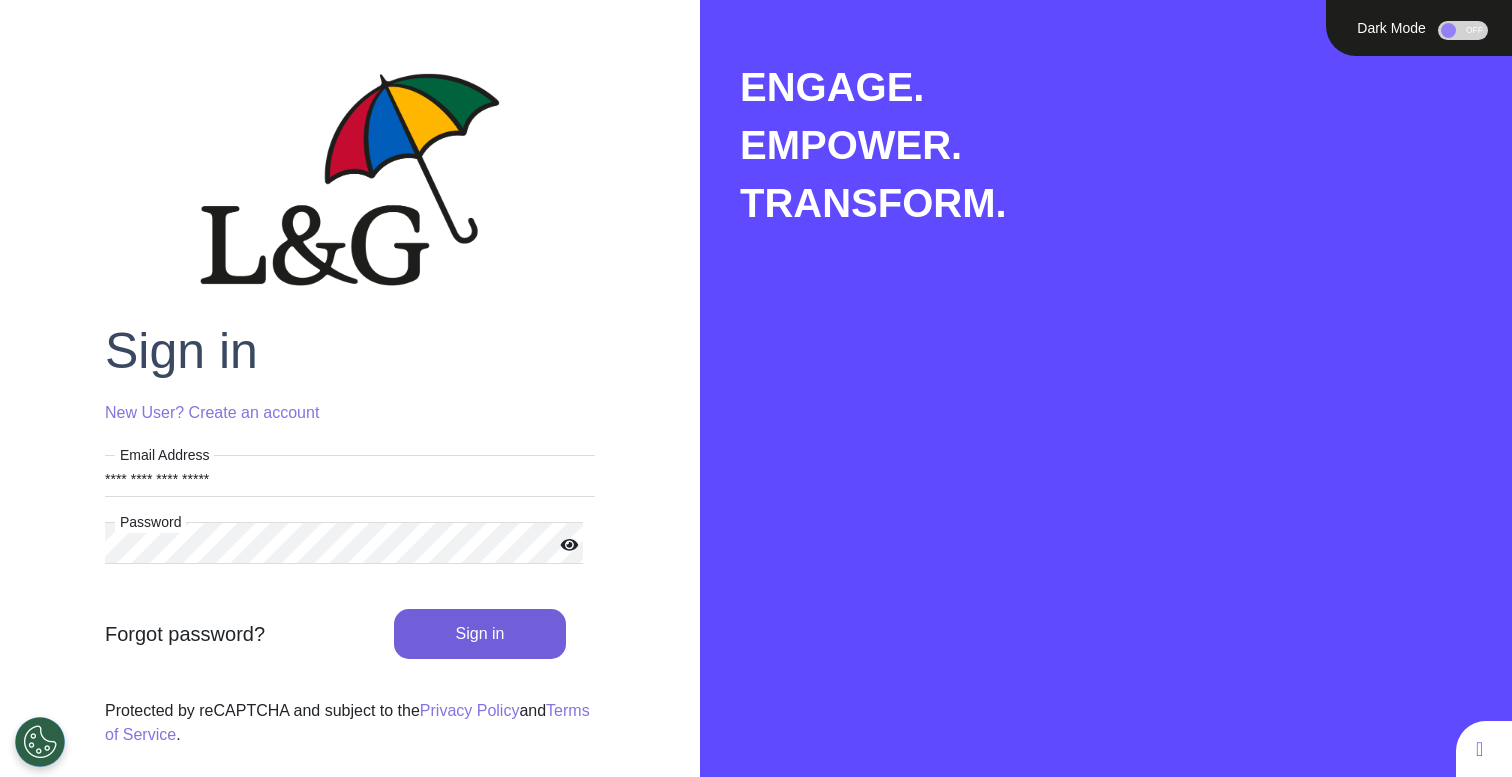 click on "Sign in" at bounding box center [480, 634] 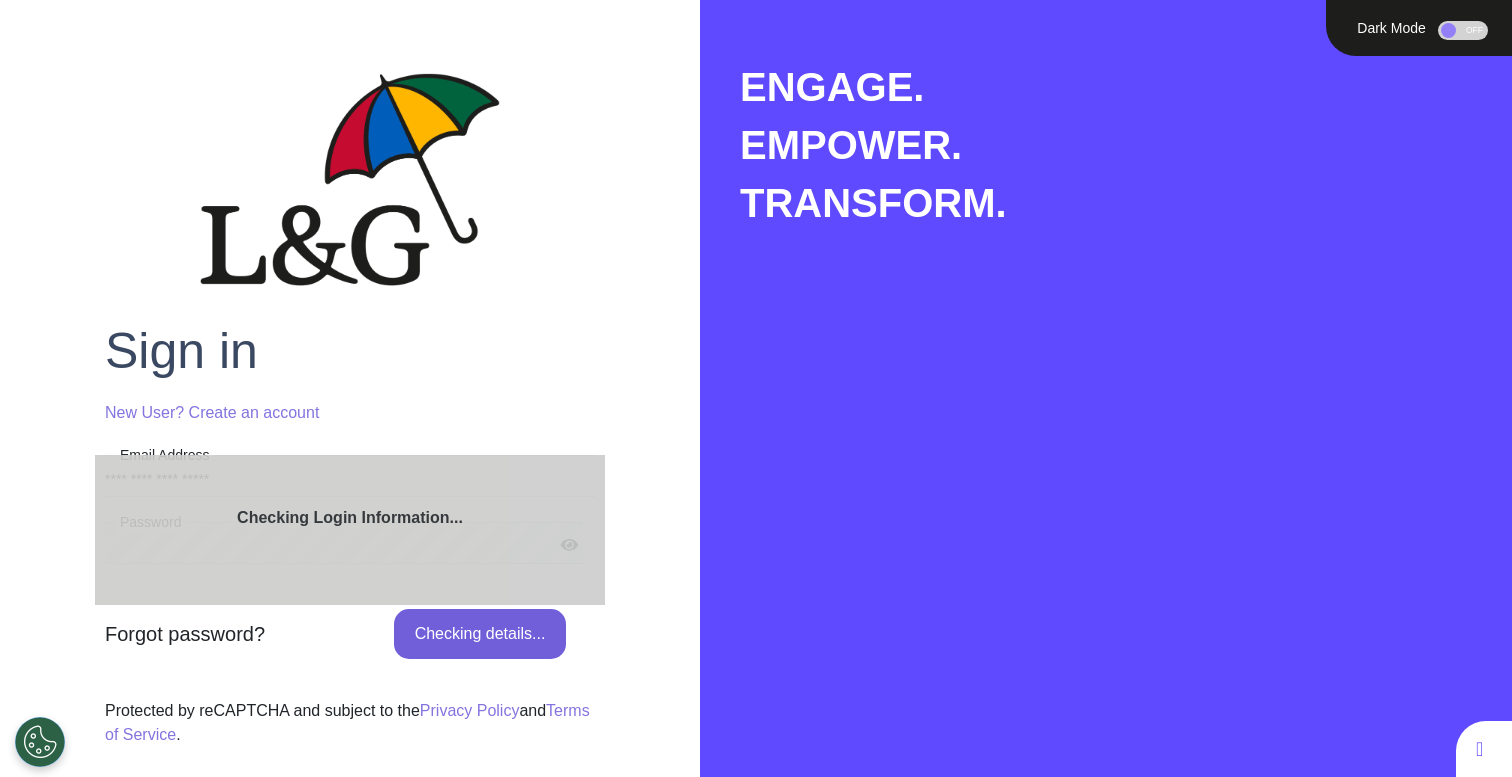 click on "Checking details..." at bounding box center (480, 634) 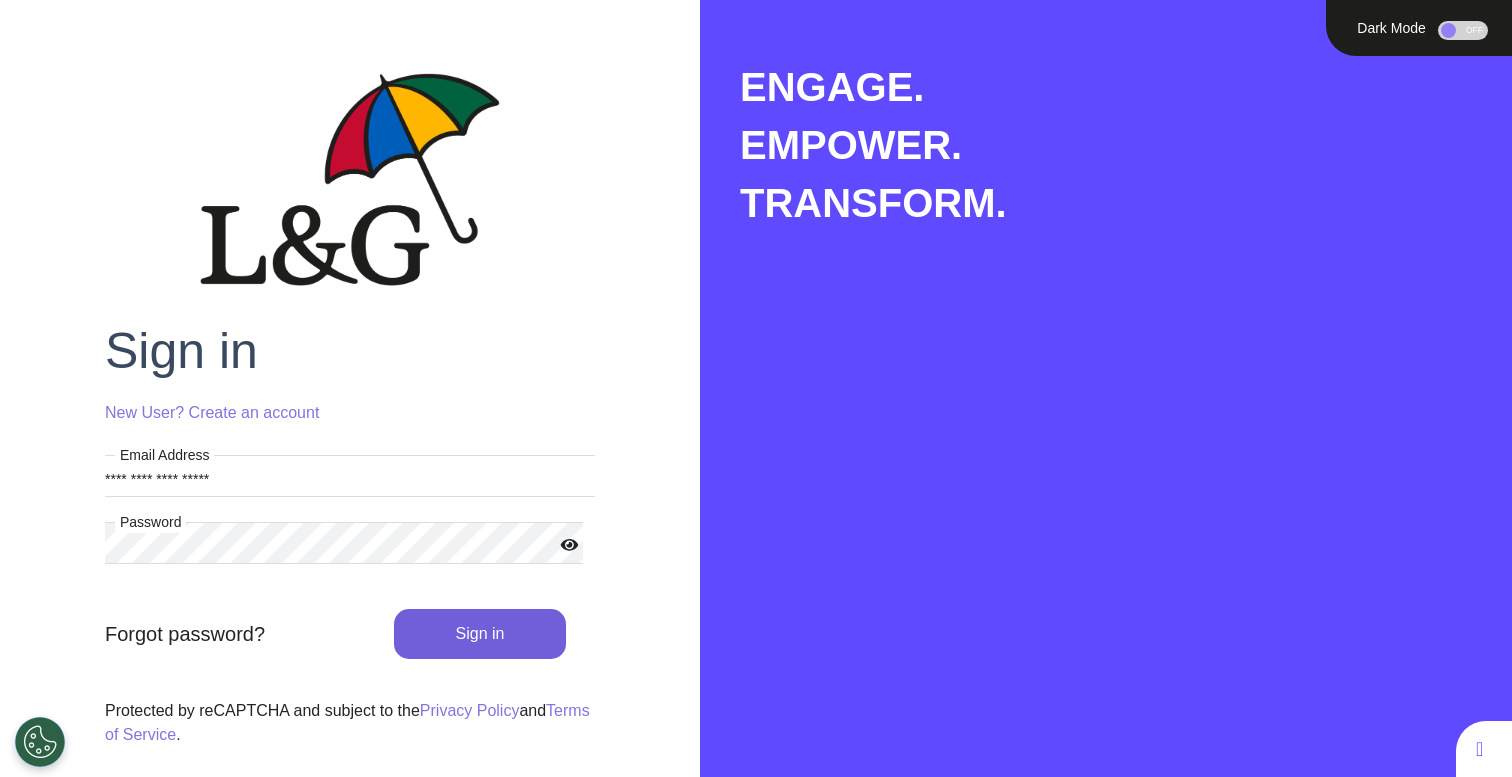 type 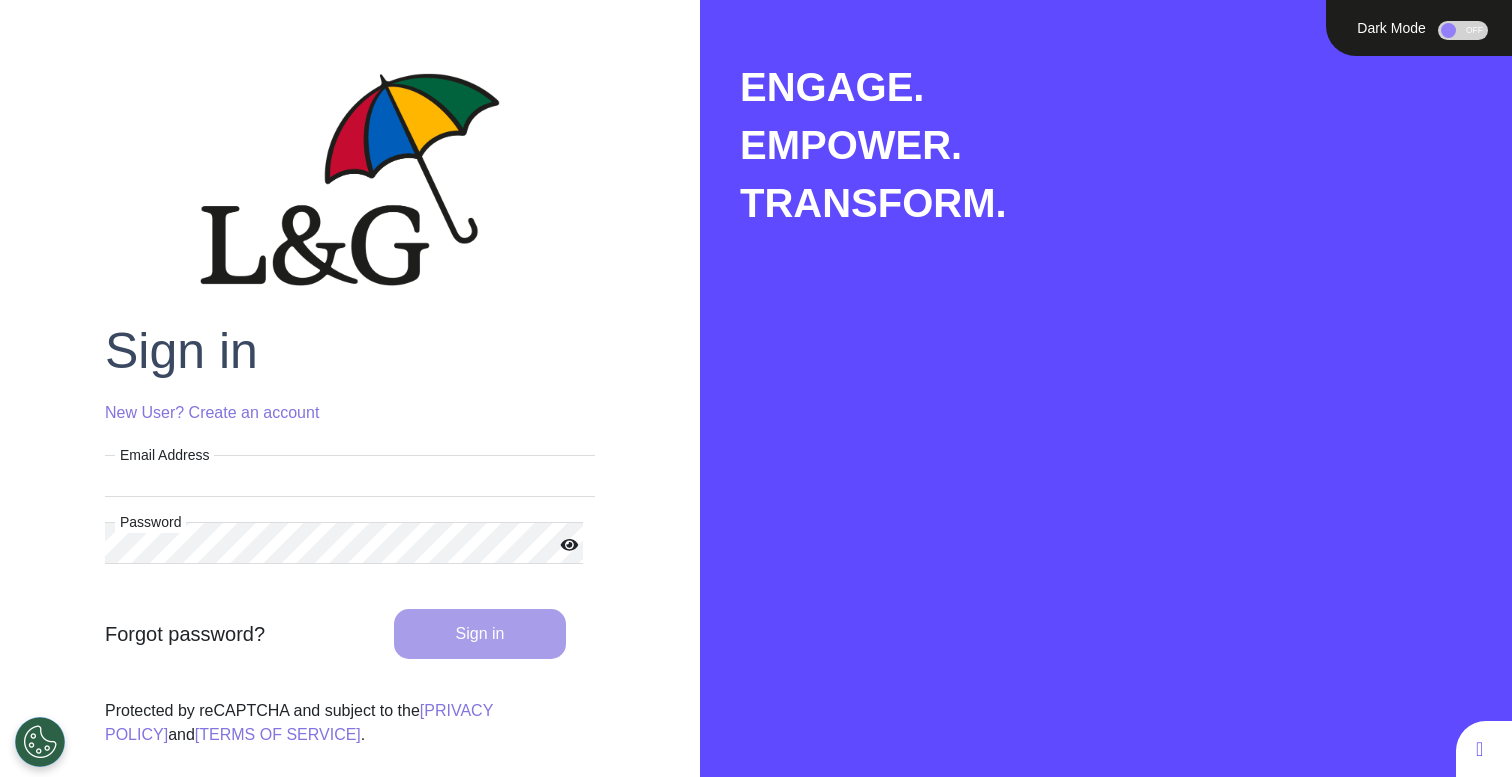 scroll, scrollTop: 0, scrollLeft: 0, axis: both 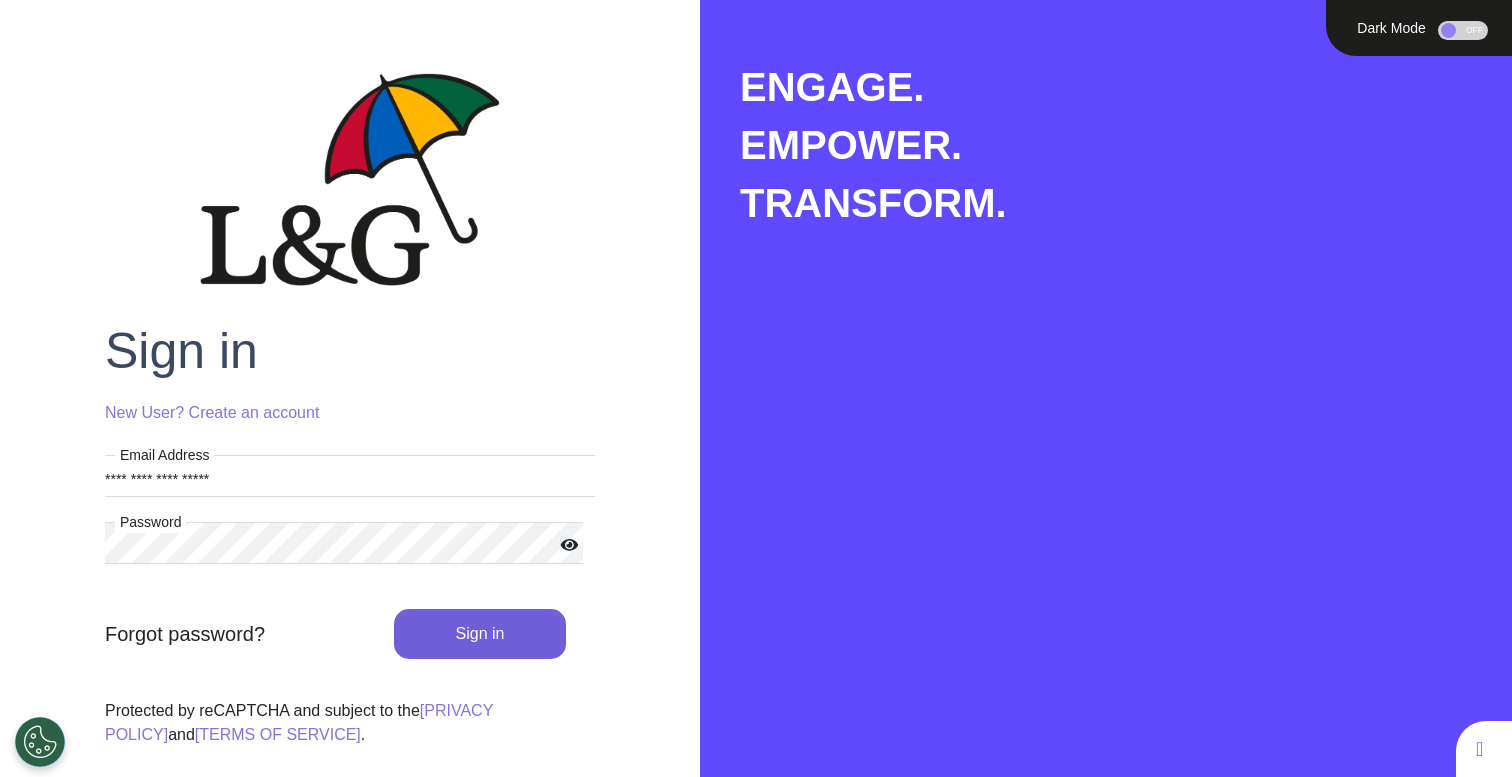 click on "Sign in" at bounding box center [480, 634] 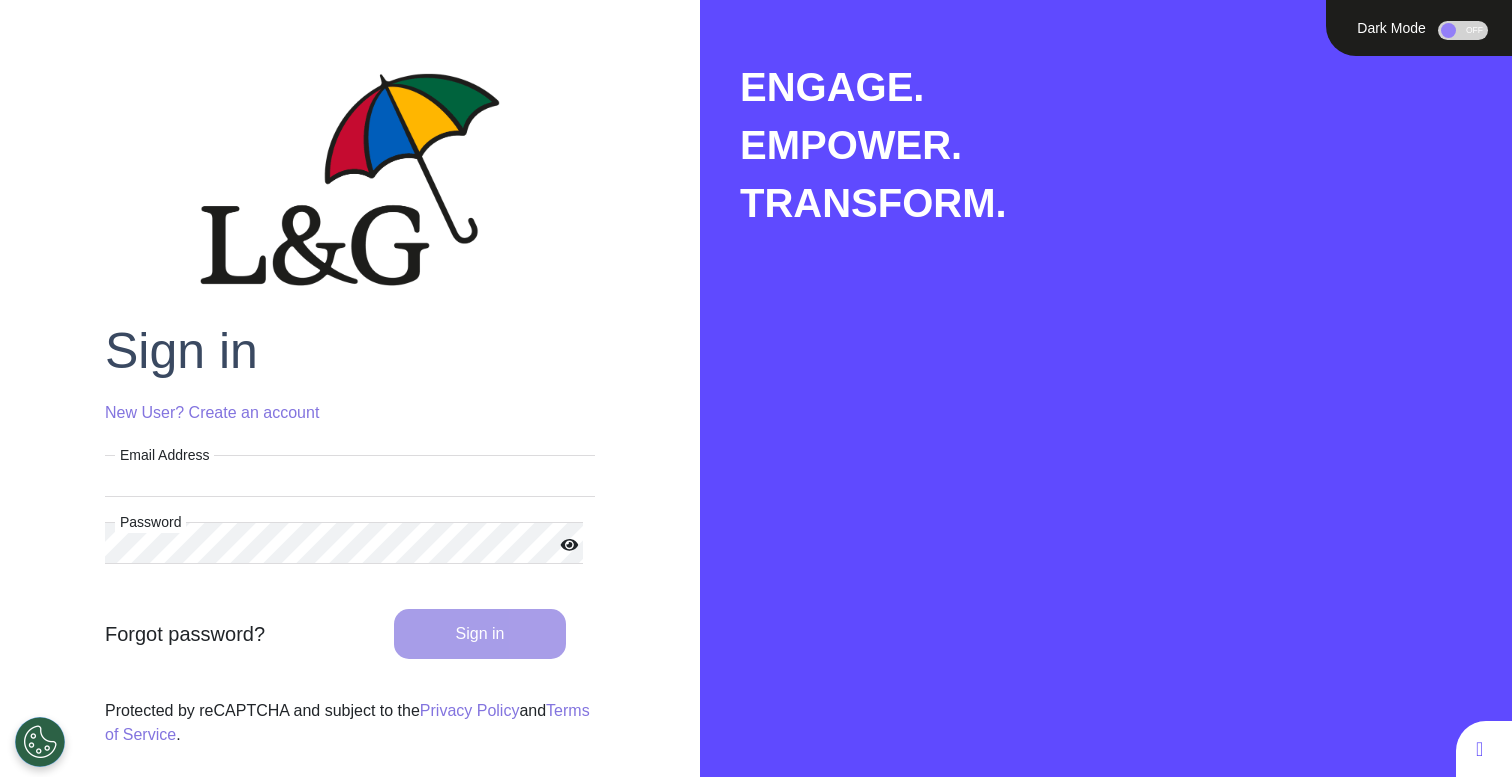 scroll, scrollTop: 0, scrollLeft: 0, axis: both 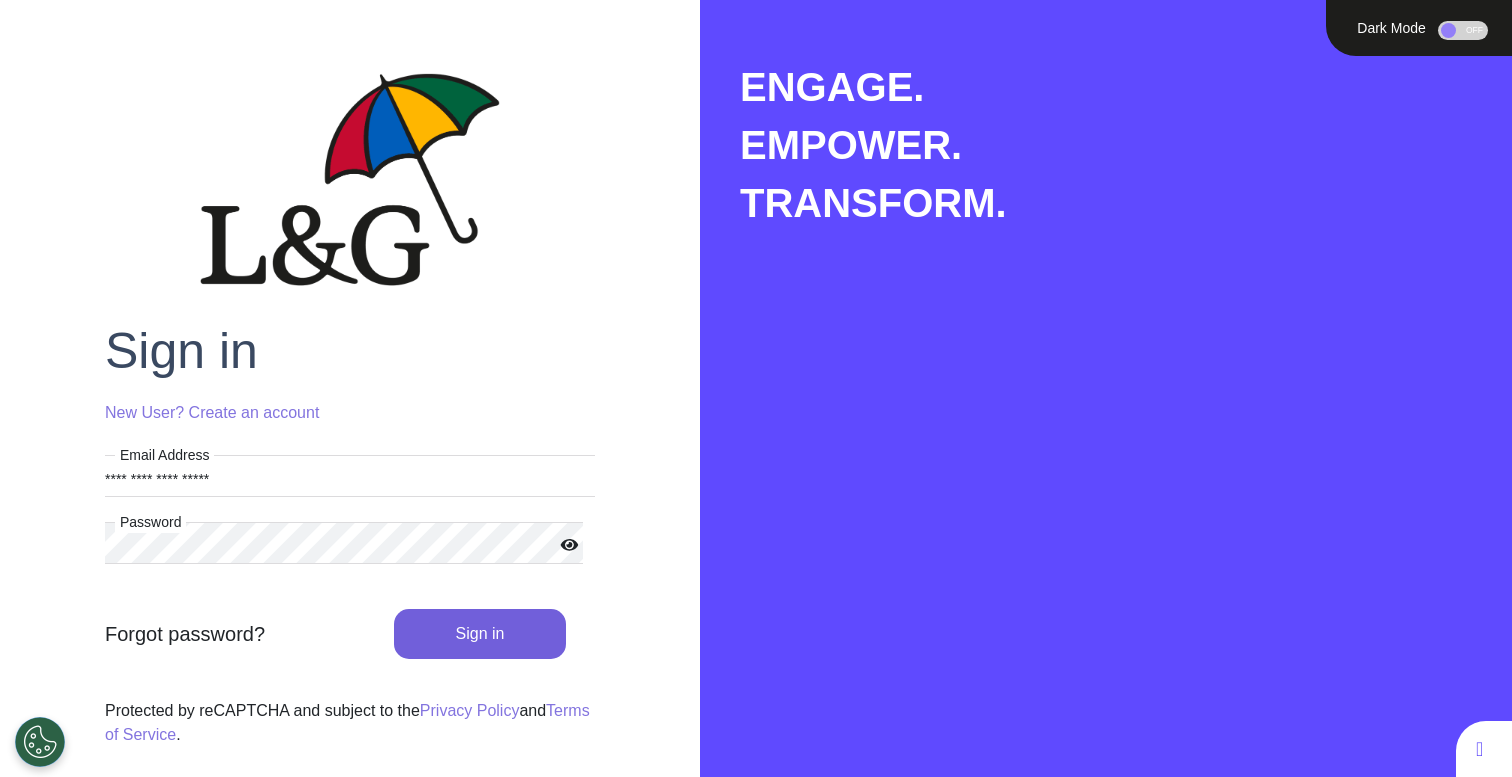 click on "Sign in" at bounding box center (480, 634) 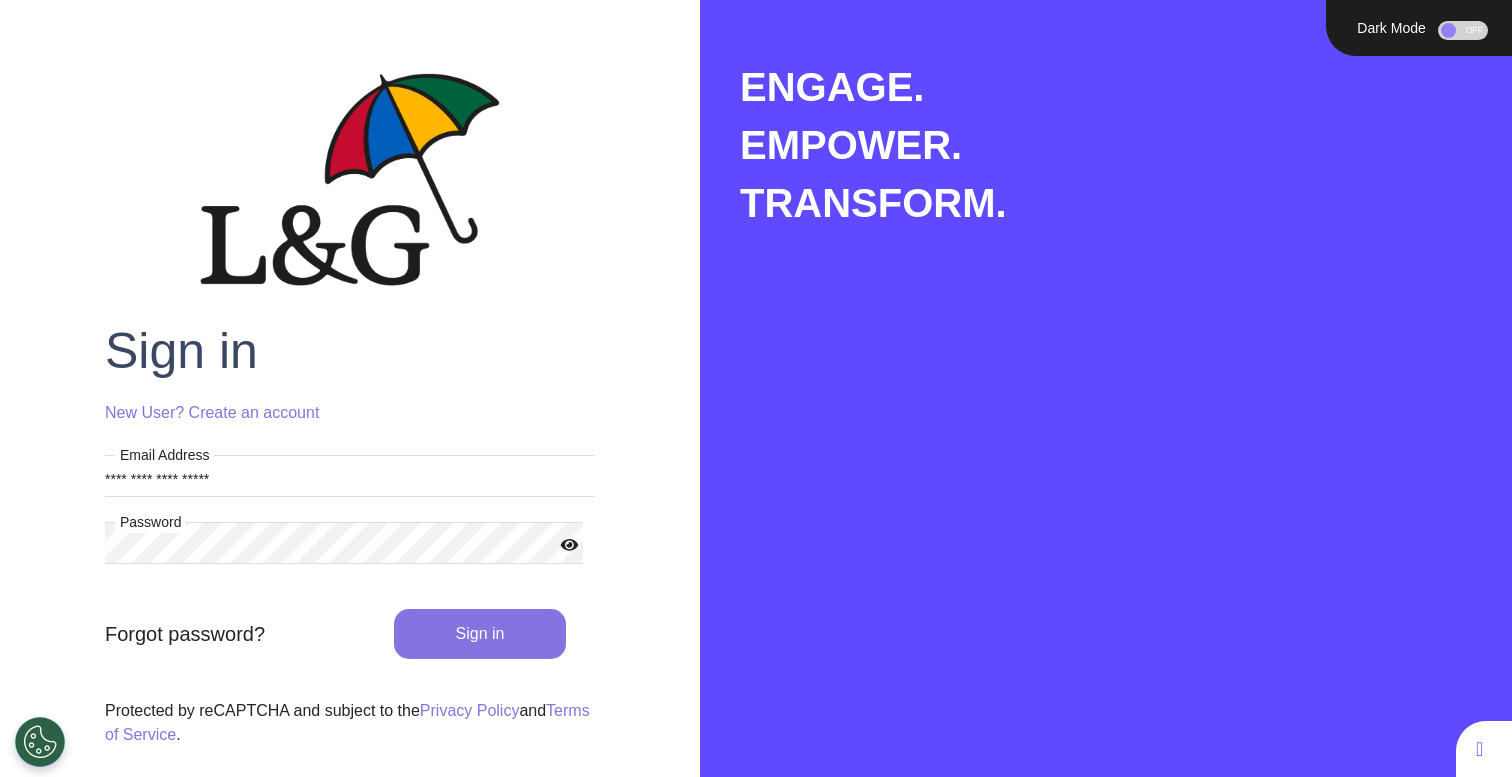 type 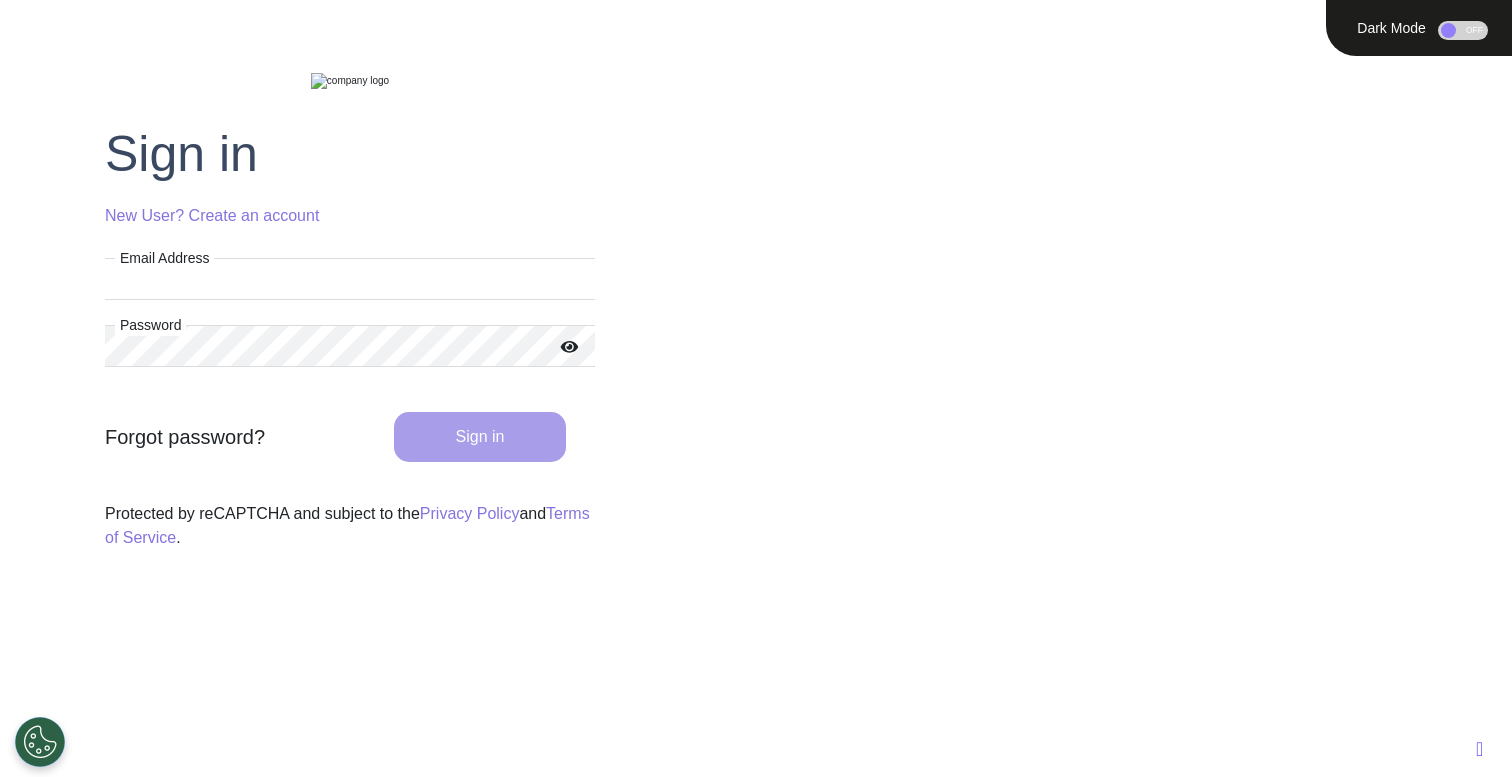 scroll, scrollTop: 0, scrollLeft: 0, axis: both 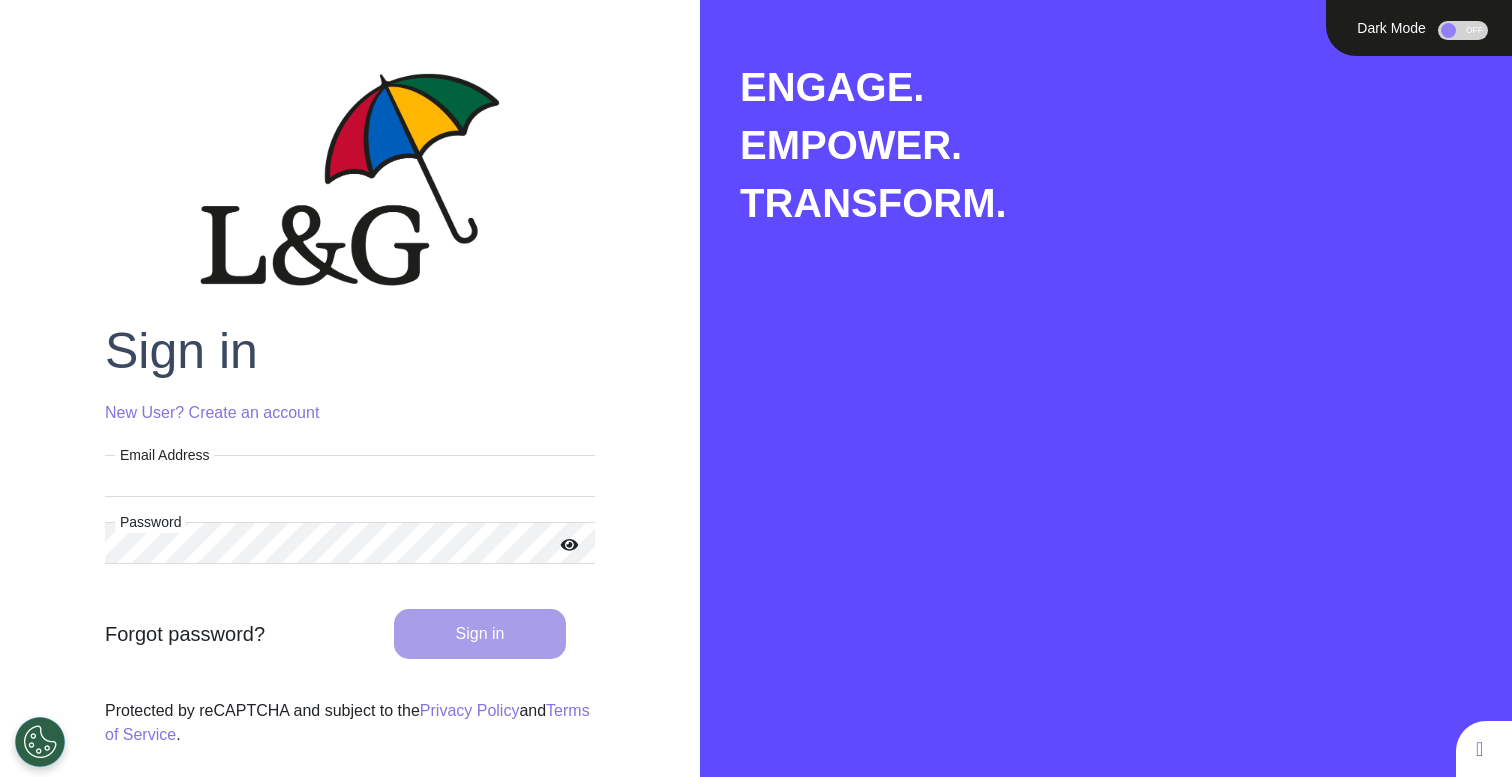 type on "**********" 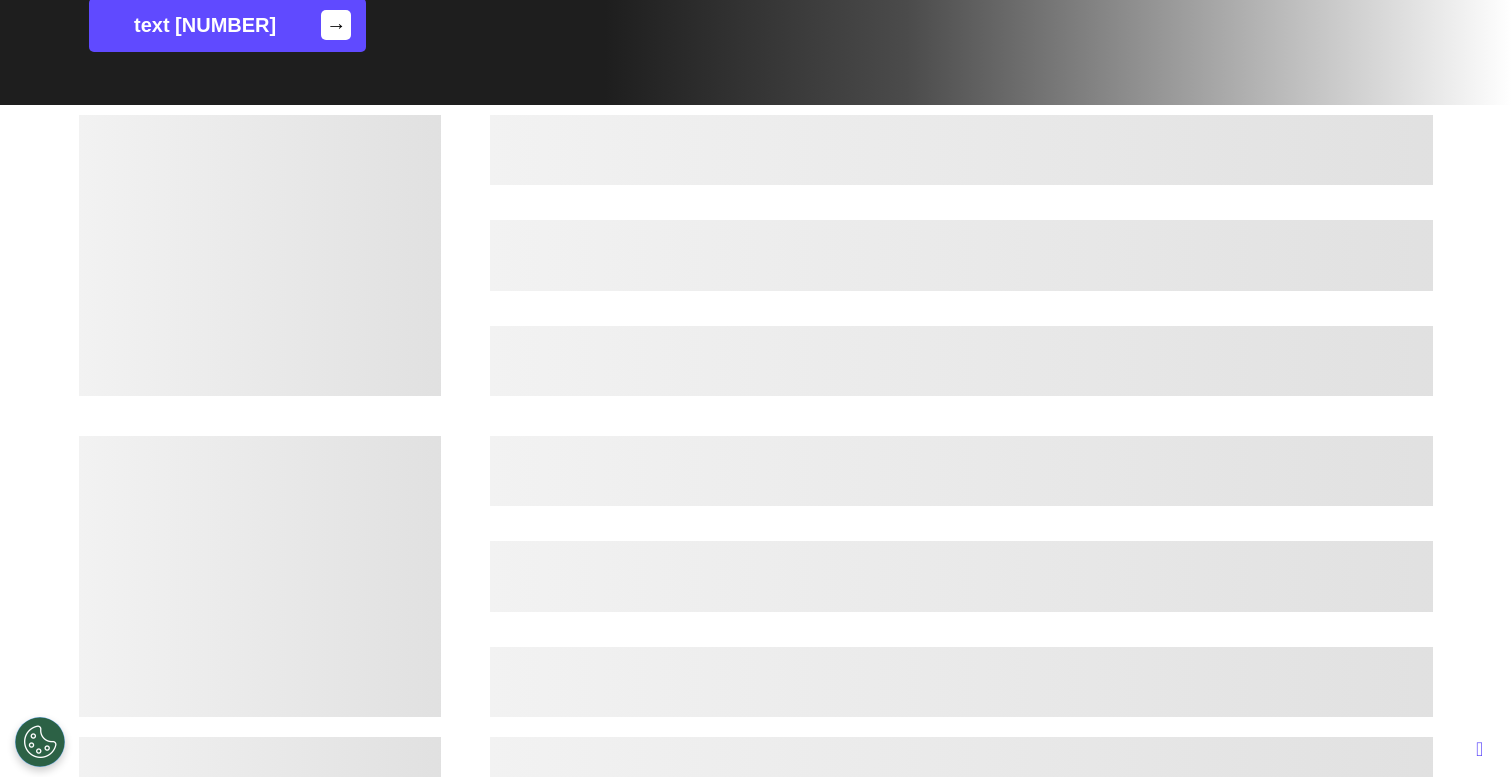 scroll, scrollTop: 435, scrollLeft: 0, axis: vertical 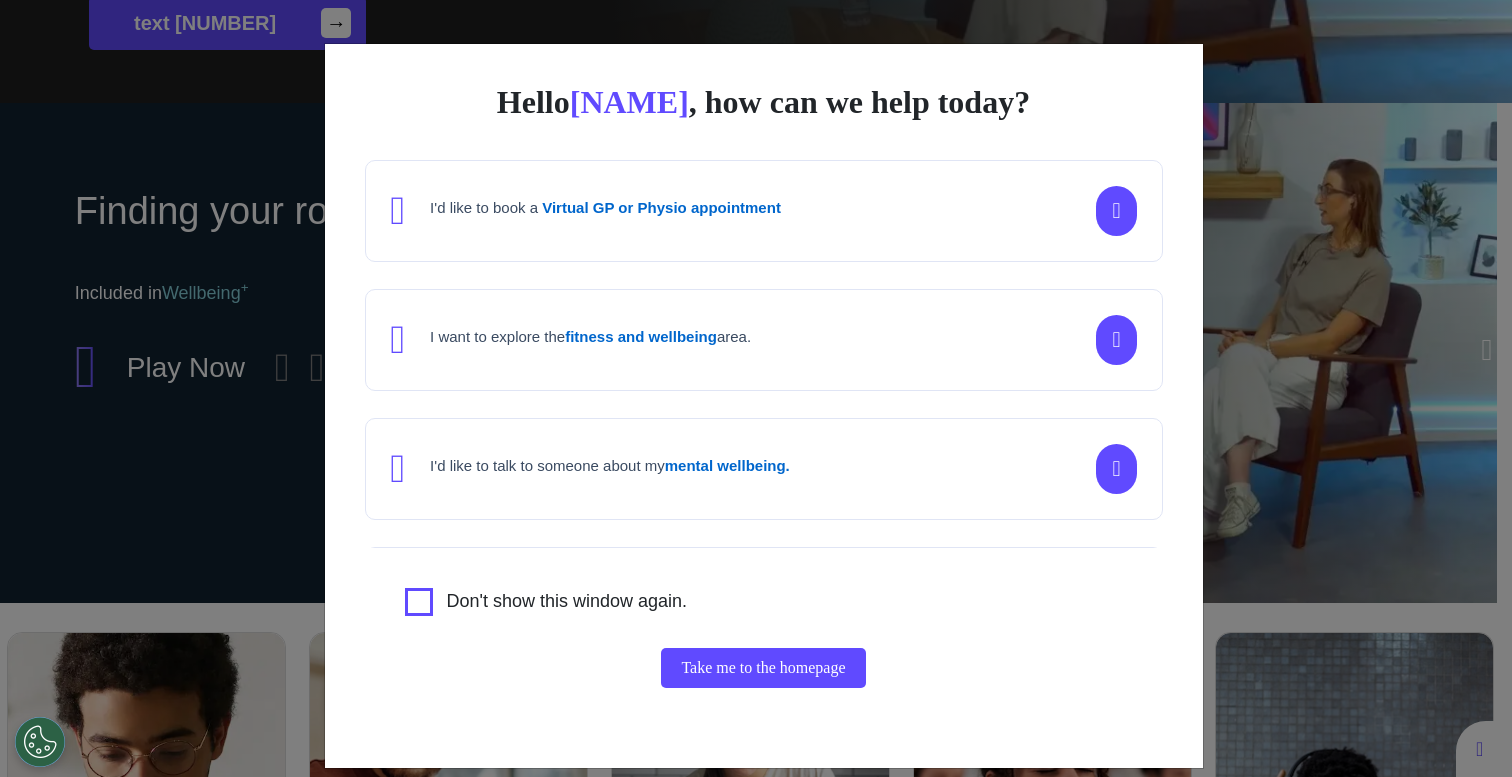click on "Hello  Ahmed , how can we help today? I'd like to book a   Virtual GP or Physio appointment I want to explore the  fitness and wellbeing  area. I'd like to talk to someone about my  mental wellbeing. I'd like to understand my  cancer risk or speak to a cancer nurse  about my symptoms or diagnosis. I am just  browsing.  Don't show this window again.   Take me to the homepage" at bounding box center (756, 388) 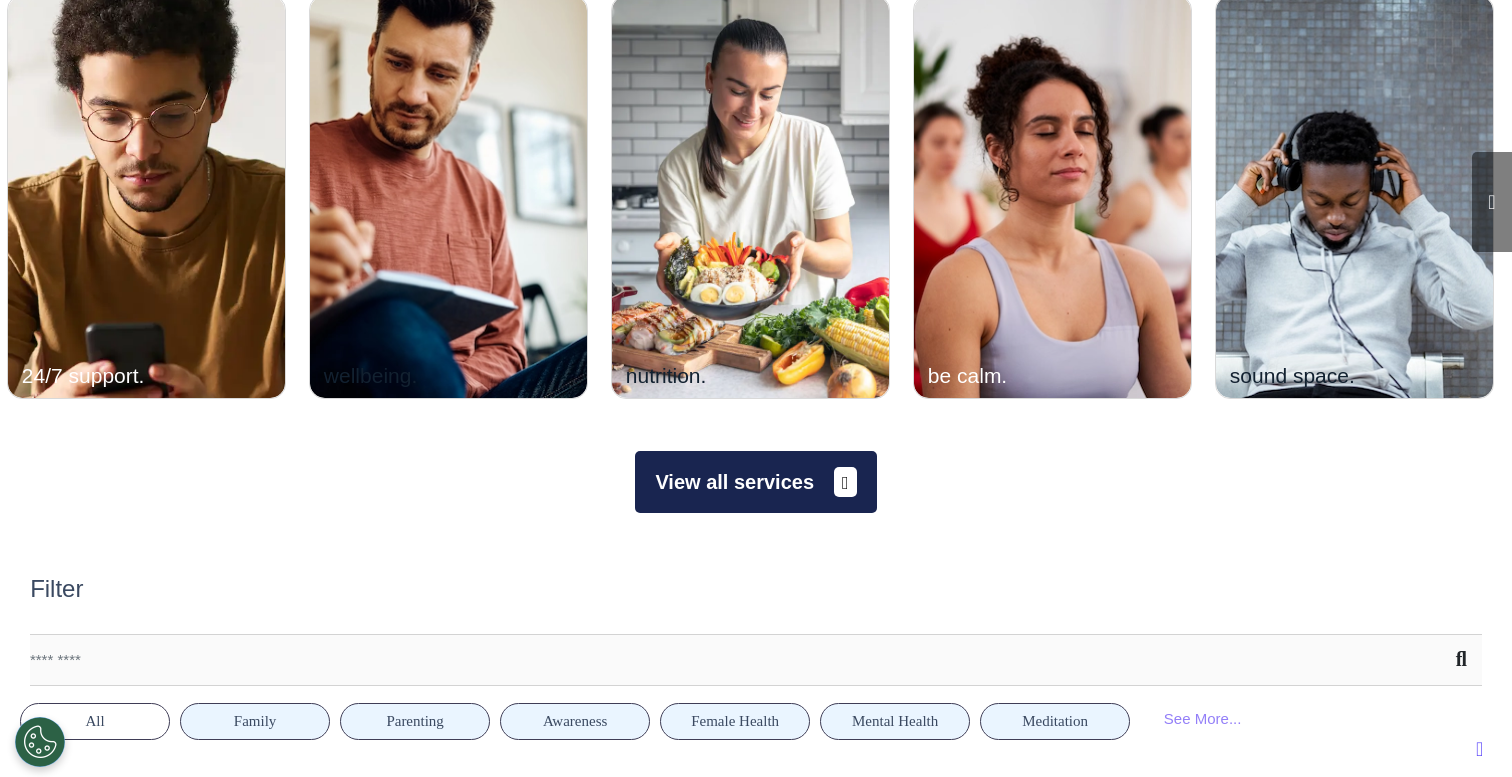 click on "View all services" at bounding box center (755, 482) 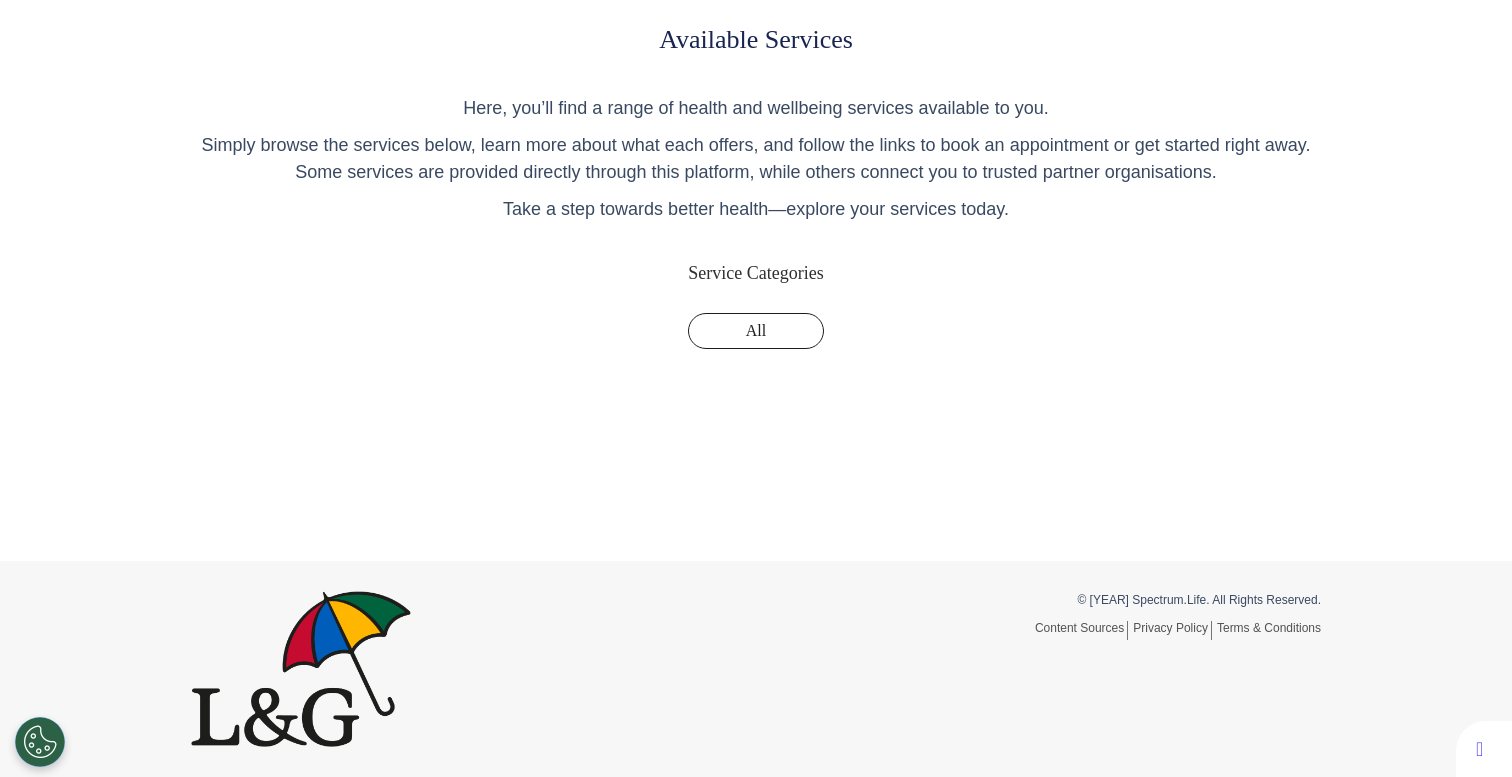 scroll, scrollTop: 0, scrollLeft: 0, axis: both 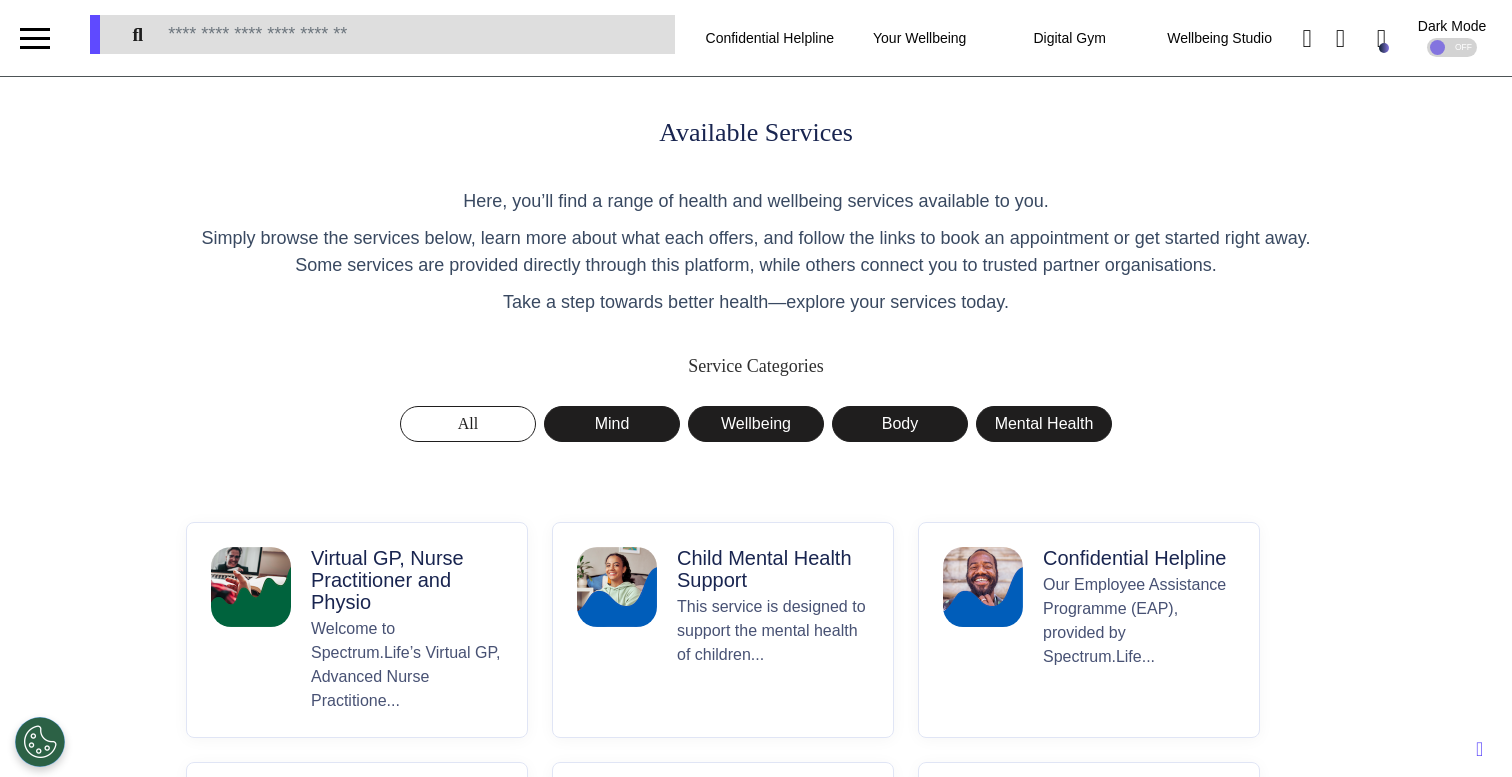 click on "Welcome to Spectrum.Life’s Virtual GP, Advanced Nurse Practitione..." at bounding box center [407, 665] 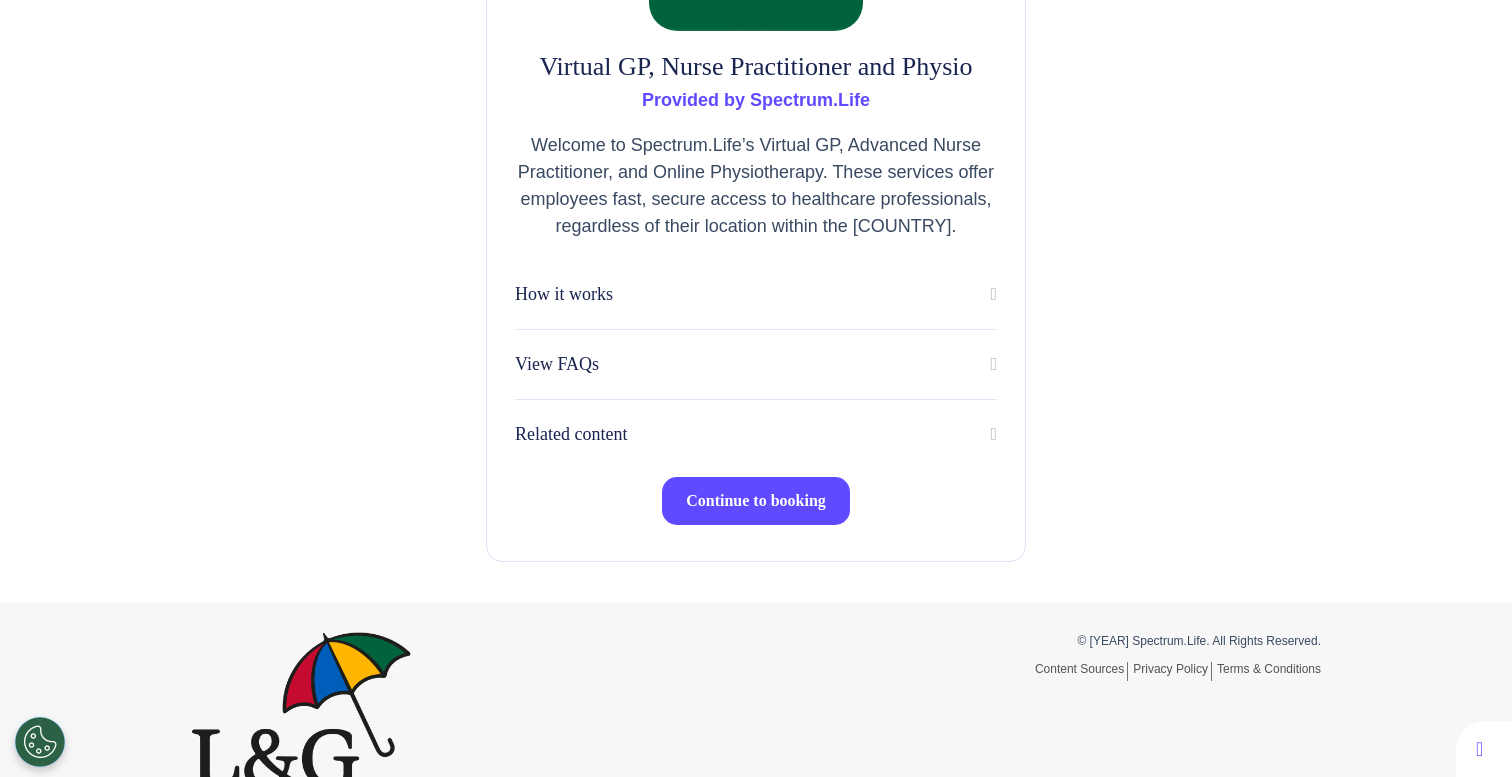 click on "Continue to booking" at bounding box center [756, 500] 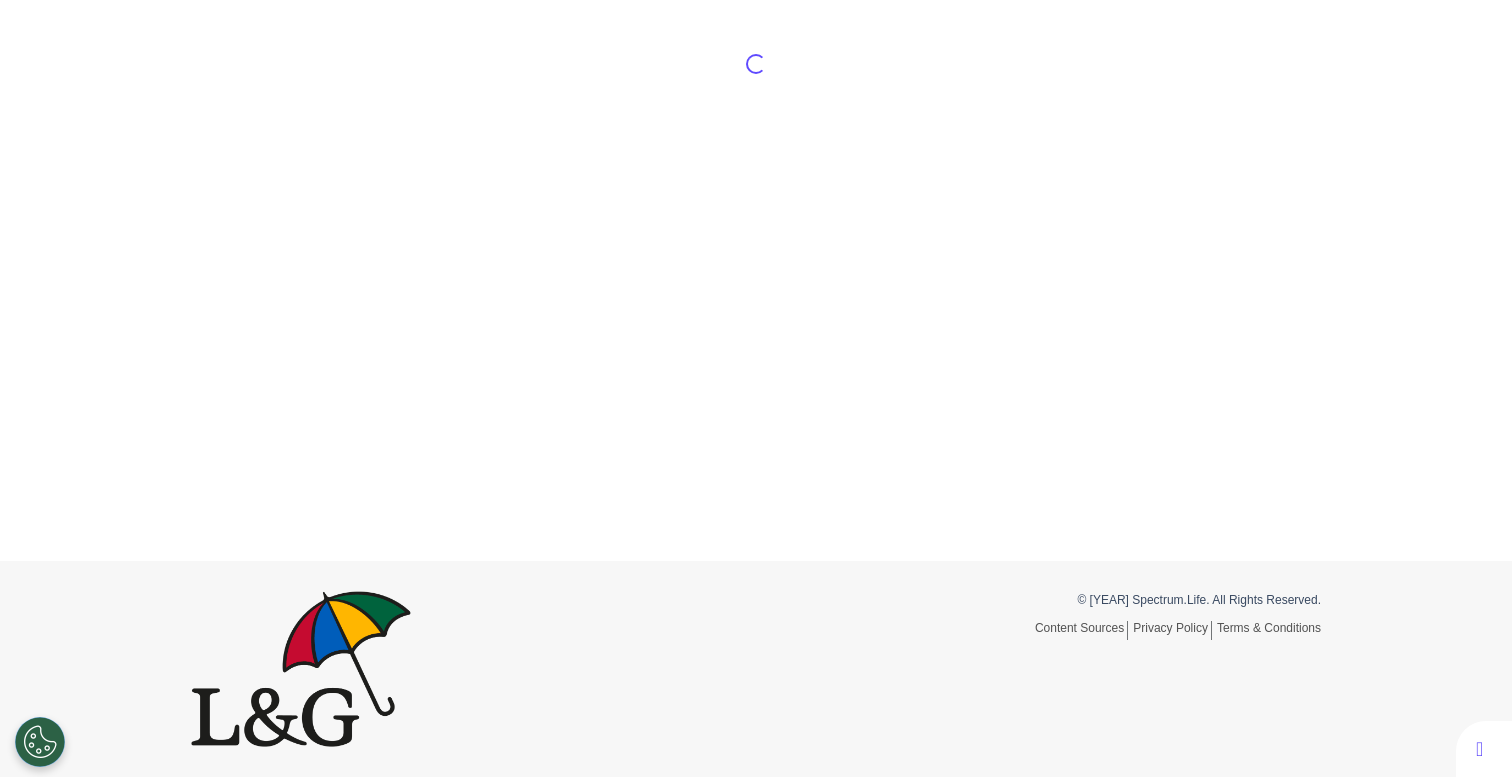 scroll, scrollTop: 0, scrollLeft: 0, axis: both 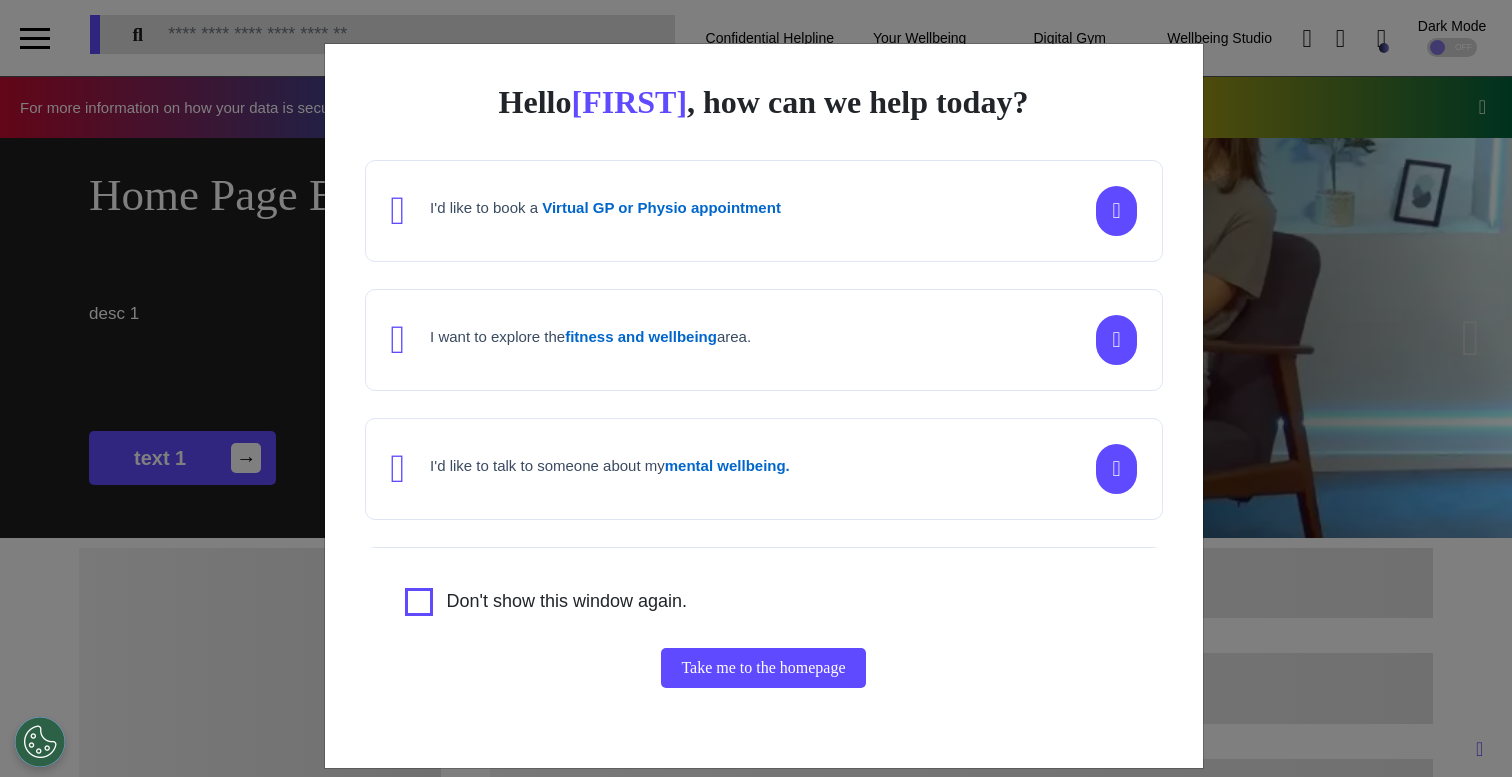 click on "Hello  Ahmed , how can we help today? I'd like to book a   Virtual GP or Physio appointment I want to explore the  fitness and wellbeing  area. I'd like to talk to someone about my  mental wellbeing. I'd like to understand my  cancer risk or speak to a cancer nurse  about my symptoms or diagnosis. I am just  browsing.  Don't show this window again.   Take me to the homepage" at bounding box center (756, 388) 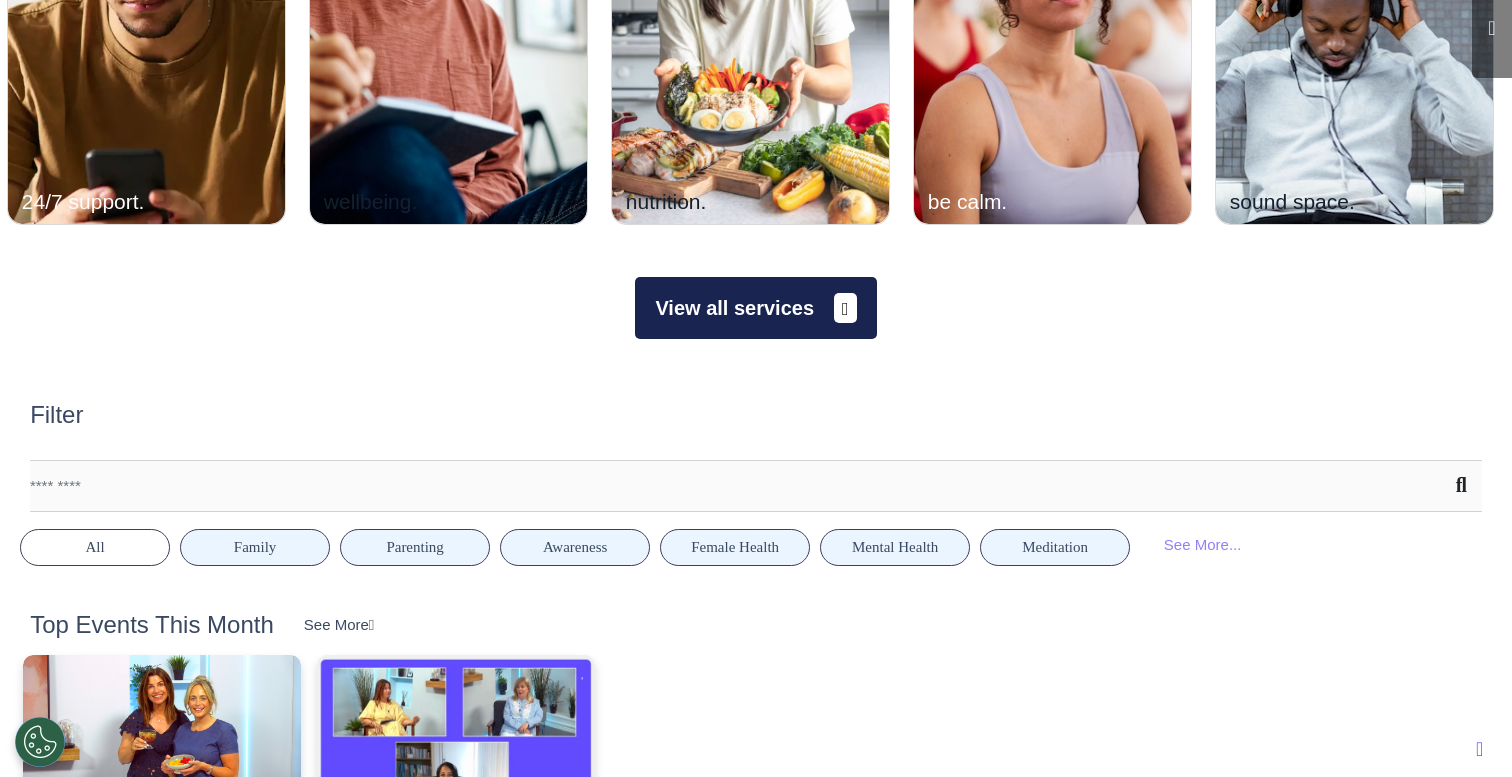click on "View all services" at bounding box center (755, 308) 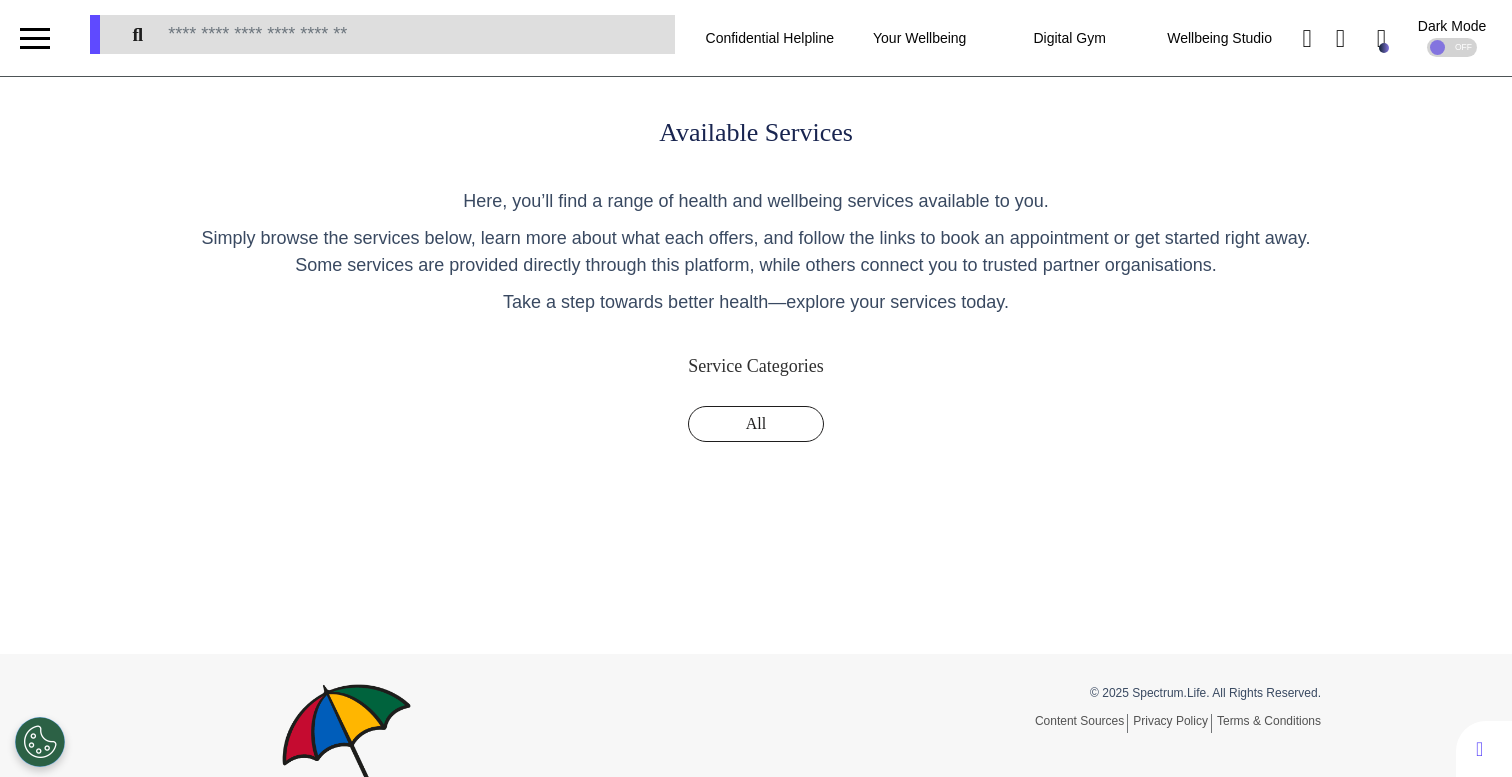 scroll, scrollTop: 93, scrollLeft: 0, axis: vertical 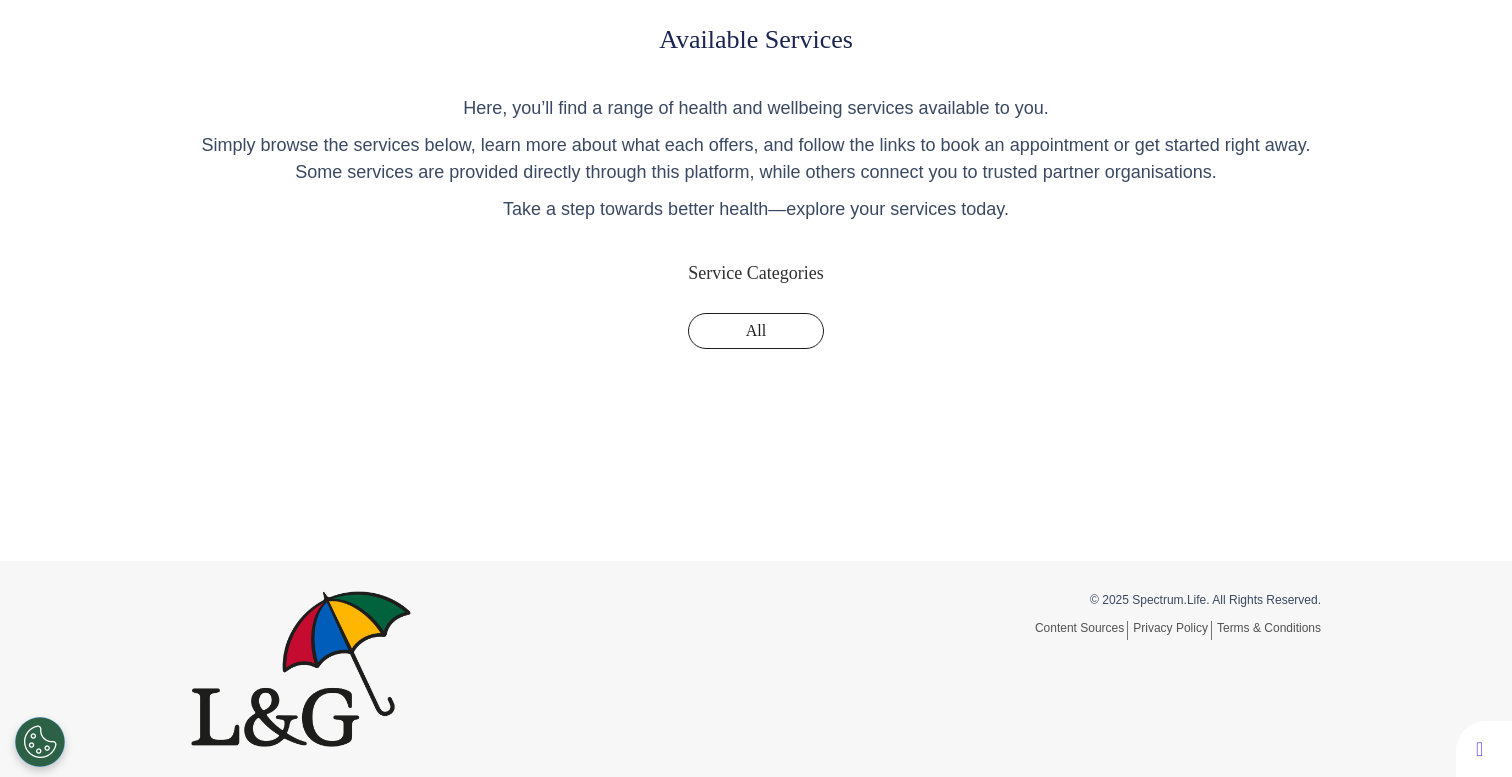 click on "All" at bounding box center (756, 331) 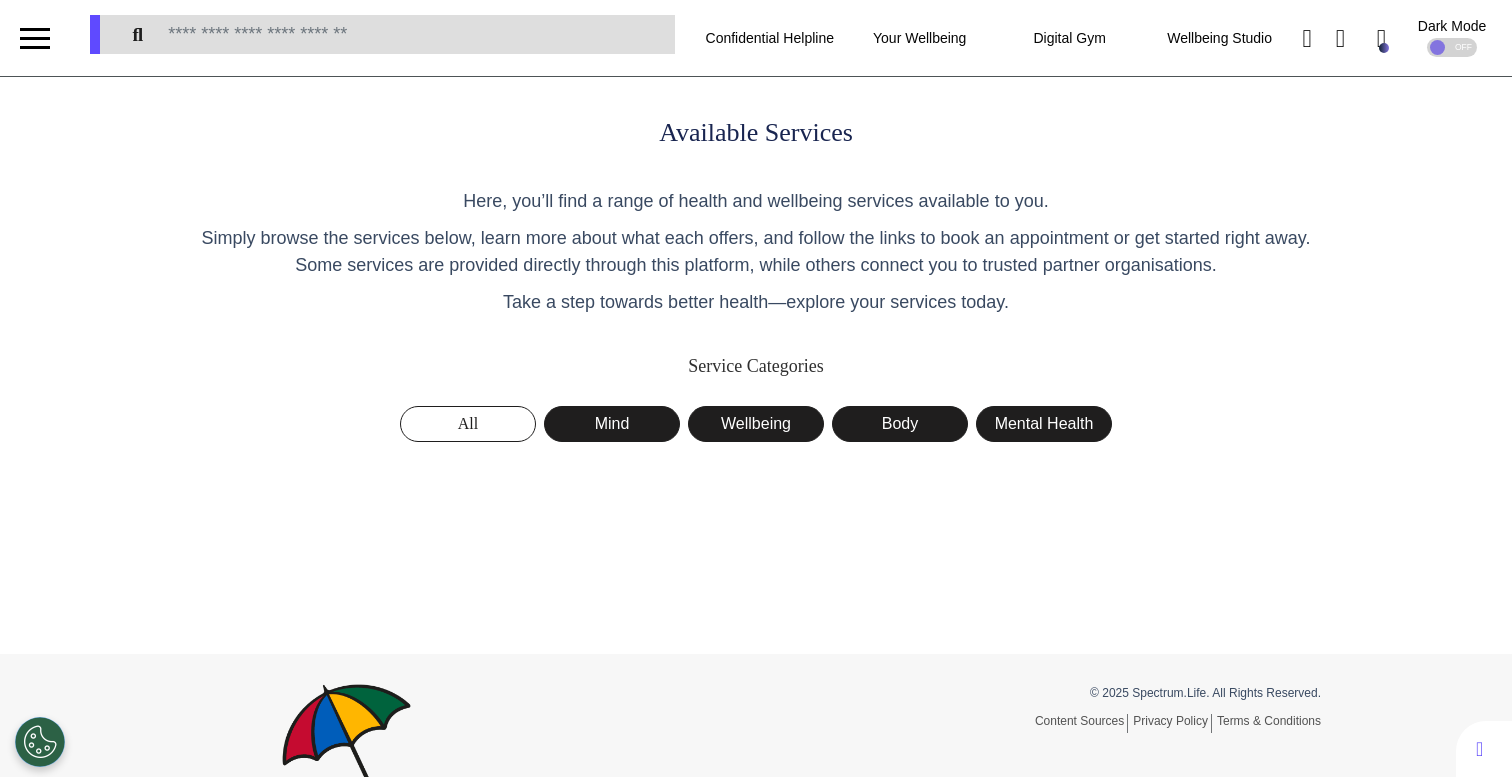 click on "All" at bounding box center (468, 424) 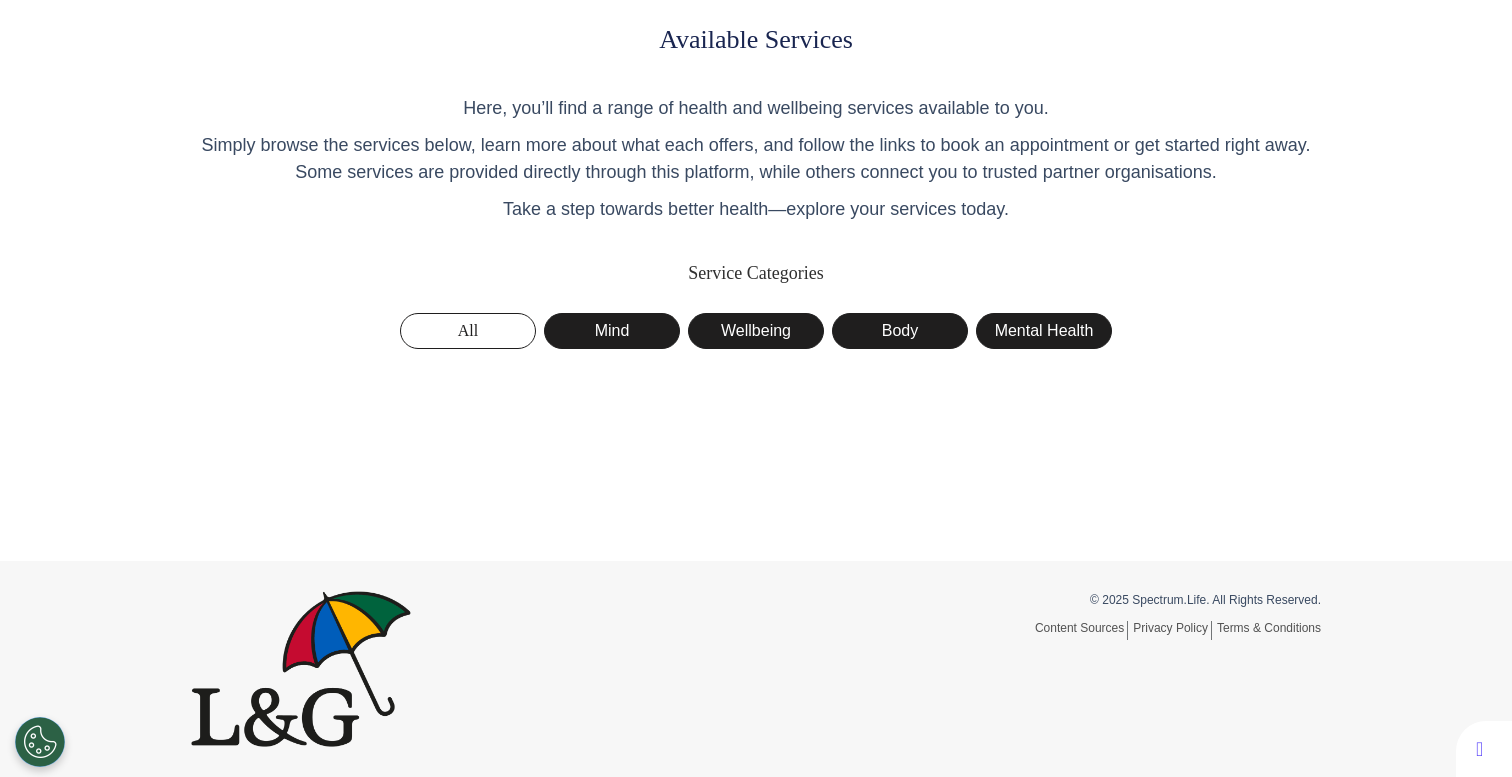 click on "All" at bounding box center (468, 331) 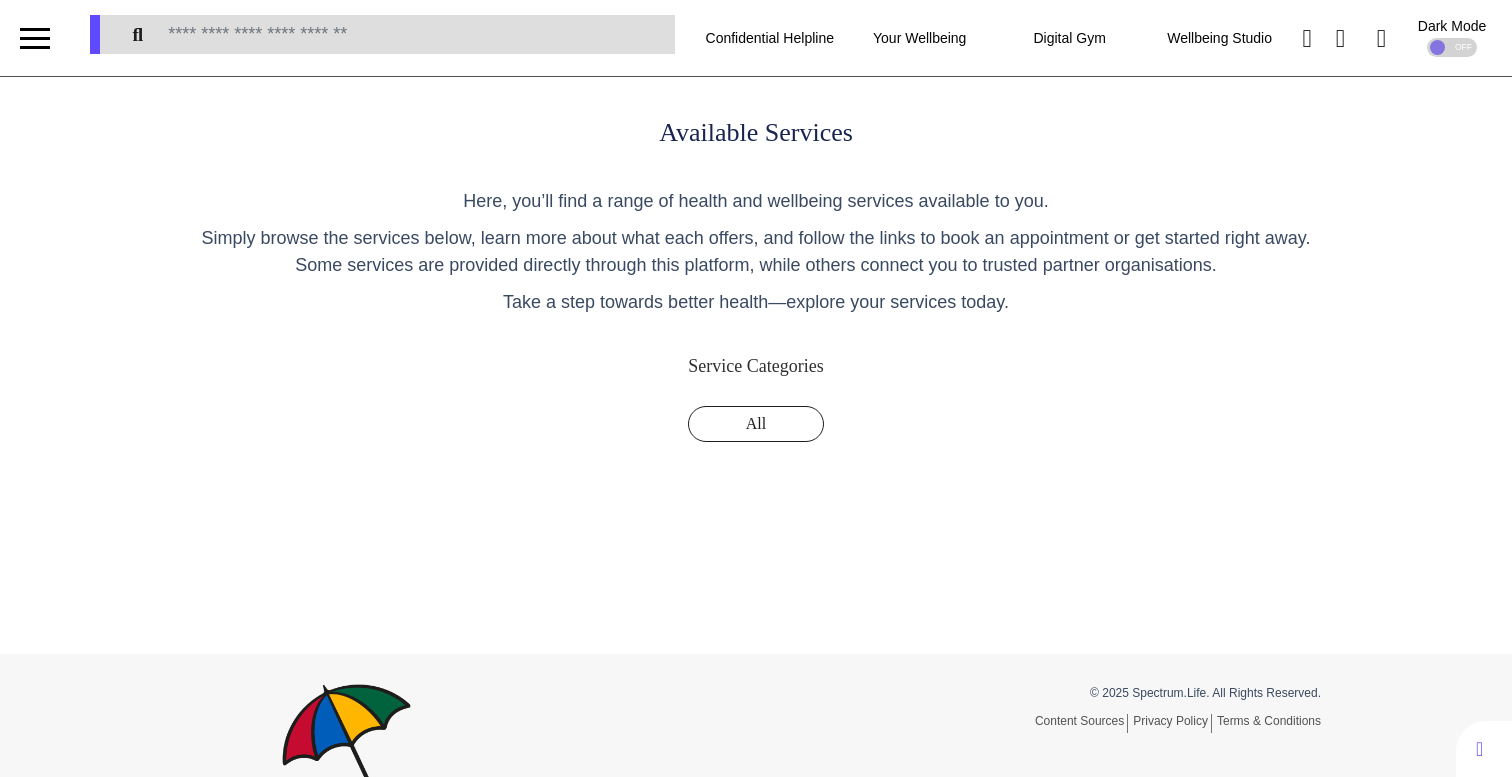scroll, scrollTop: 0, scrollLeft: 0, axis: both 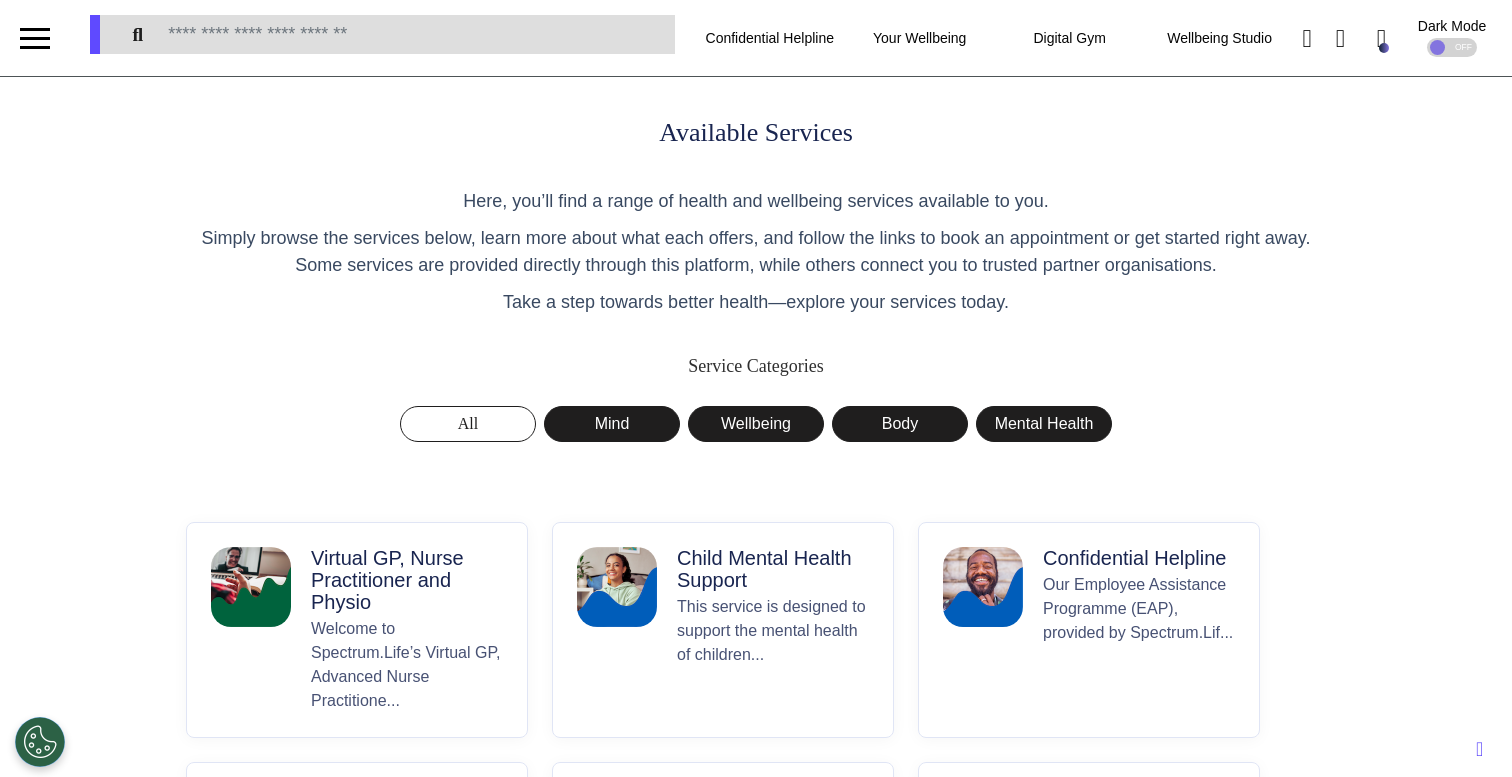click on "Virtual GP, Nurse Practitioner and Physio Welcome to Spectrum.Life’s Virtual GP, Advanced Nurse Practitione..." at bounding box center [357, 630] 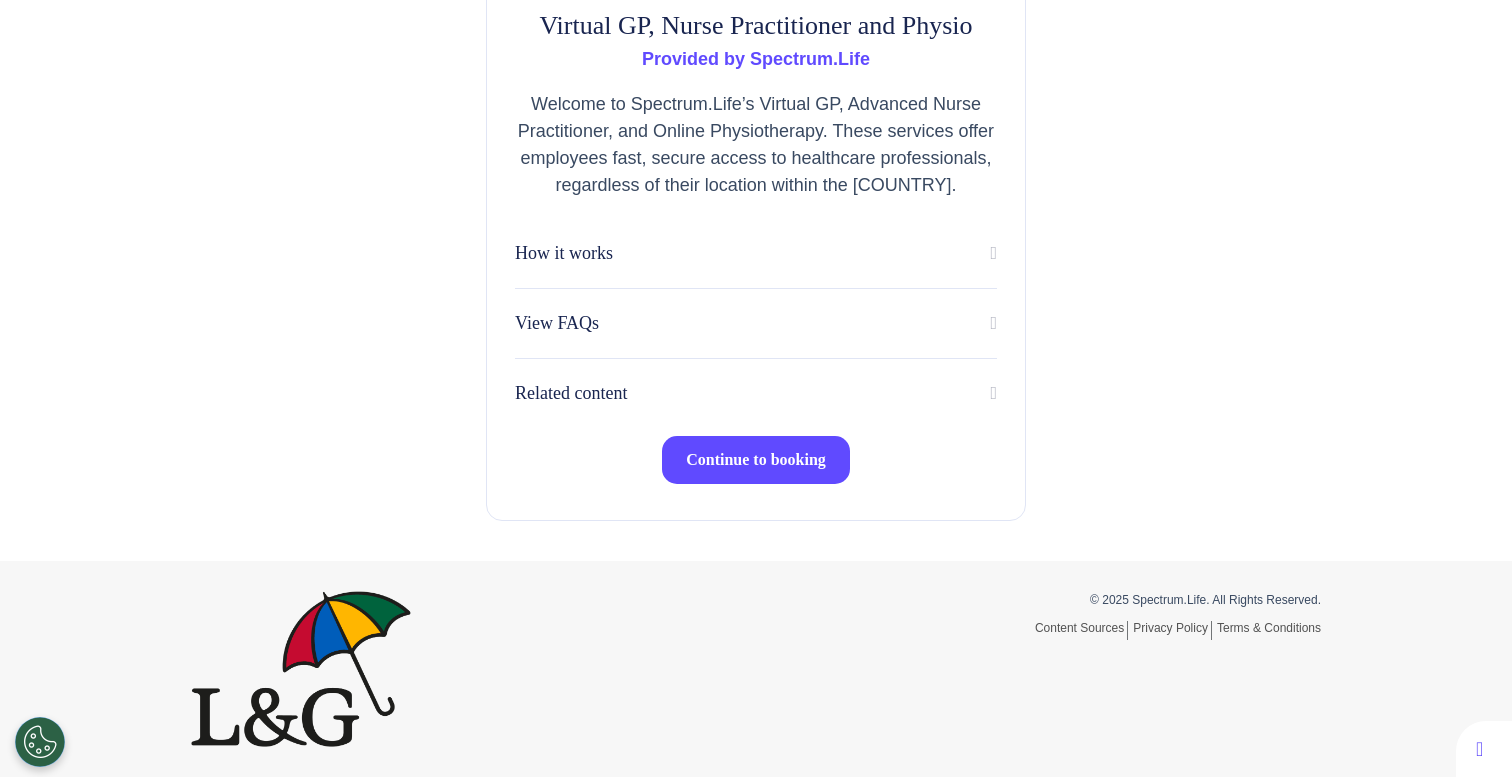 click on "Continue to booking" at bounding box center (756, 460) 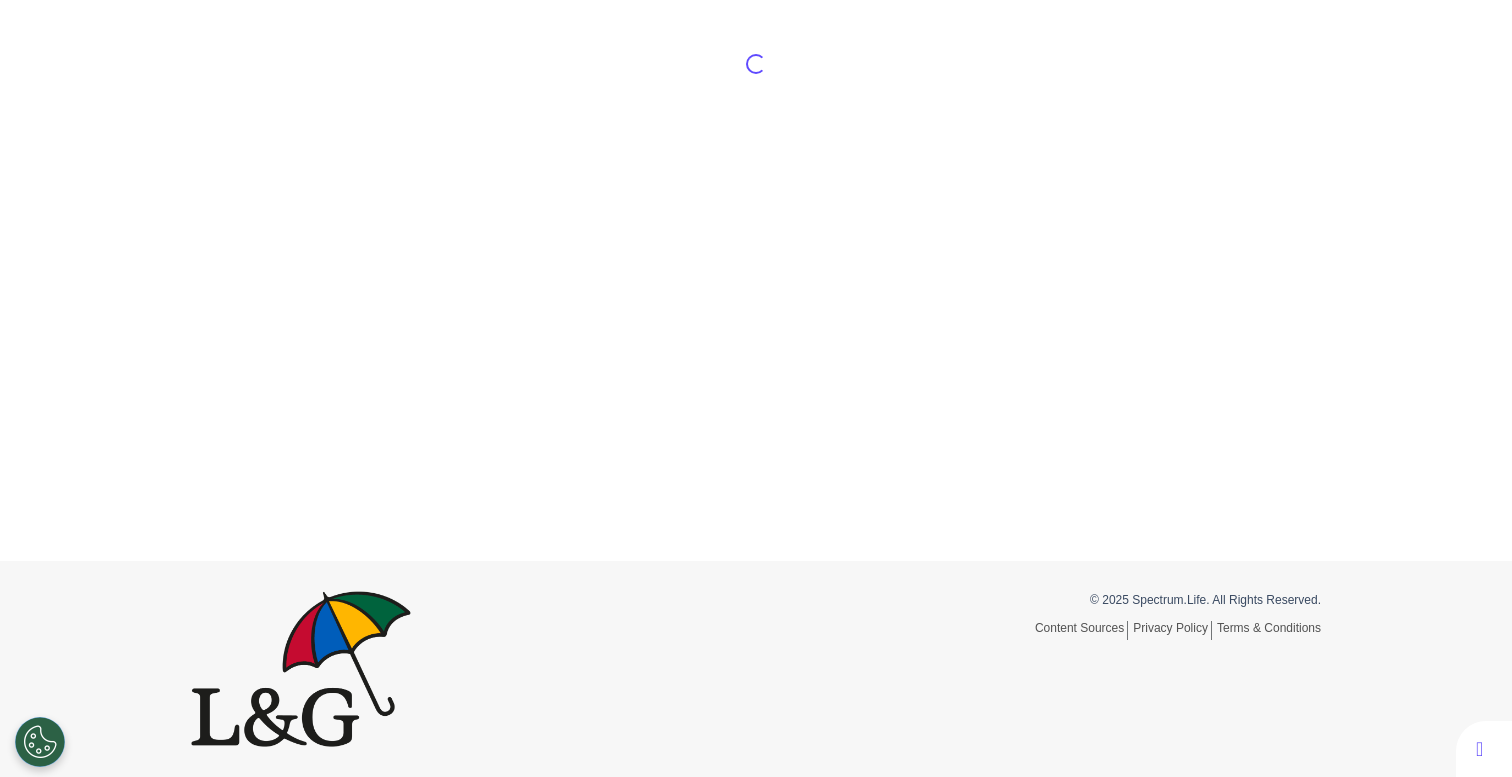 scroll, scrollTop: 0, scrollLeft: 0, axis: both 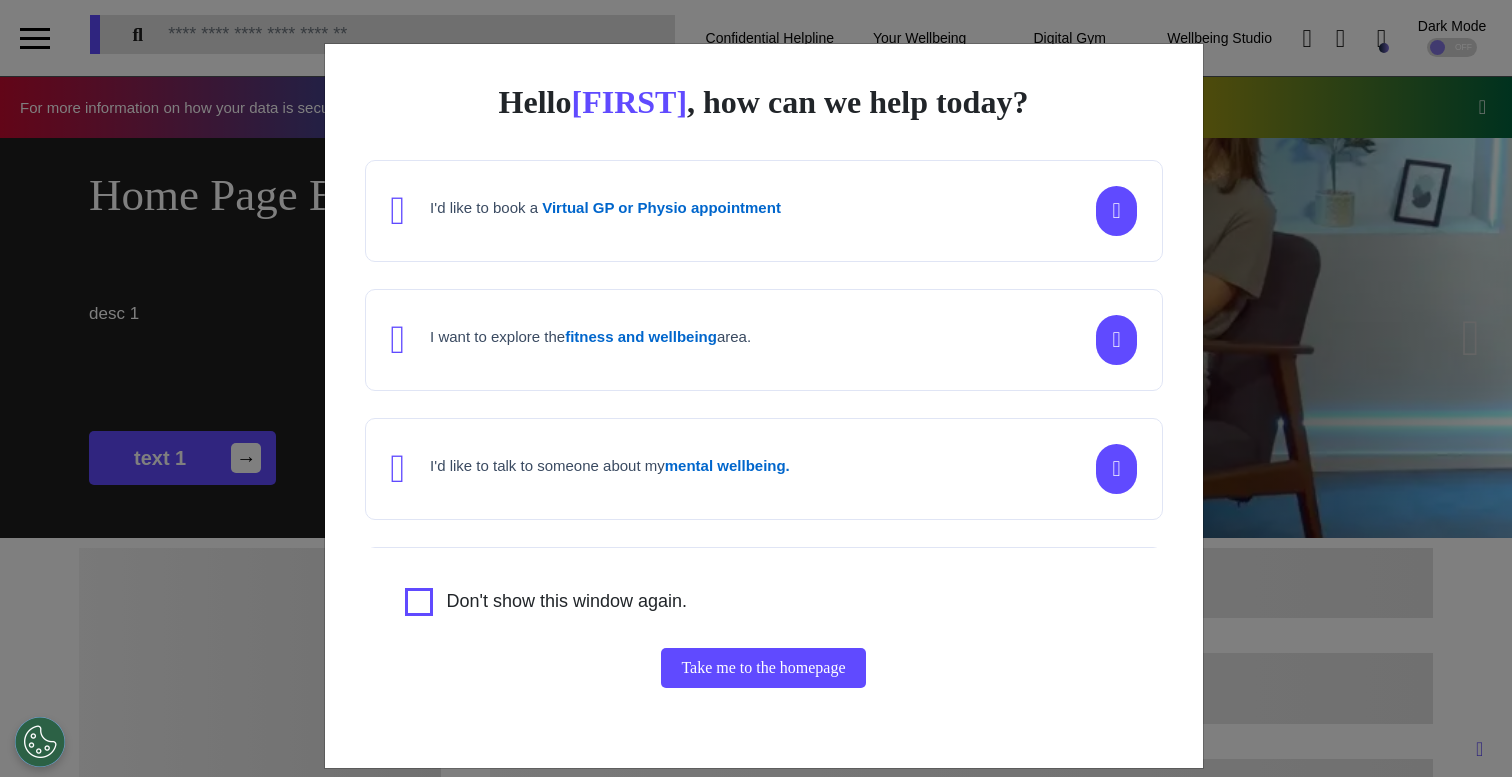 click on "Hello  [FIRST] , how can we help today? I'd like to book a   Virtual GP or Physio appointment I want to explore the  fitness and wellbeing  area. I'd like to talk to someone about my  mental wellbeing. I'd like to understand my  cancer risk or speak to a cancer nurse  about my symptoms or diagnosis. I am just  browsing.  Don't show this window again.   Take me to the homepage" at bounding box center [756, 388] 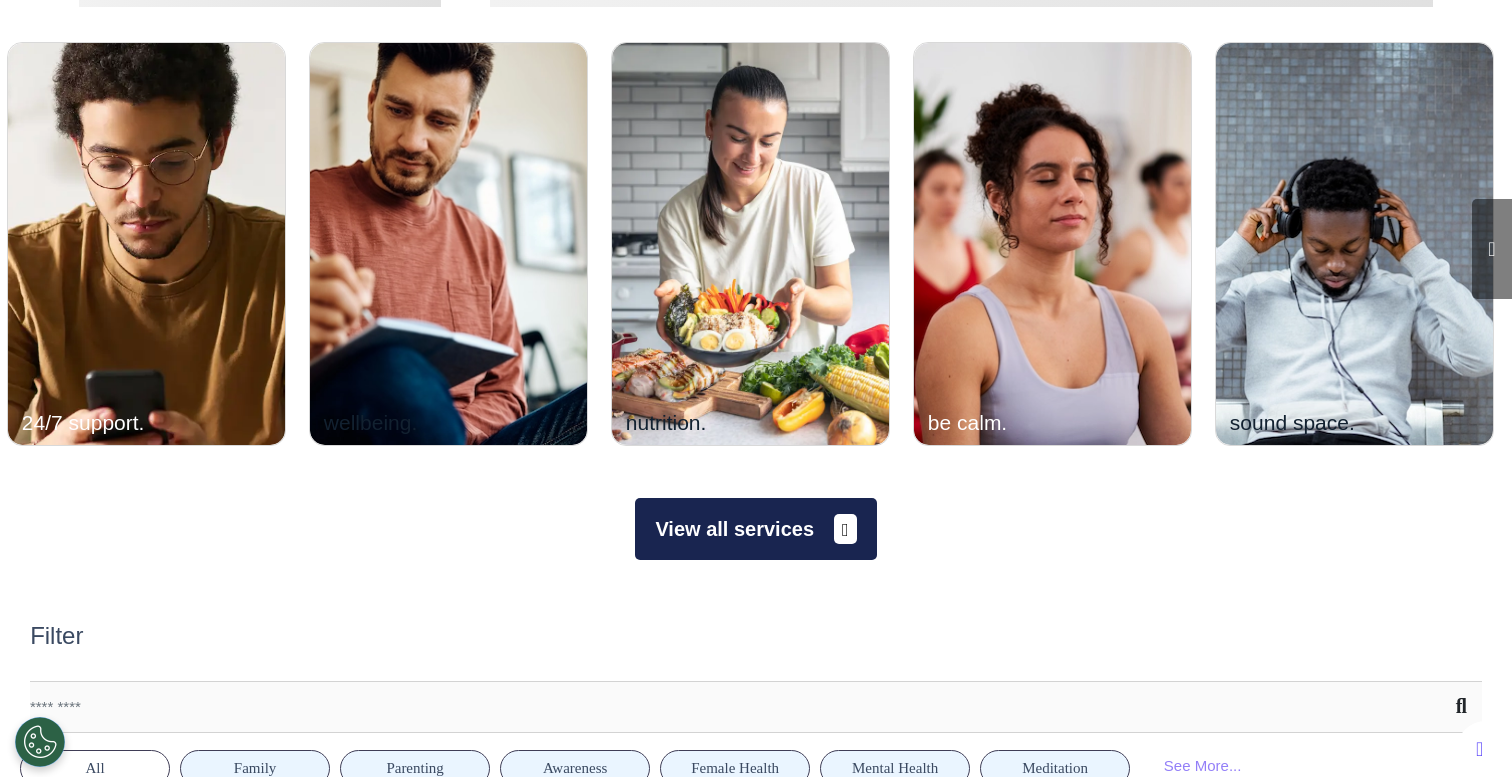 click on "View all services" at bounding box center (755, 529) 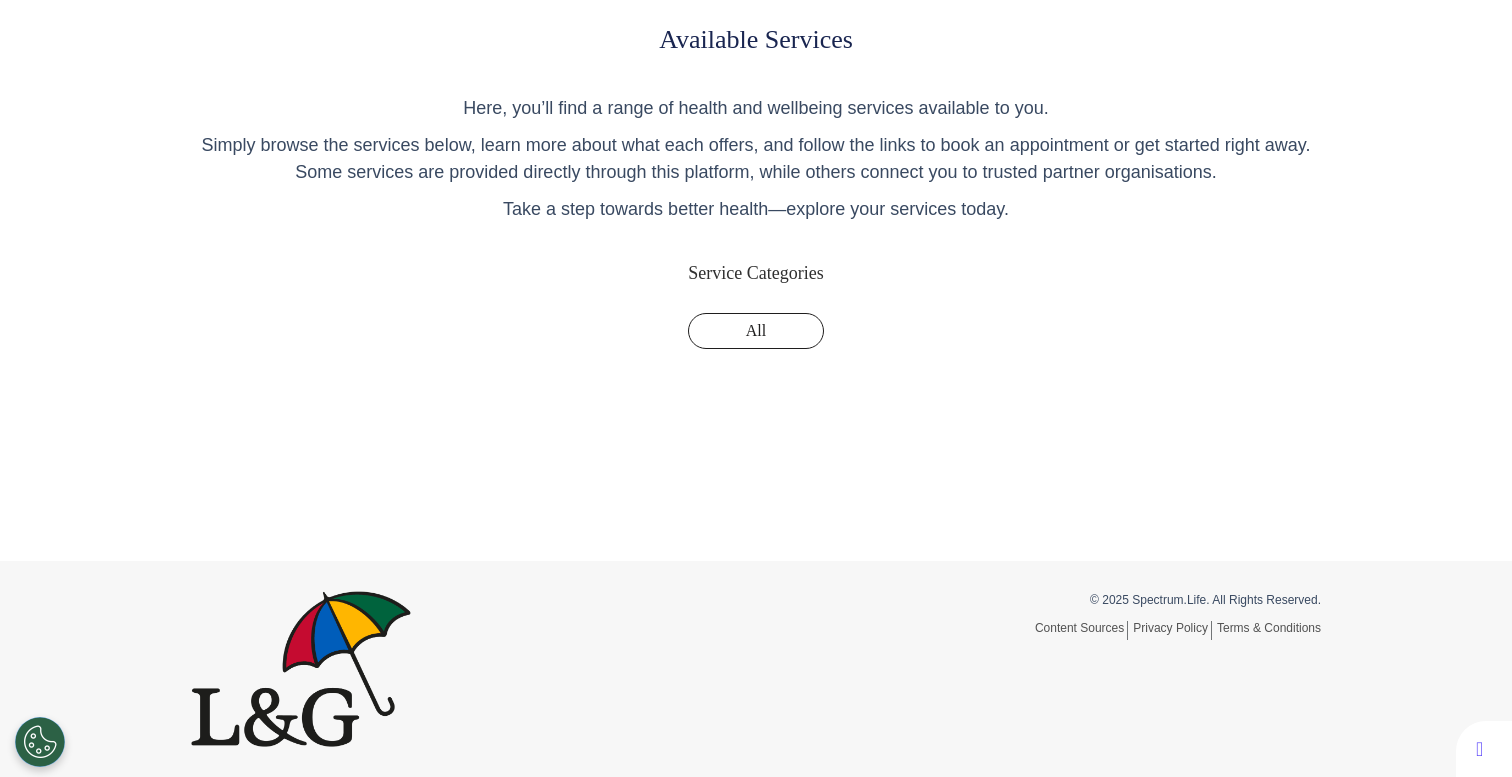 scroll, scrollTop: 0, scrollLeft: 0, axis: both 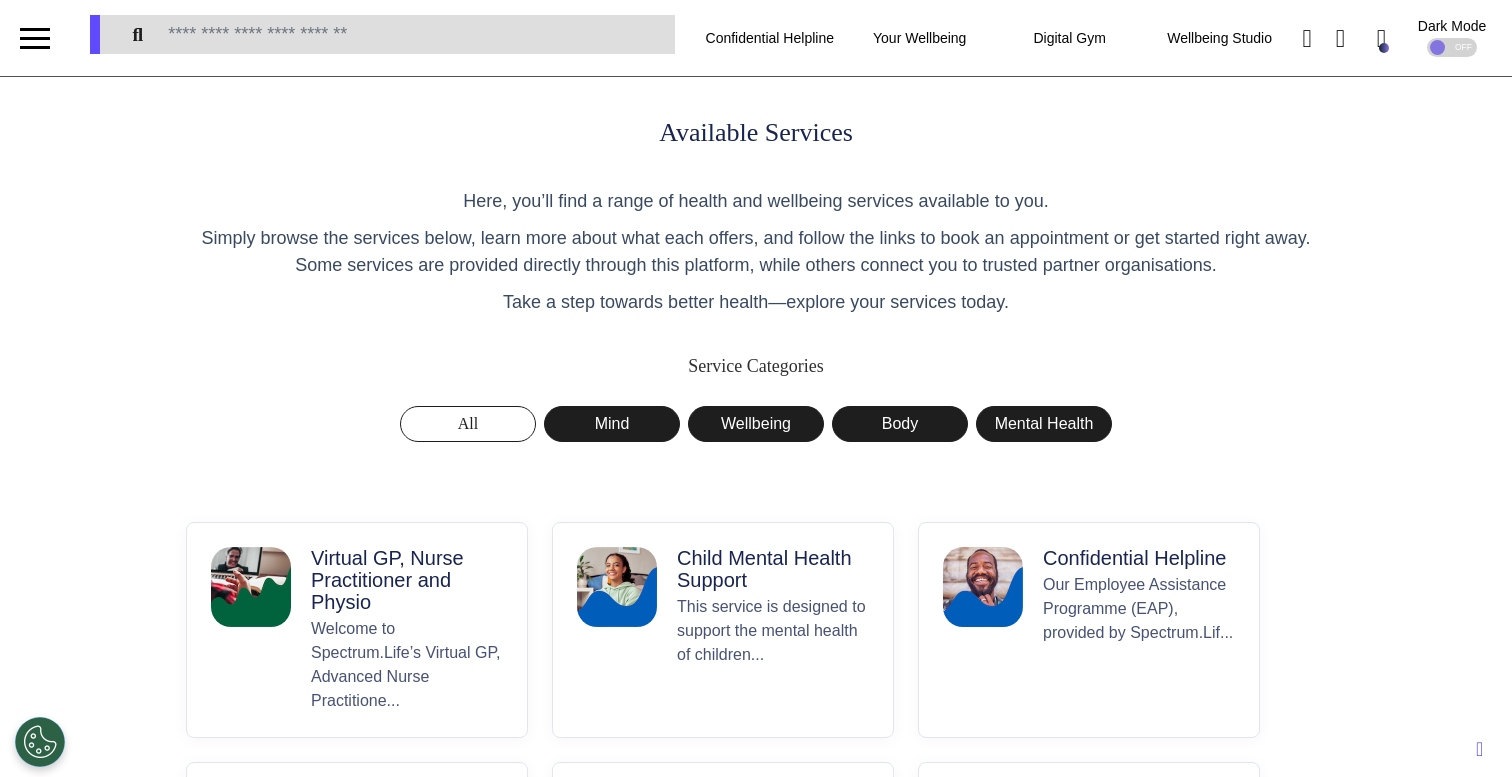 click on "Welcome to Spectrum.Life’s Virtual GP, Advanced Nurse Practitione..." at bounding box center (407, 665) 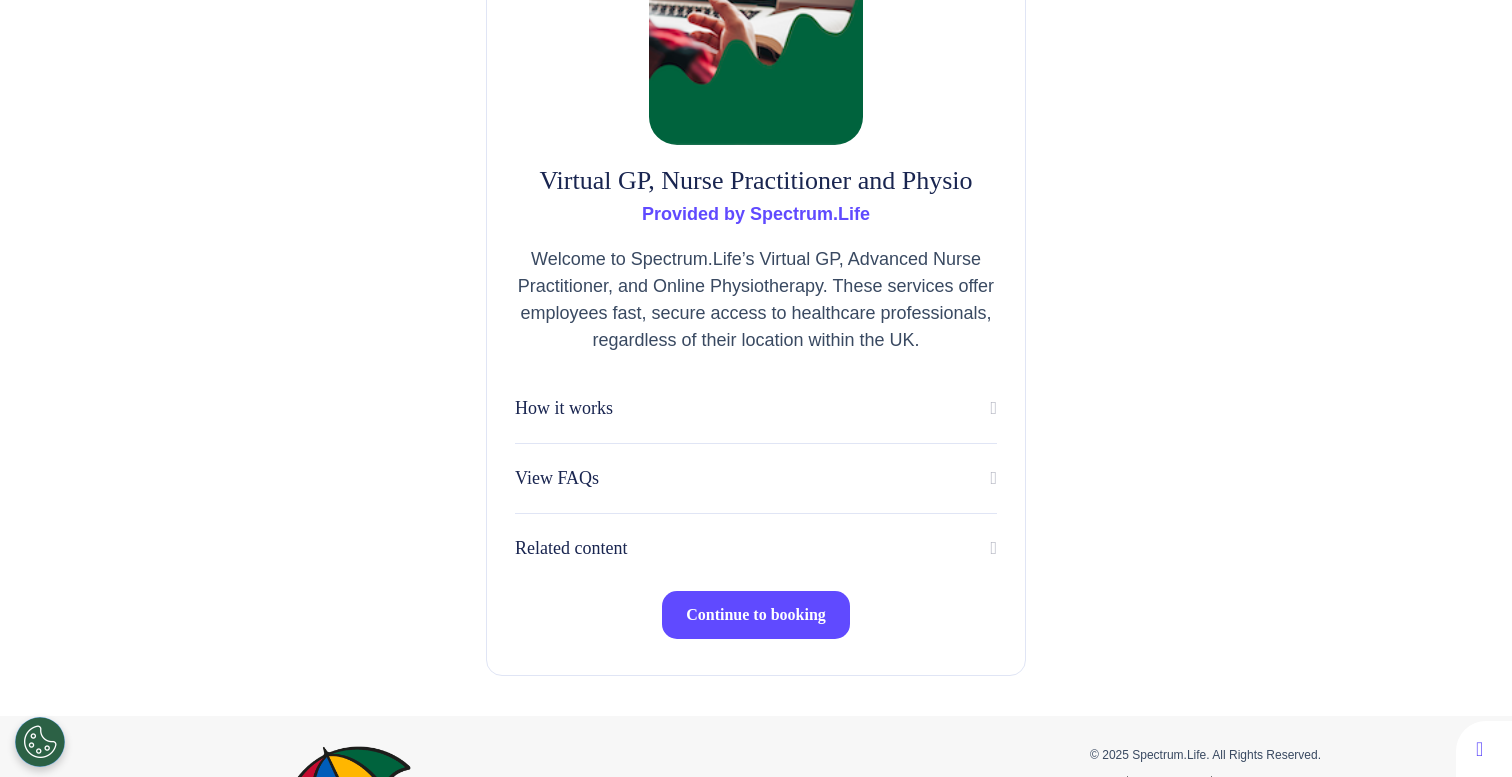 scroll, scrollTop: 397, scrollLeft: 0, axis: vertical 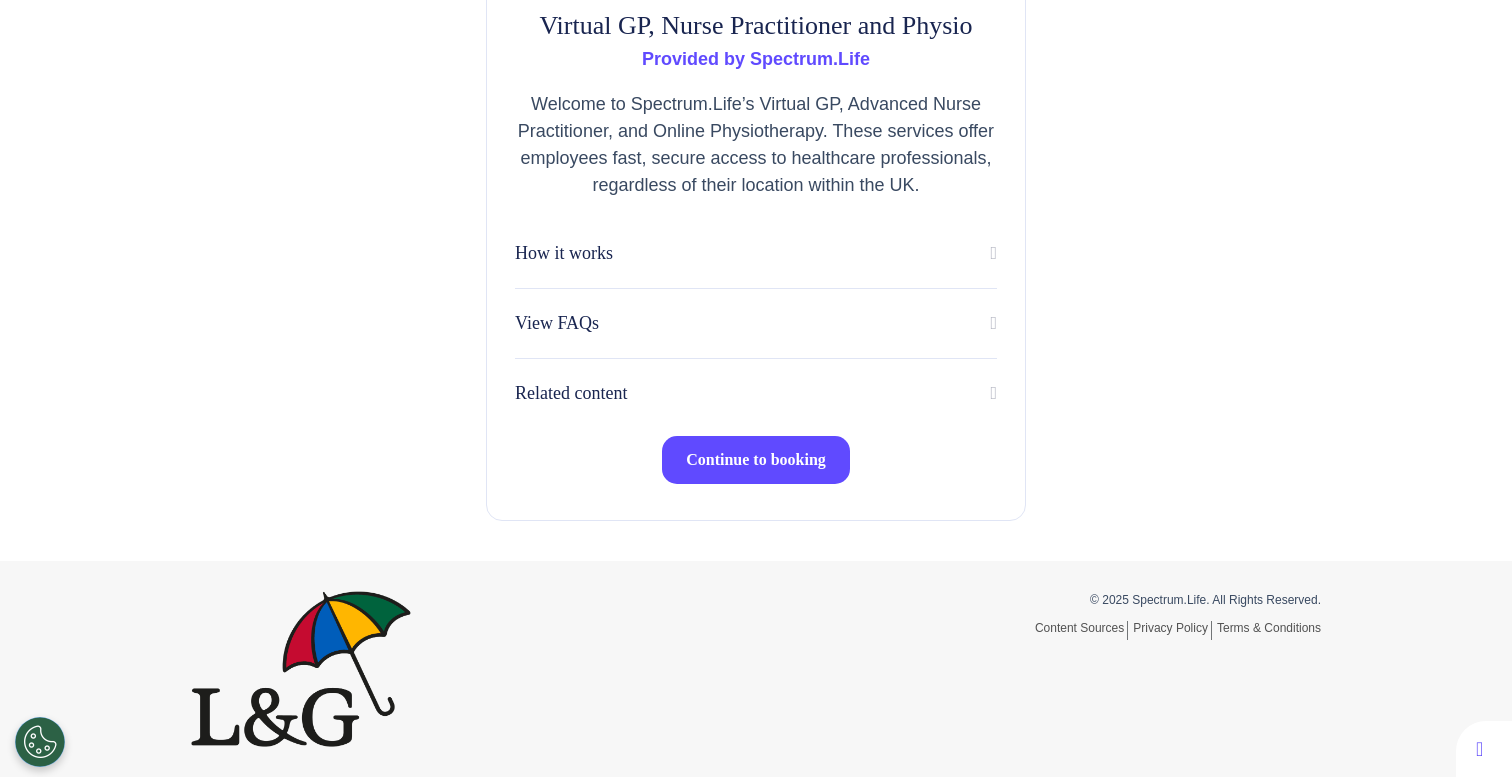 click on "Continue to booking" at bounding box center [756, 460] 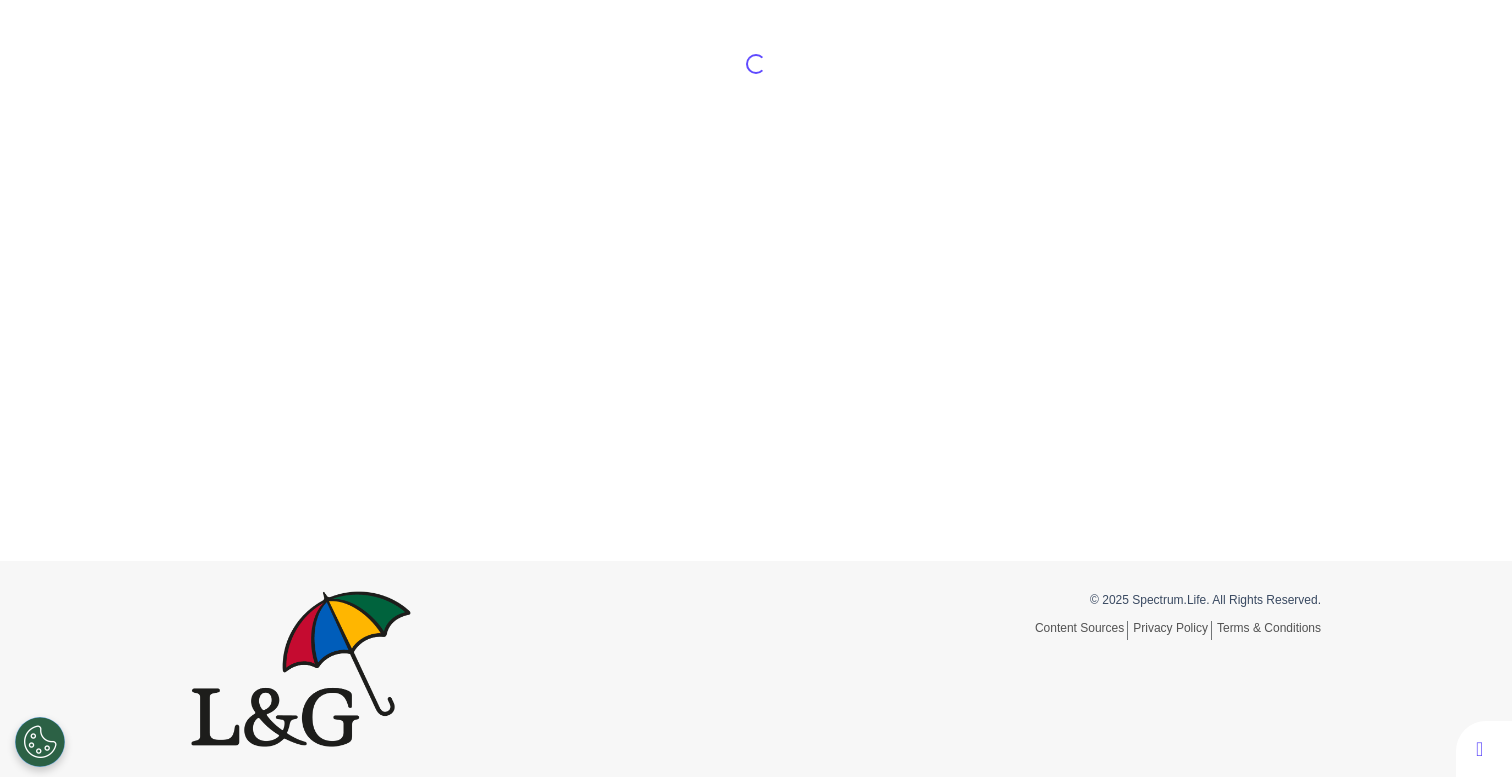 scroll, scrollTop: 0, scrollLeft: 0, axis: both 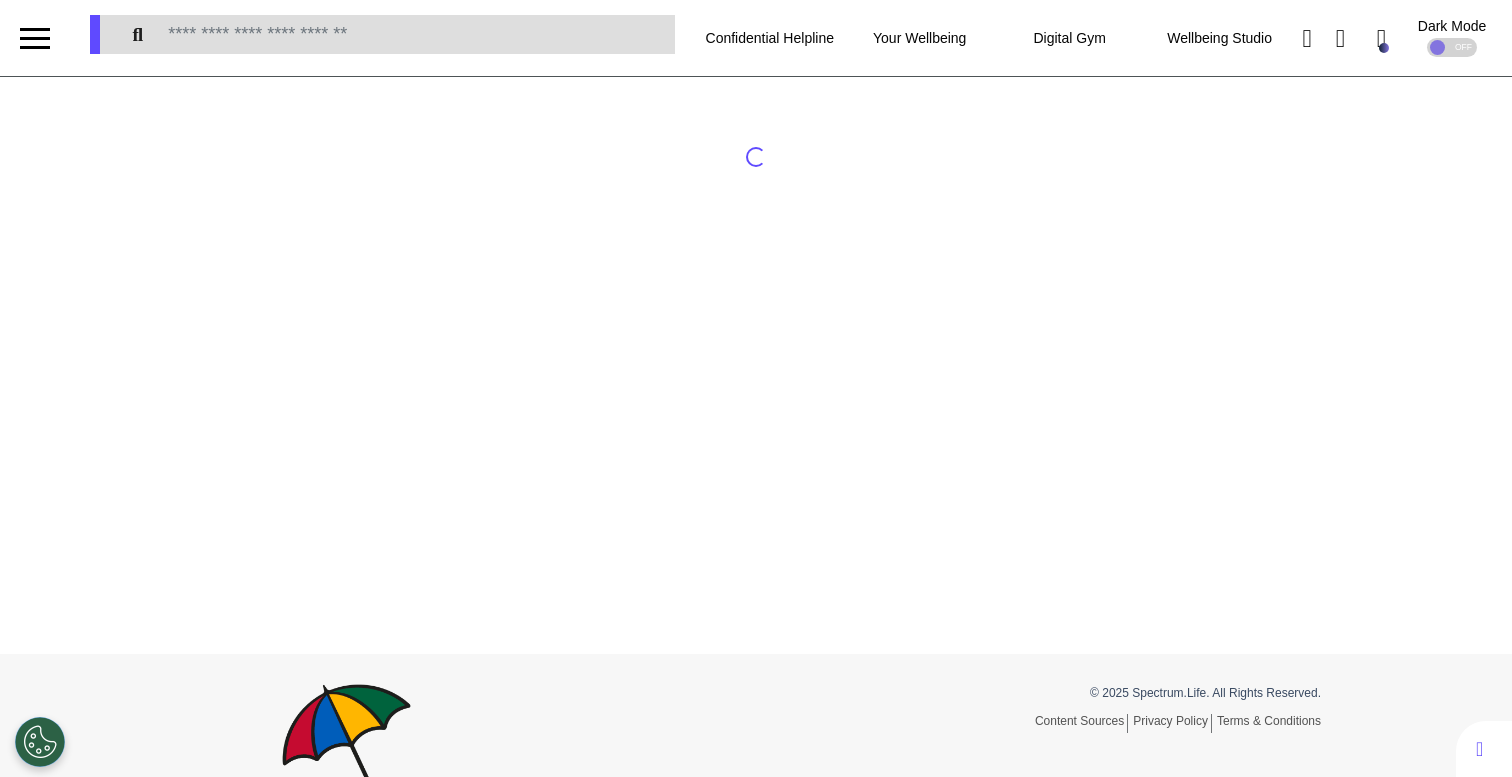 click at bounding box center [35, 38] 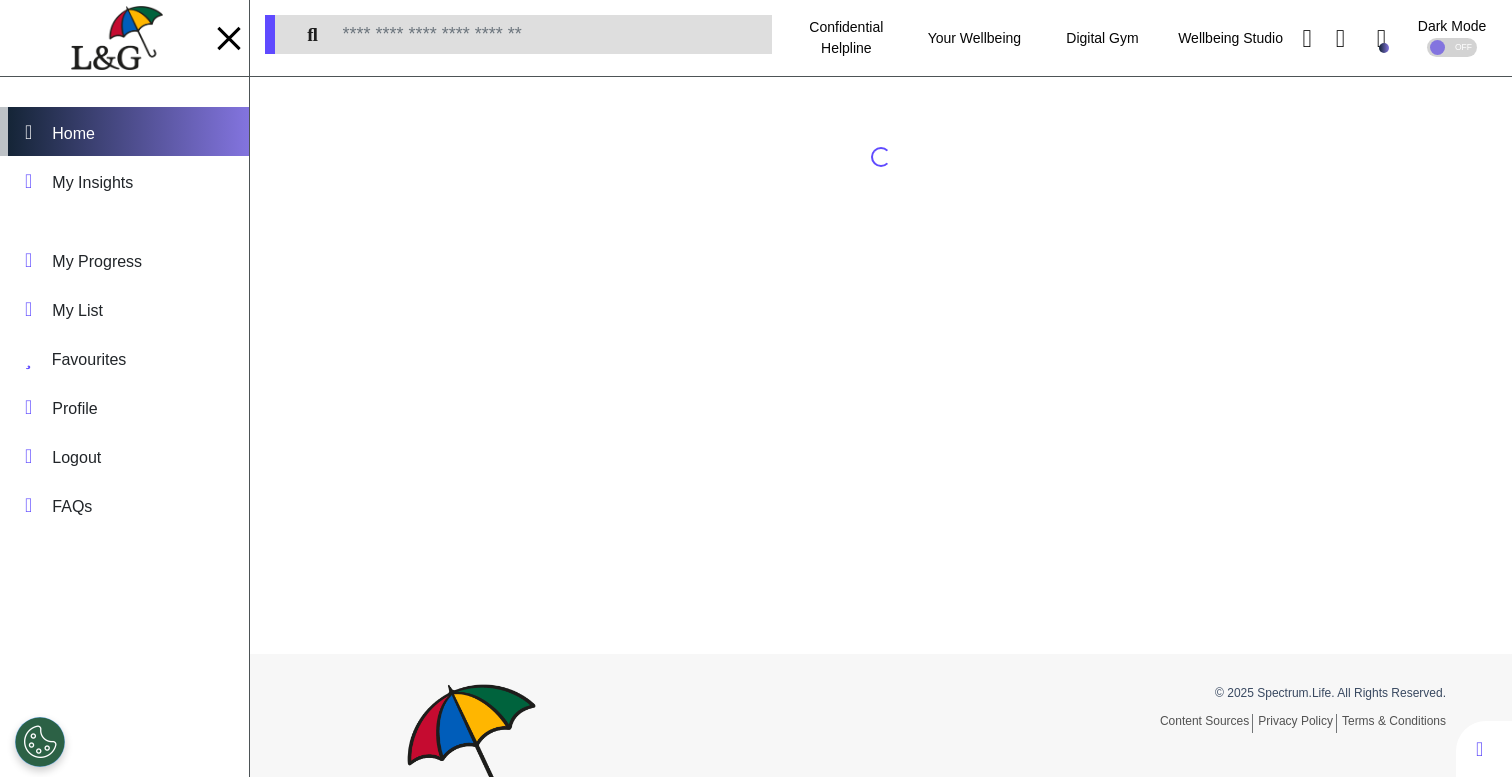 click on "Home" at bounding box center (124, 131) 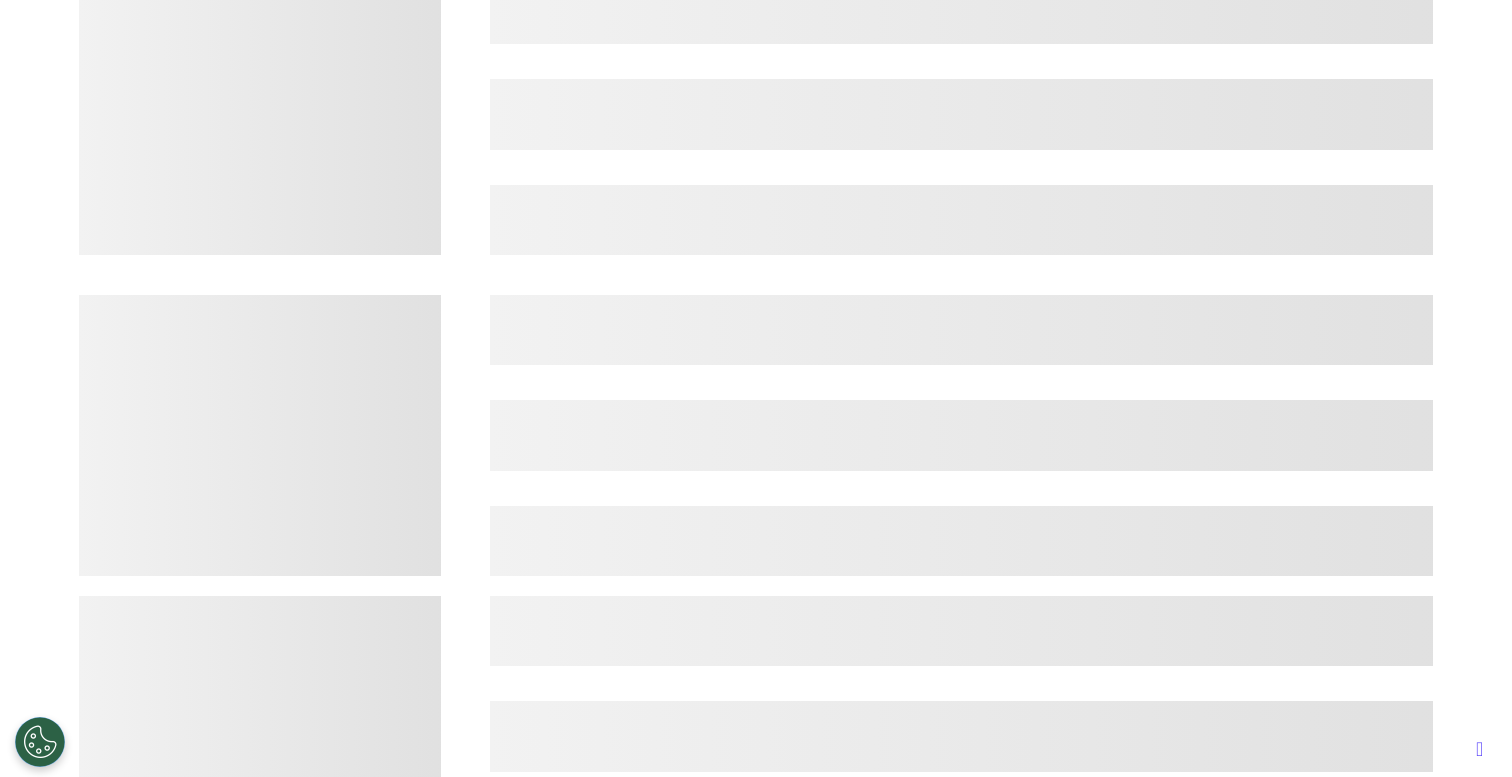 scroll, scrollTop: 637, scrollLeft: 0, axis: vertical 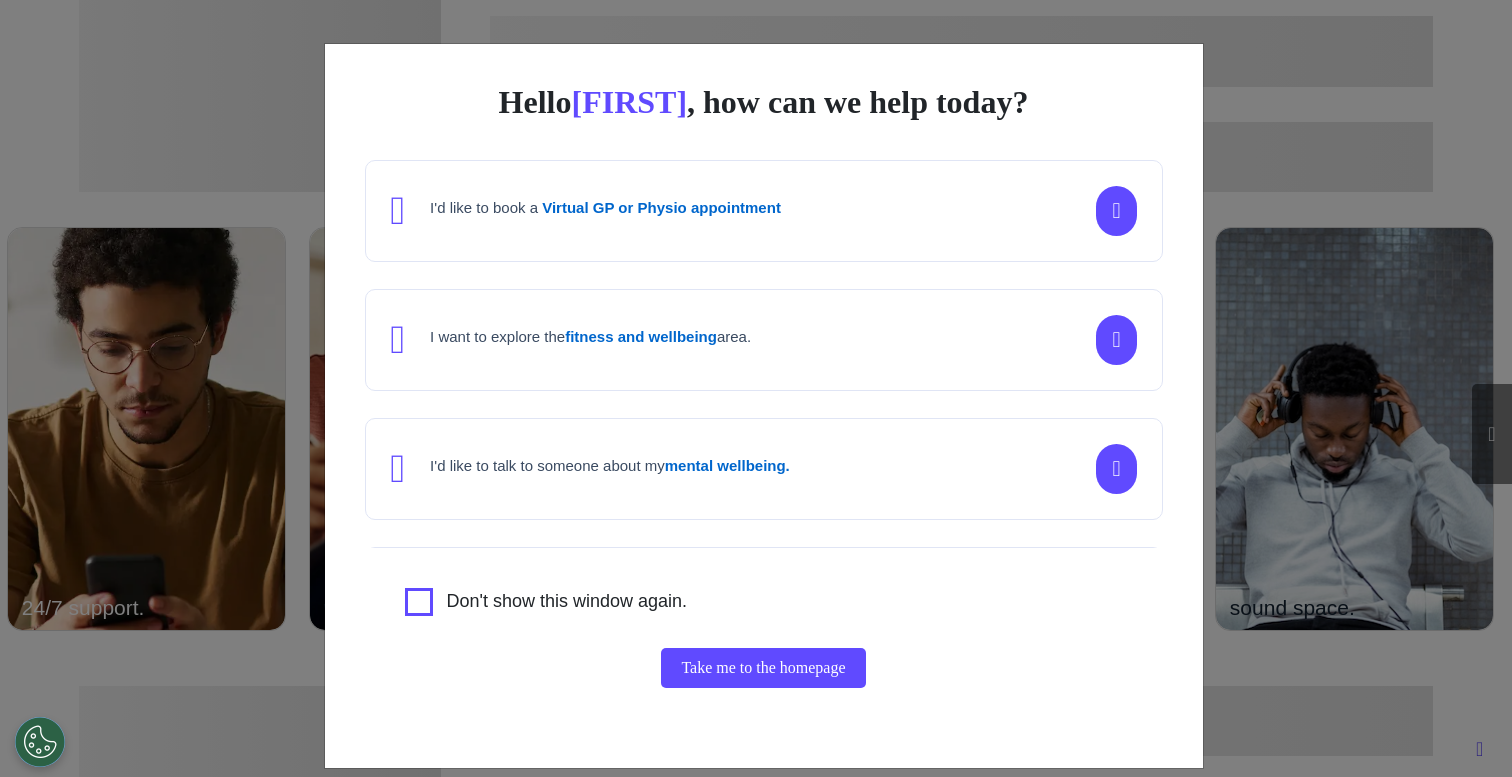 click on "Hello  [NAME] , how can we help today? I'd like to book a   Virtual GP or Physio appointment I want to explore the  fitness and wellbeing  area. I'd like to talk to someone about my  mental wellbeing. I'd like to understand my  cancer risk or speak to a cancer nurse  about my symptoms or diagnosis. I am just  browsing.  Don't show this window again.   Take me to the homepage" at bounding box center [756, 388] 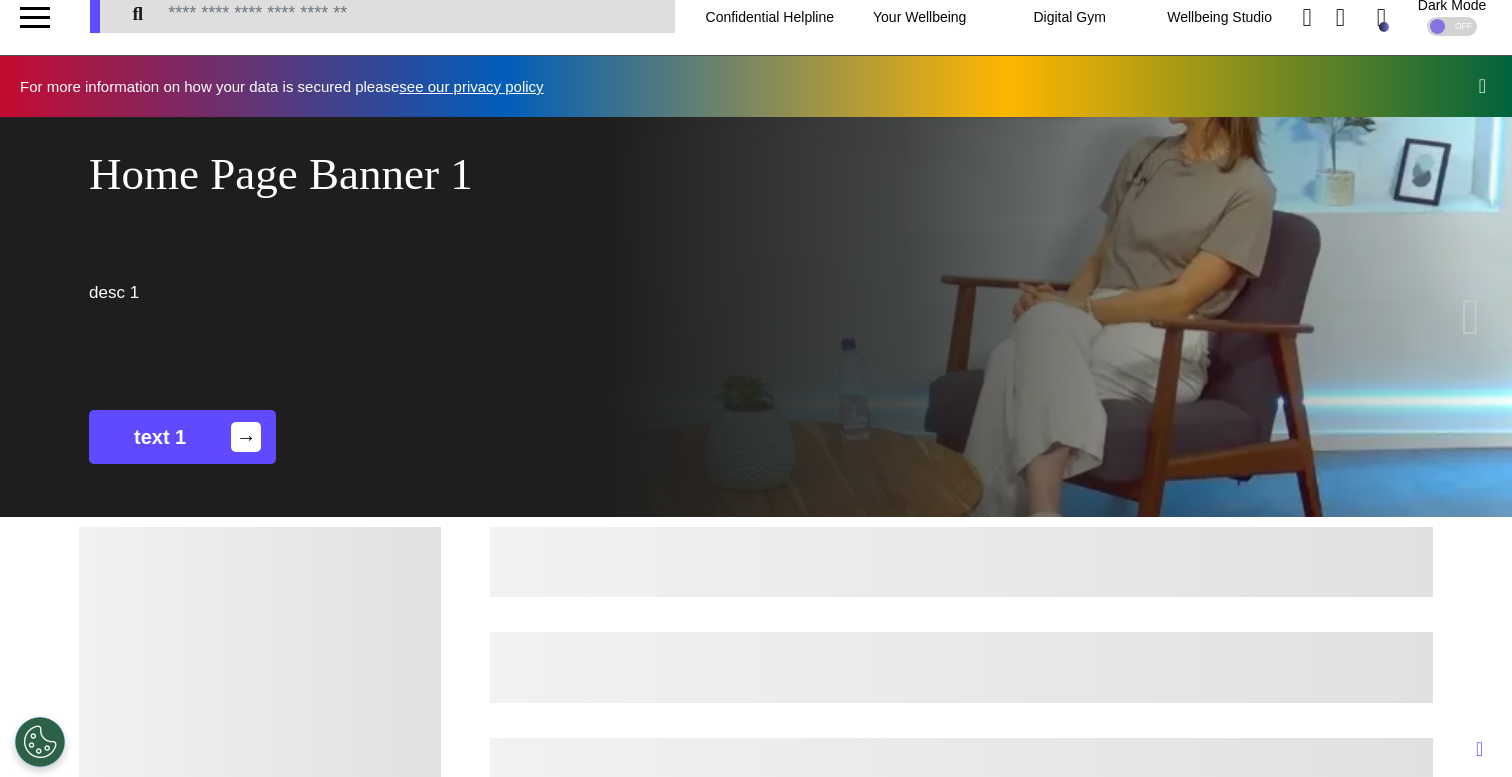 scroll, scrollTop: 24, scrollLeft: 0, axis: vertical 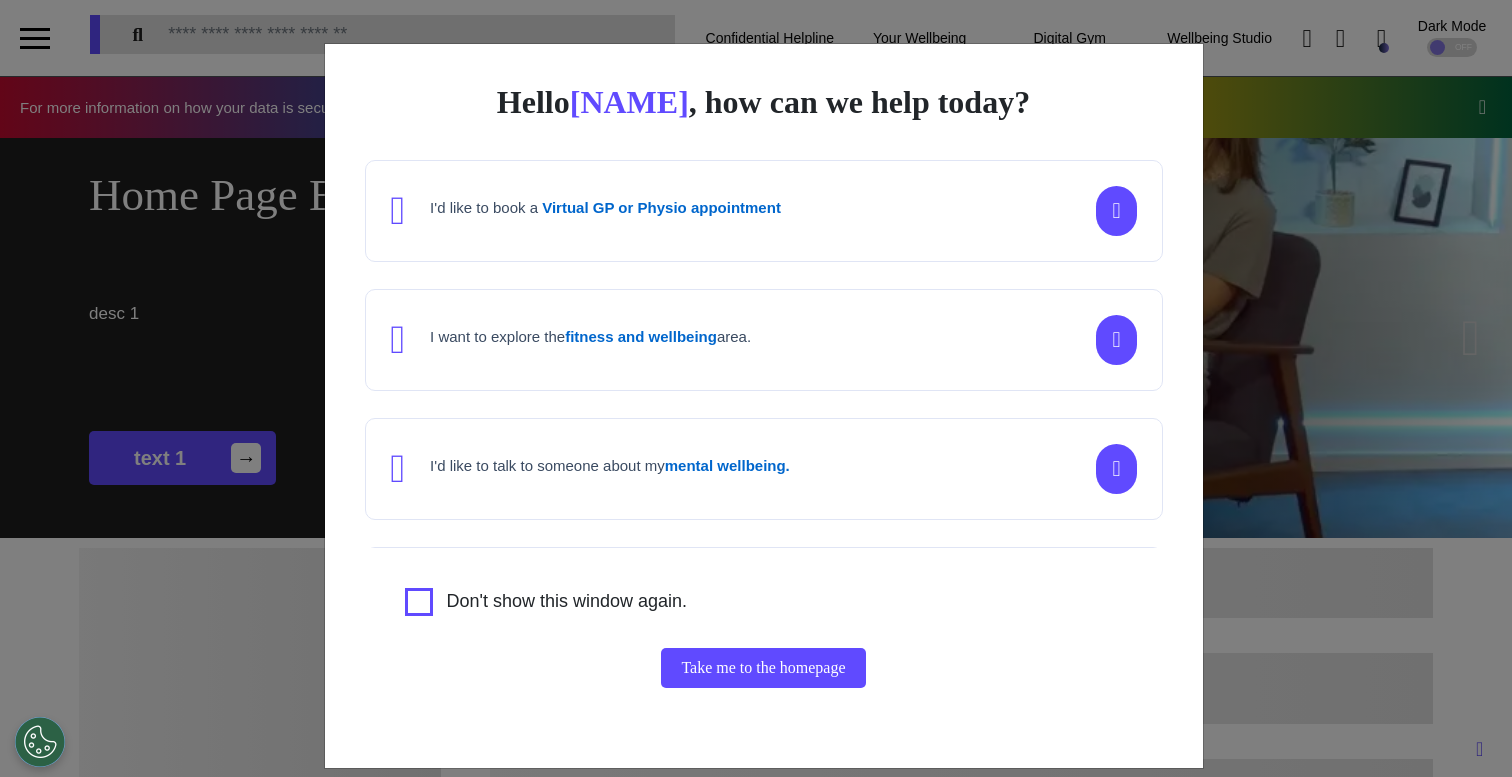 click on "Hello  [NAME] , how can we help today? I'd like to book a   Virtual GP or Physio appointment I want to explore the  fitness and wellbeing  area. I'd like to talk to someone about my  mental wellbeing. I'd like to understand my  cancer risk or speak to a cancer nurse  about my symptoms or diagnosis. I am just  browsing.  Don't show this window again.   Take me to the homepage" at bounding box center (756, 388) 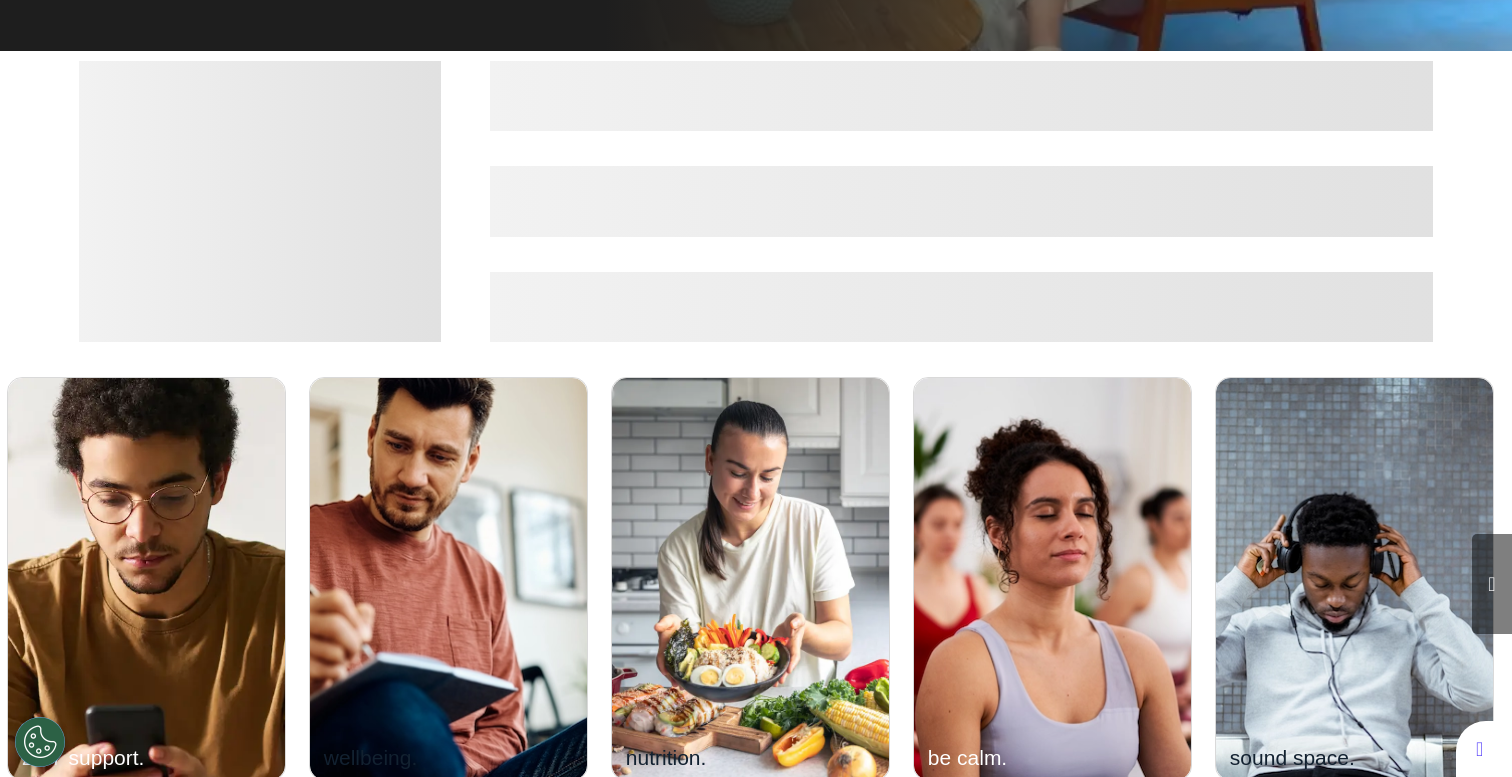 scroll, scrollTop: 522, scrollLeft: 0, axis: vertical 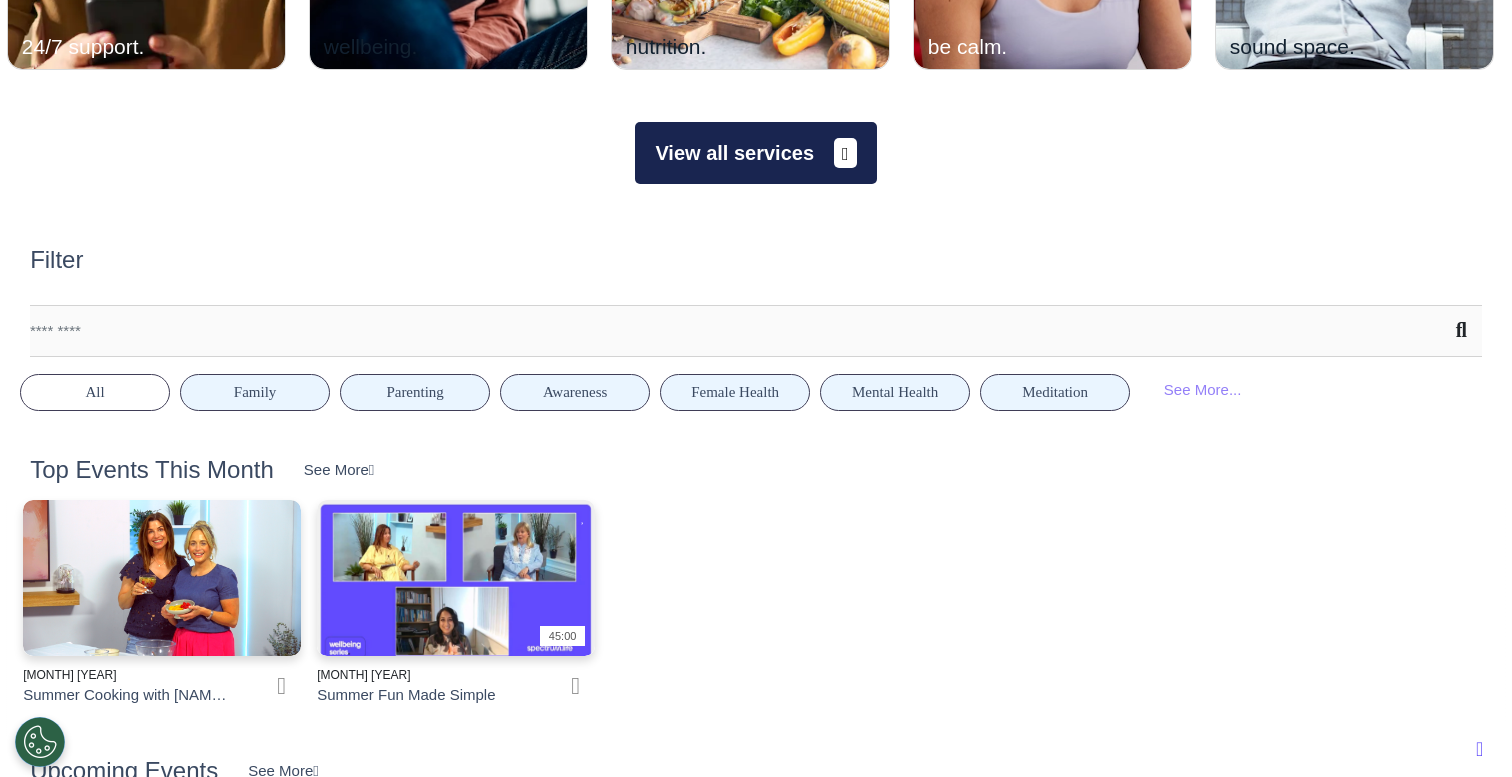 click on "View all services" at bounding box center (755, 153) 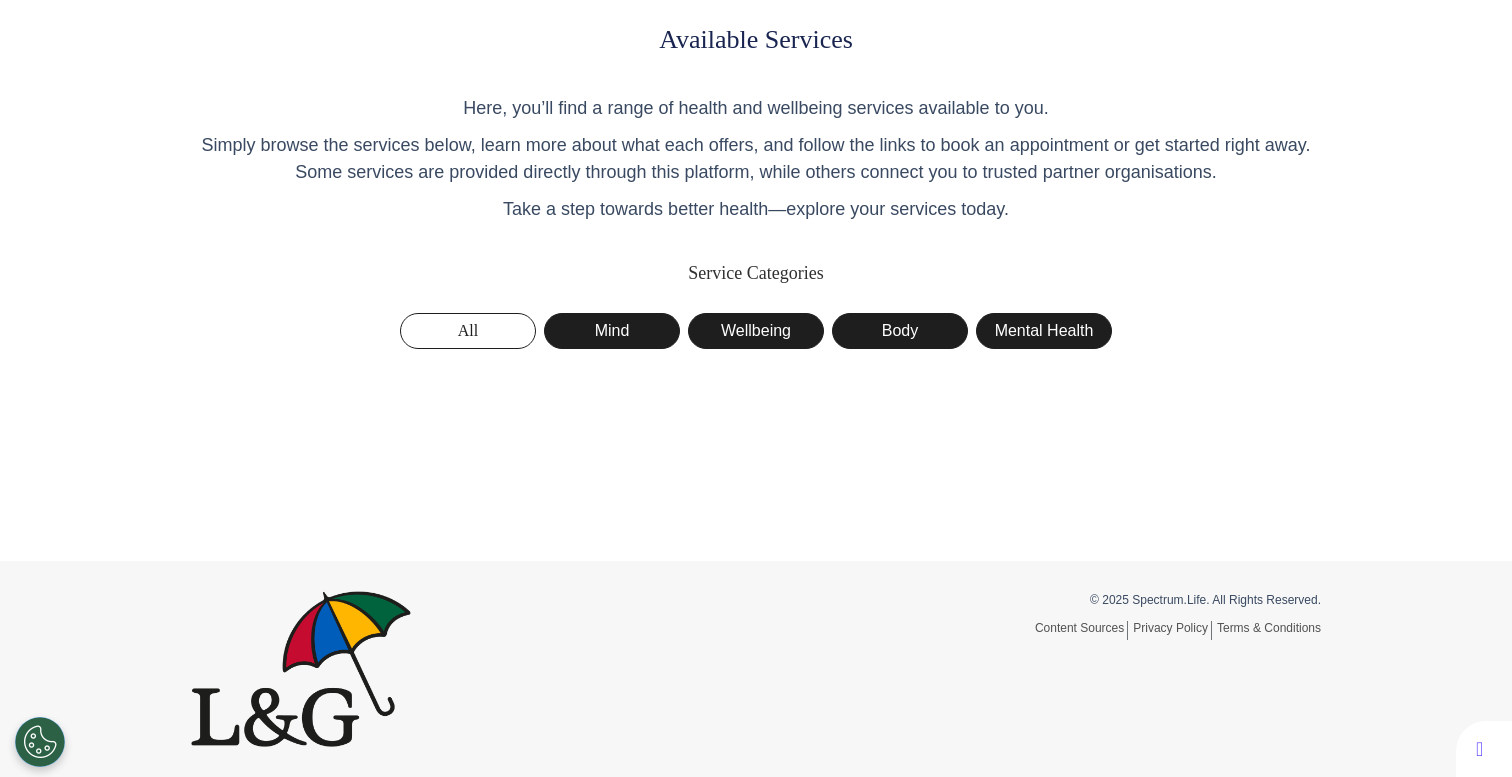 scroll, scrollTop: 92, scrollLeft: 0, axis: vertical 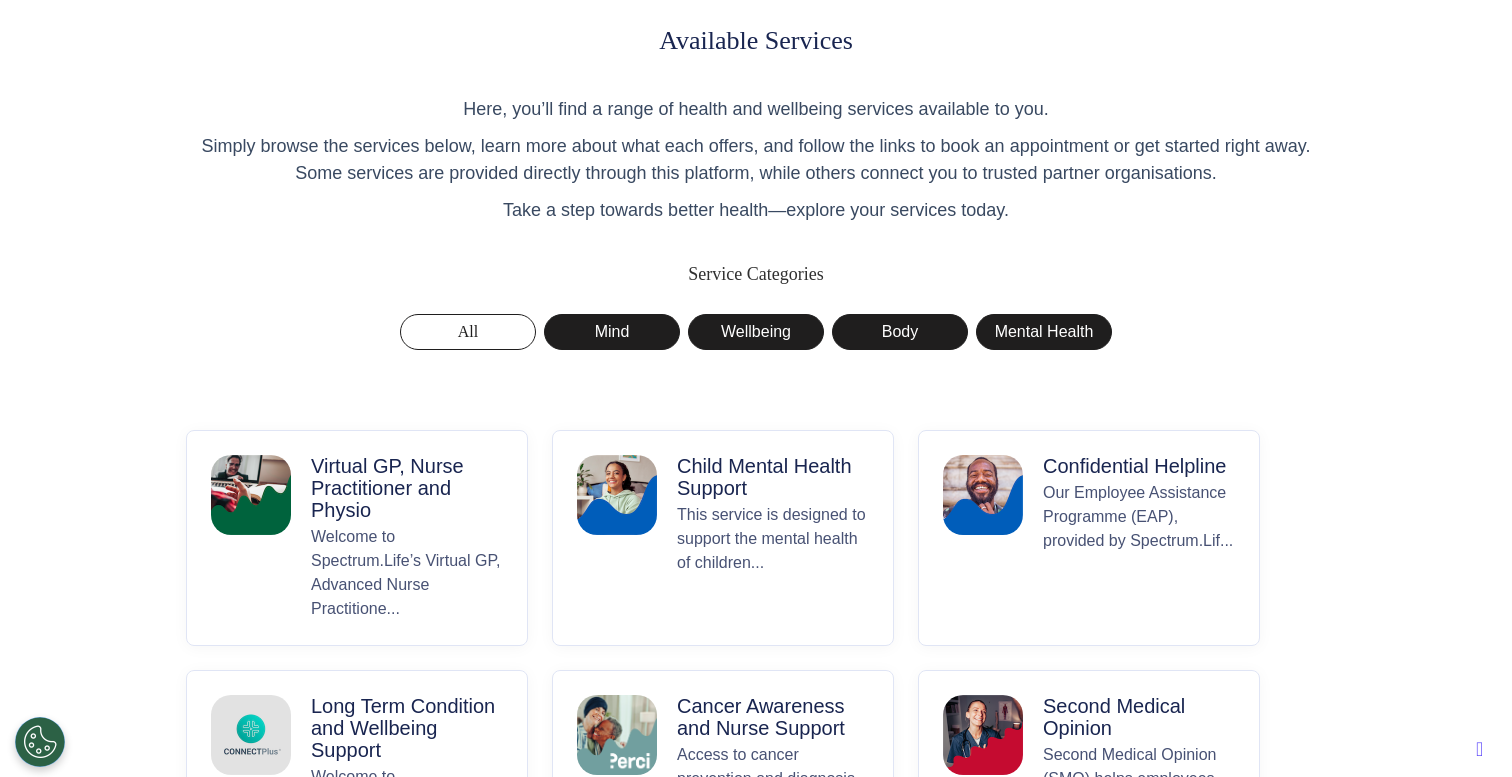 click on "Welcome to Spectrum.Life’s Virtual GP, Advanced Nurse Practitione..." at bounding box center [407, 573] 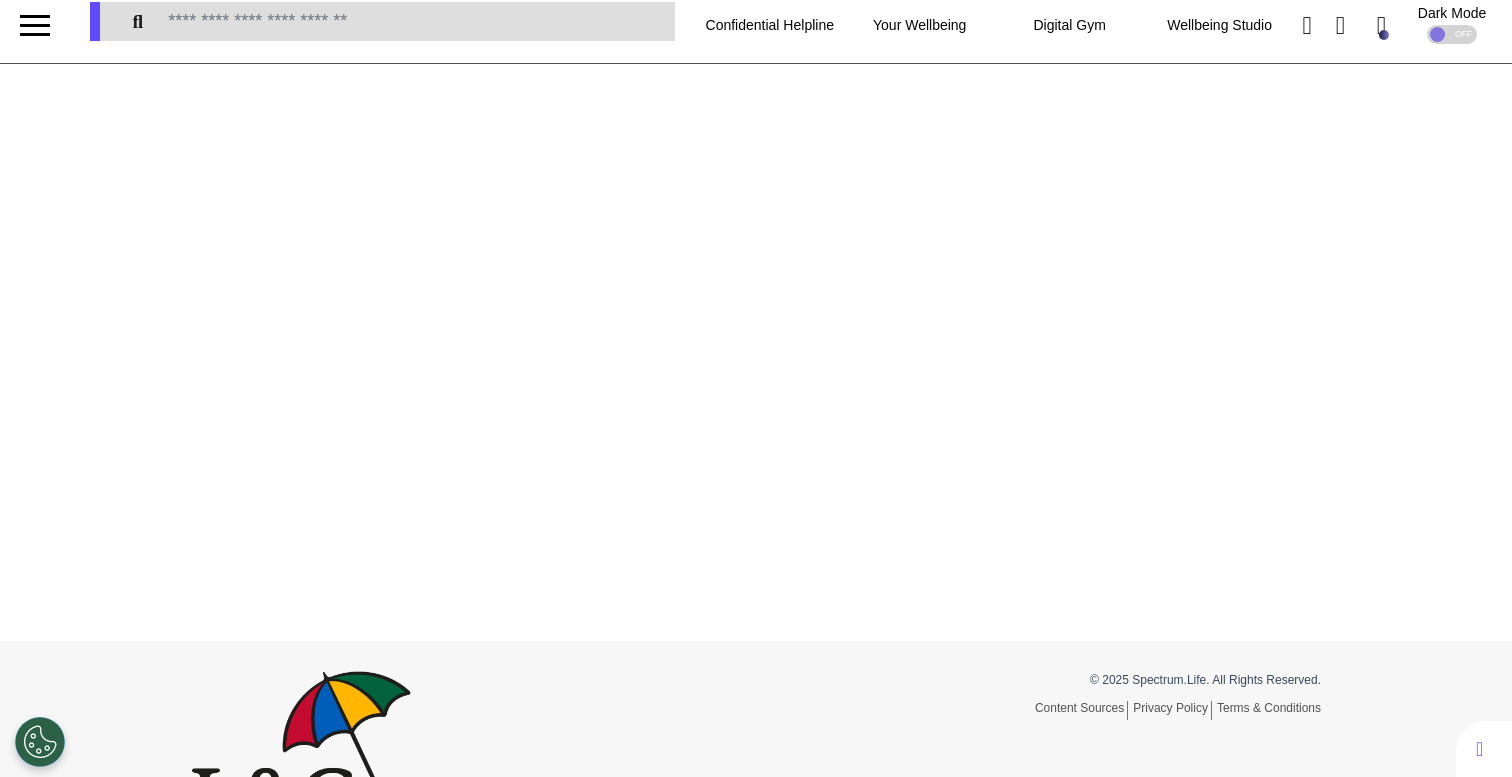 scroll, scrollTop: 0, scrollLeft: 0, axis: both 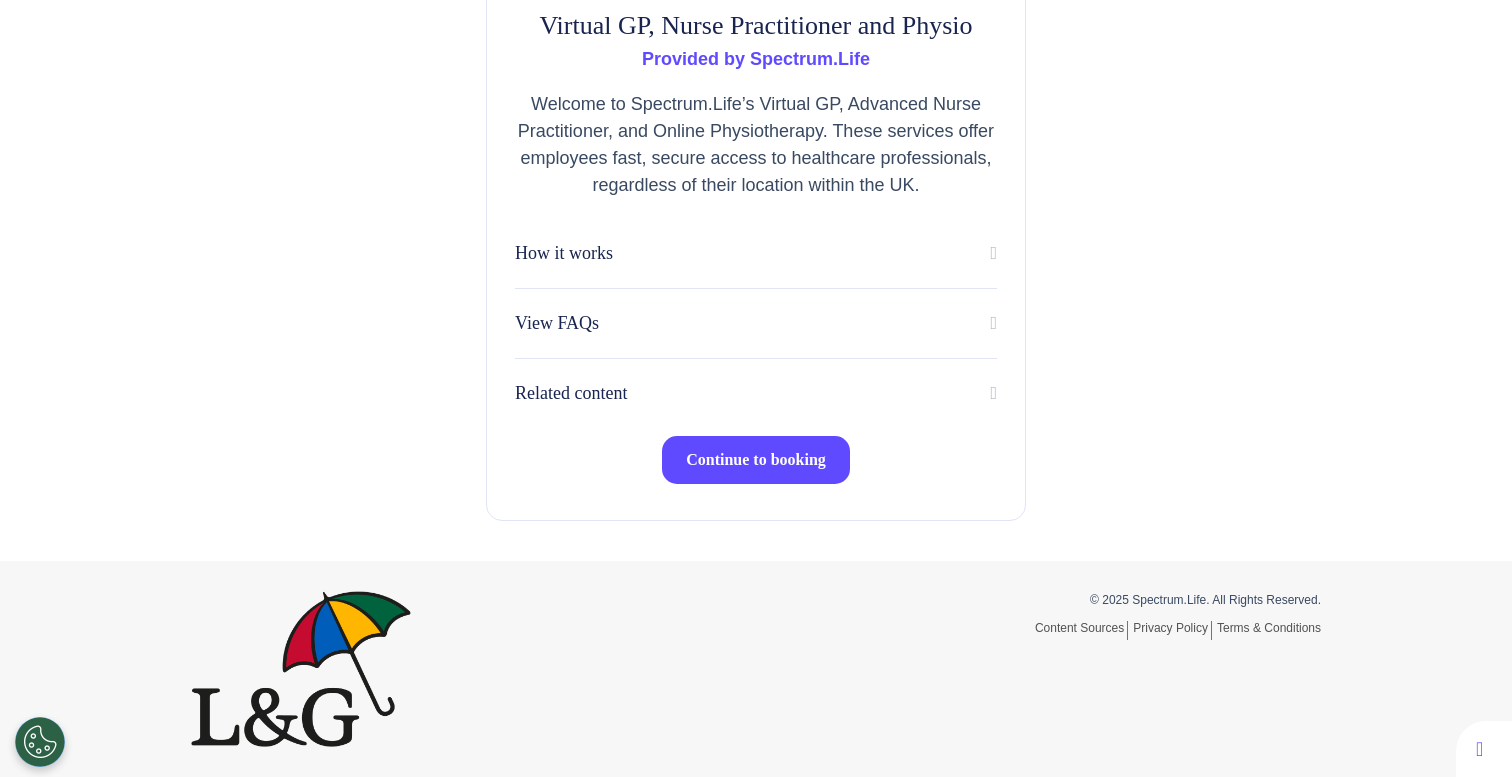 click on "Continue to booking" at bounding box center (756, 459) 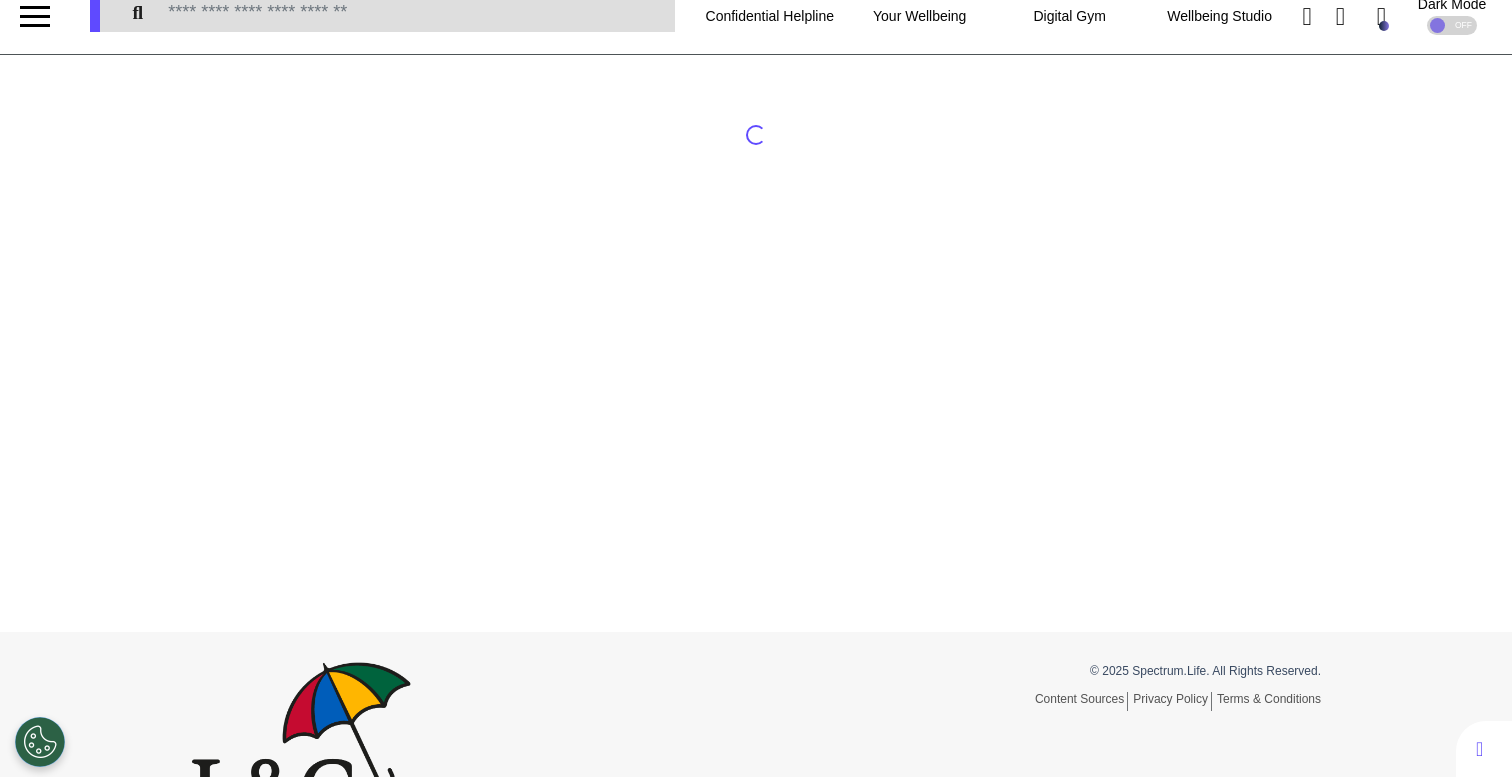 scroll, scrollTop: 0, scrollLeft: 0, axis: both 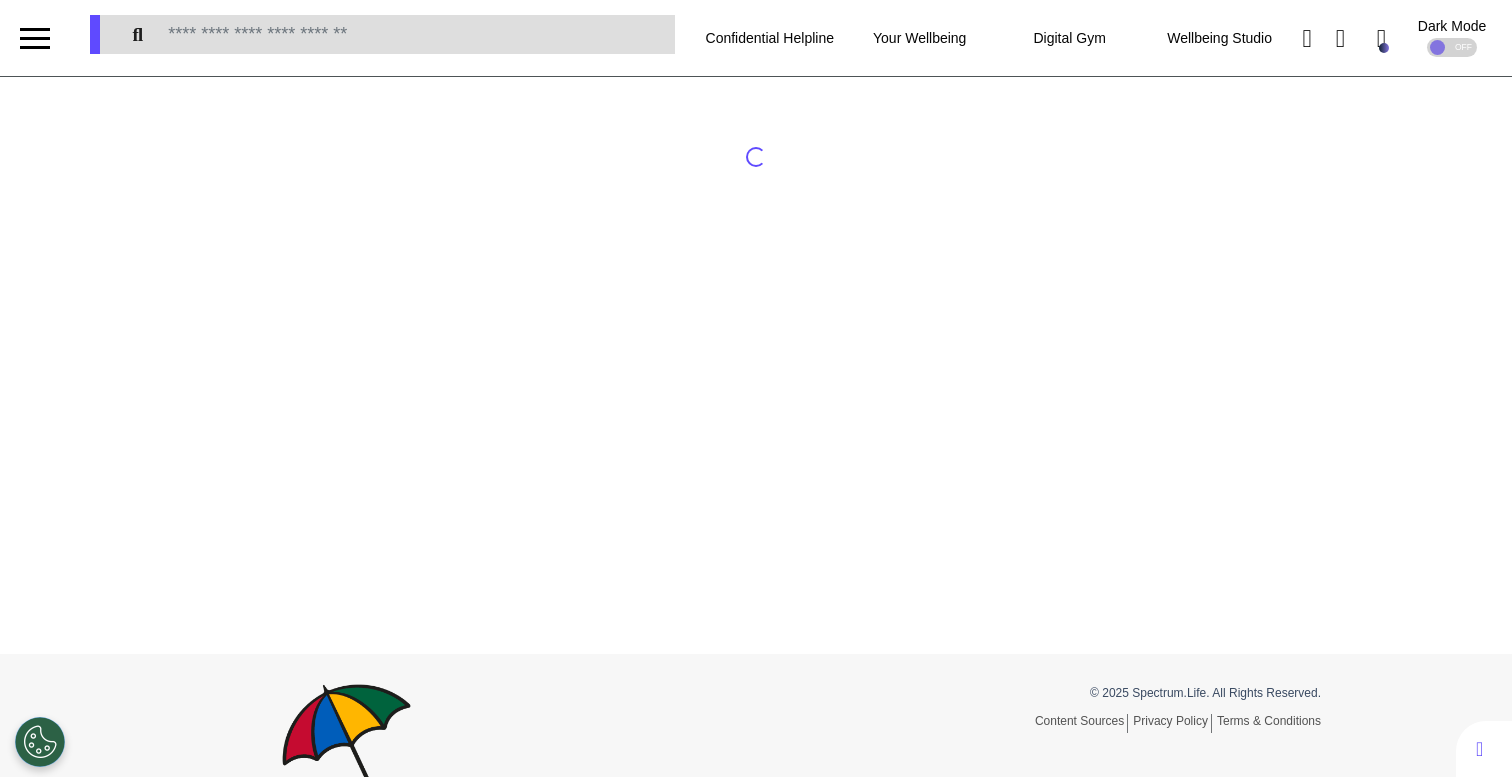 click at bounding box center (35, 38) 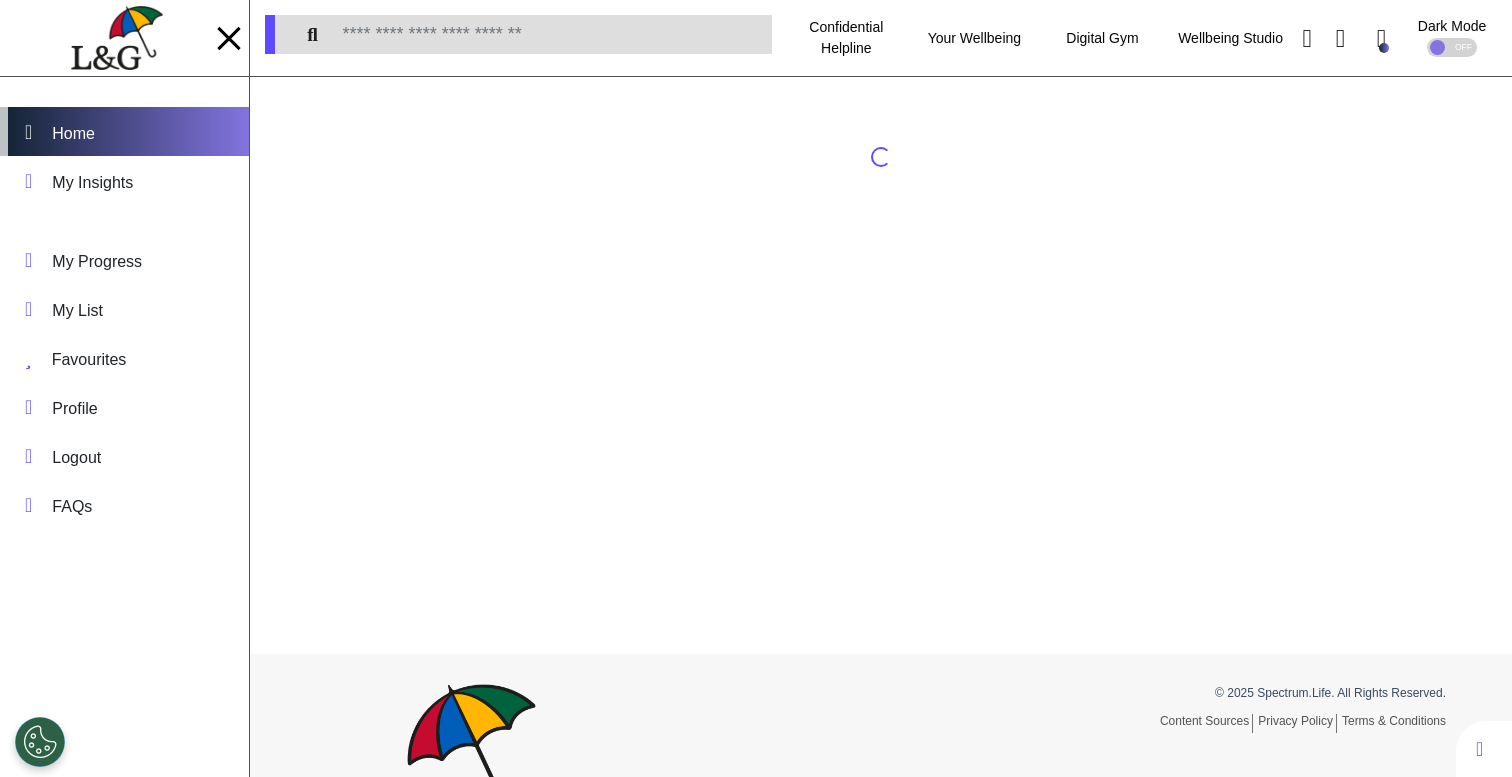 click on "Home" at bounding box center (124, 131) 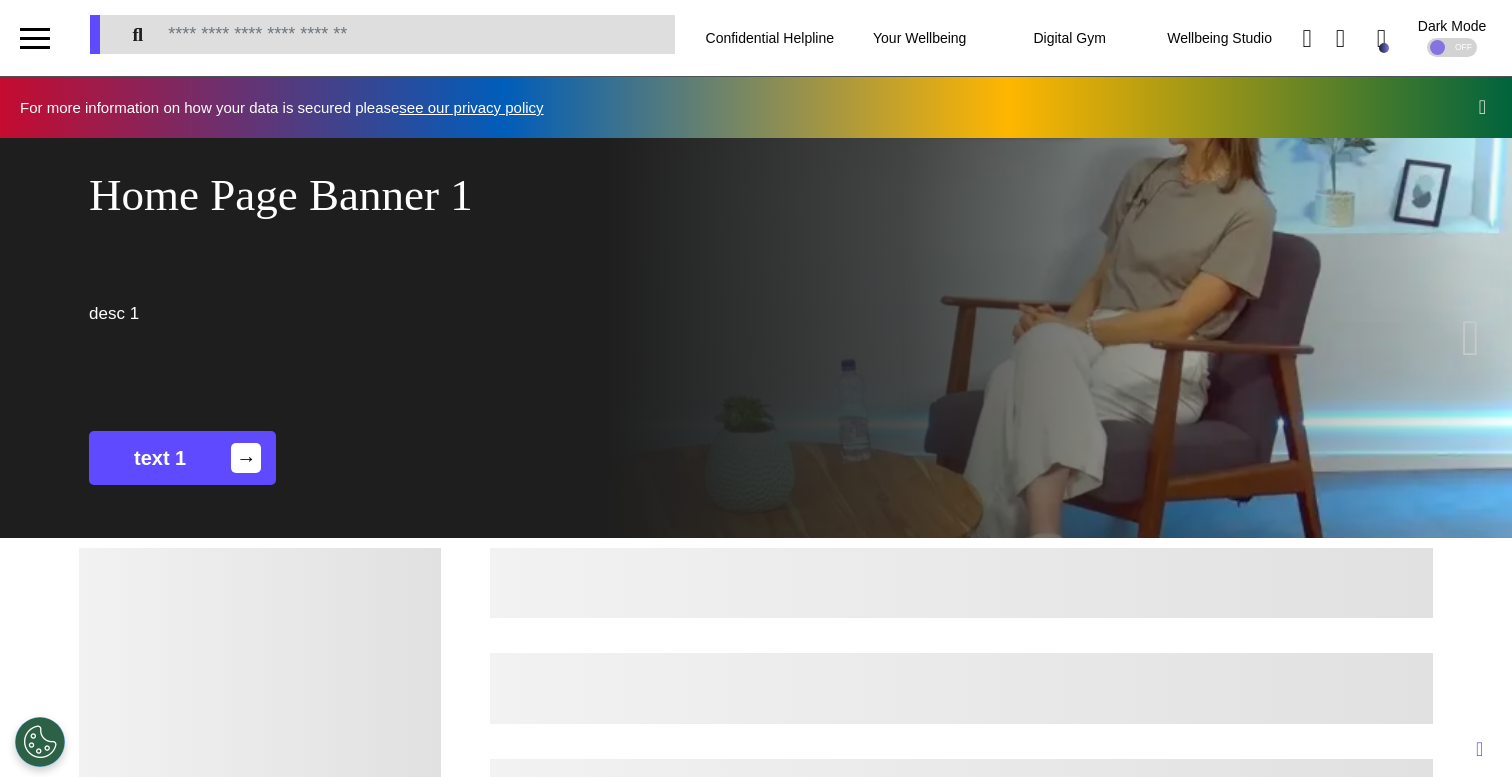 scroll, scrollTop: 0, scrollLeft: 755, axis: horizontal 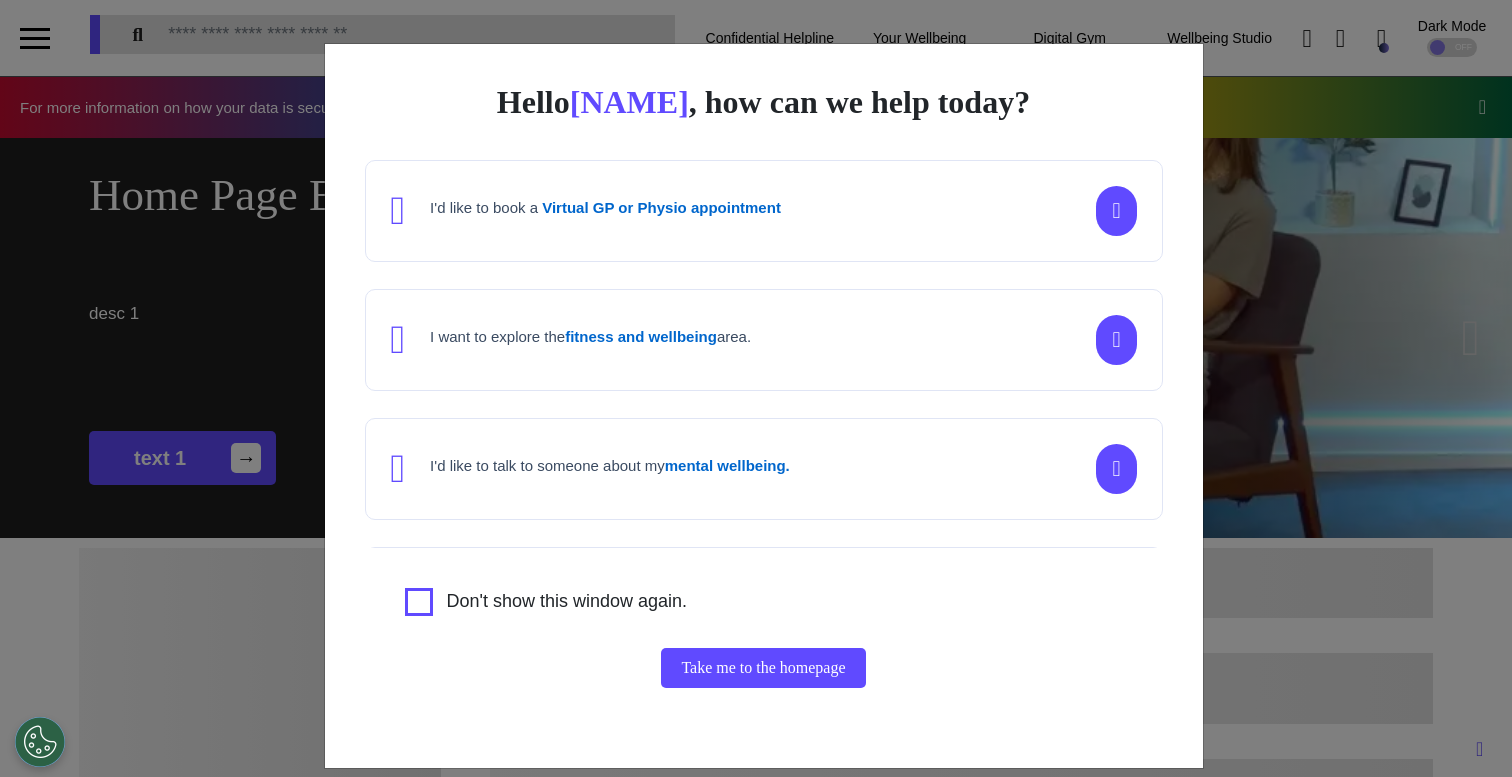 click on "Hello  [NAME] , how can we help today? I'd like to book a   Virtual GP or Physio appointment I want to explore the  fitness and wellbeing  area. I'd like to talk to someone about my  mental wellbeing. I'd like to understand my  cancer risk or speak to a cancer nurse  about my symptoms or diagnosis. I am just  browsing.  Don't show this window again.   Take me to the homepage" at bounding box center [756, 388] 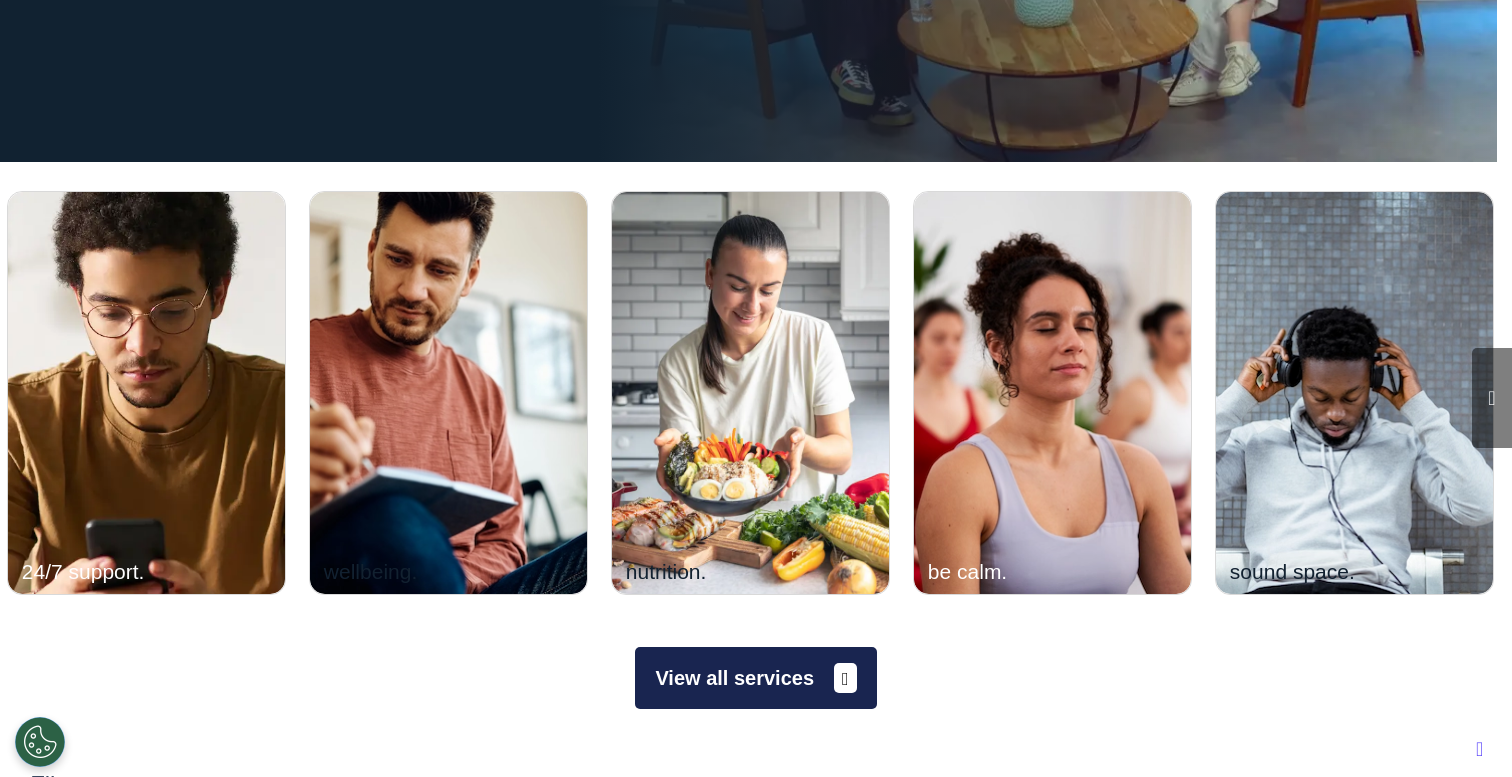 click on "View all services" at bounding box center [755, 678] 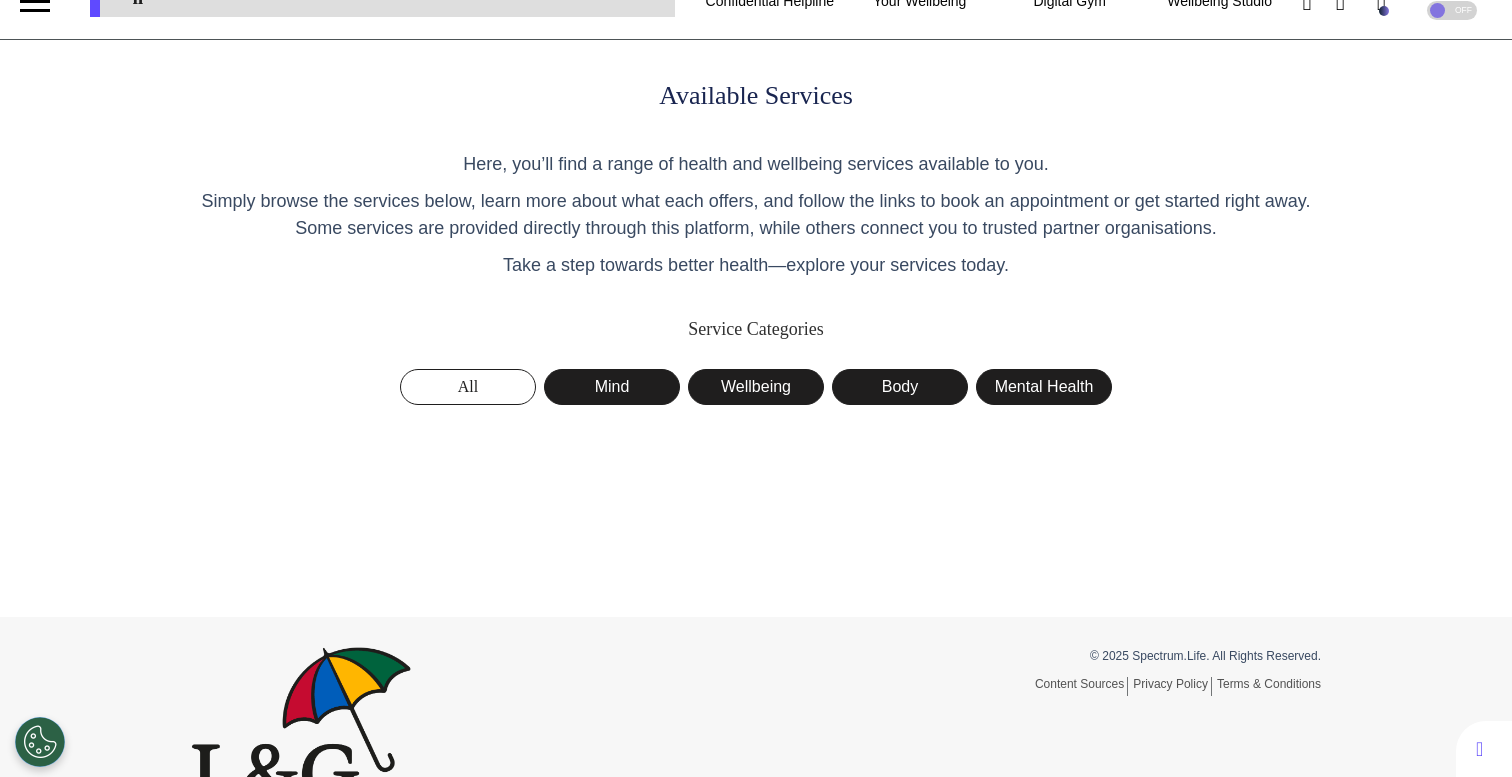 scroll, scrollTop: 41, scrollLeft: 0, axis: vertical 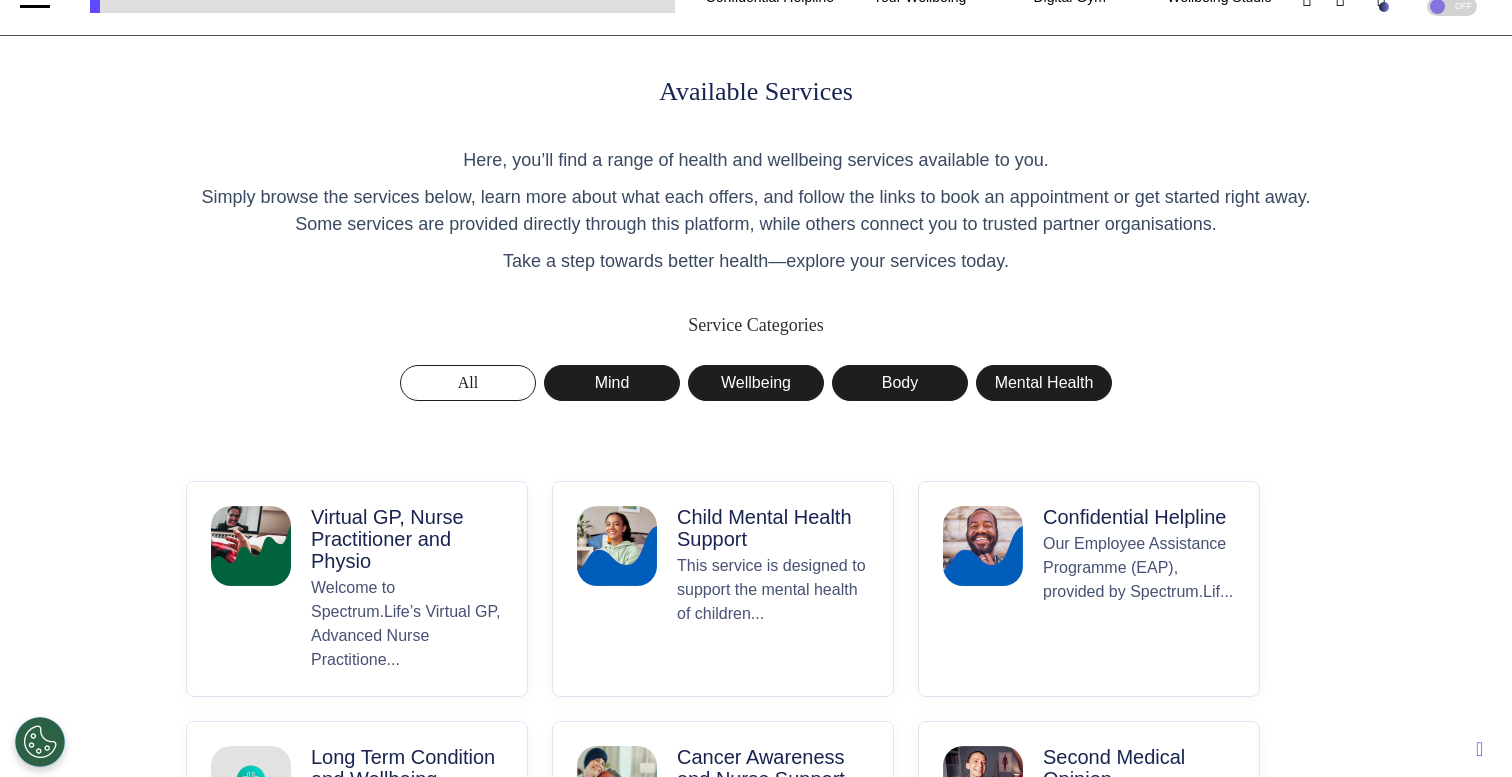 click on "Virtual GP, Nurse Practitioner and Physio Welcome to Spectrum.Life’s Virtual GP, Advanced Nurse Practitione..." at bounding box center [407, 589] 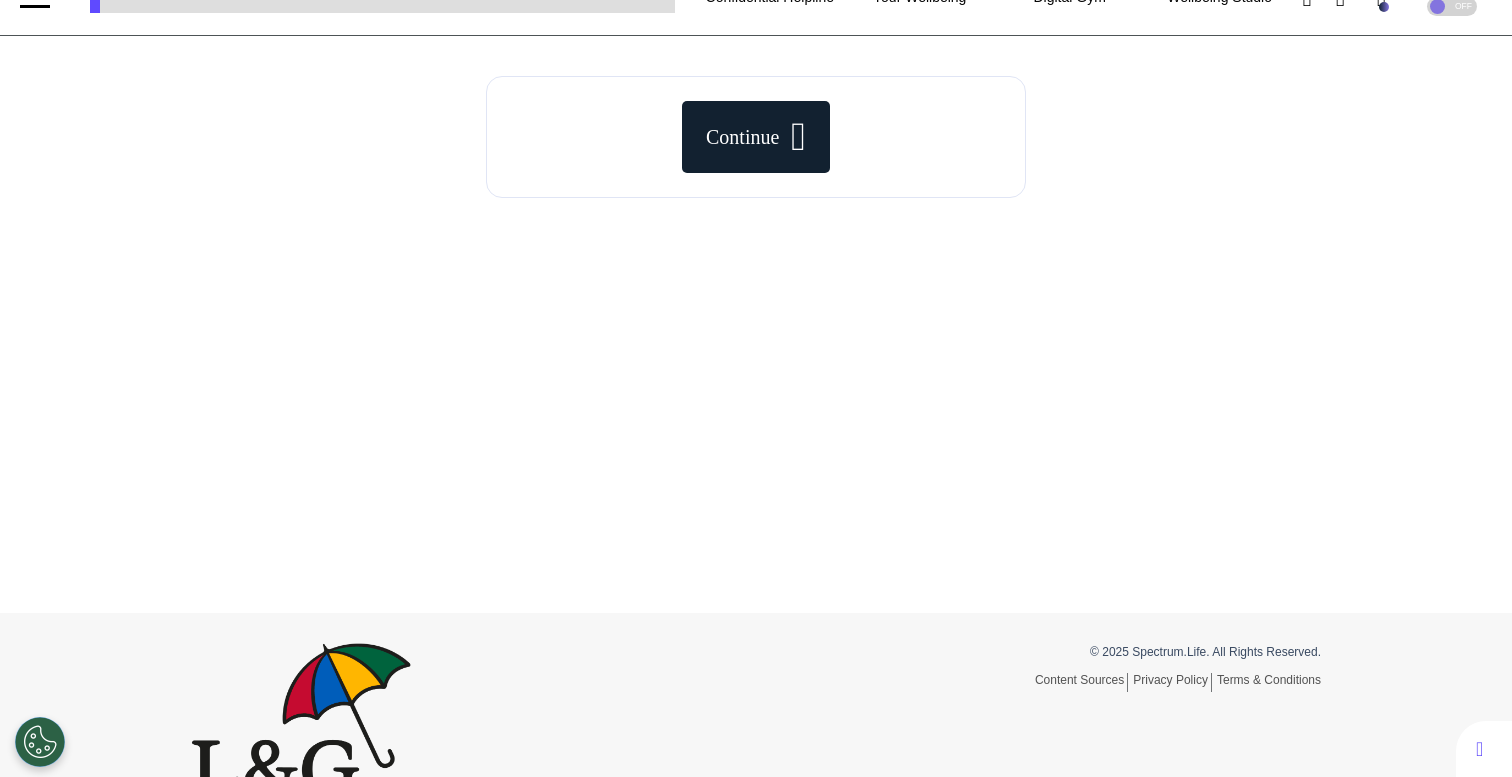 scroll, scrollTop: 0, scrollLeft: 0, axis: both 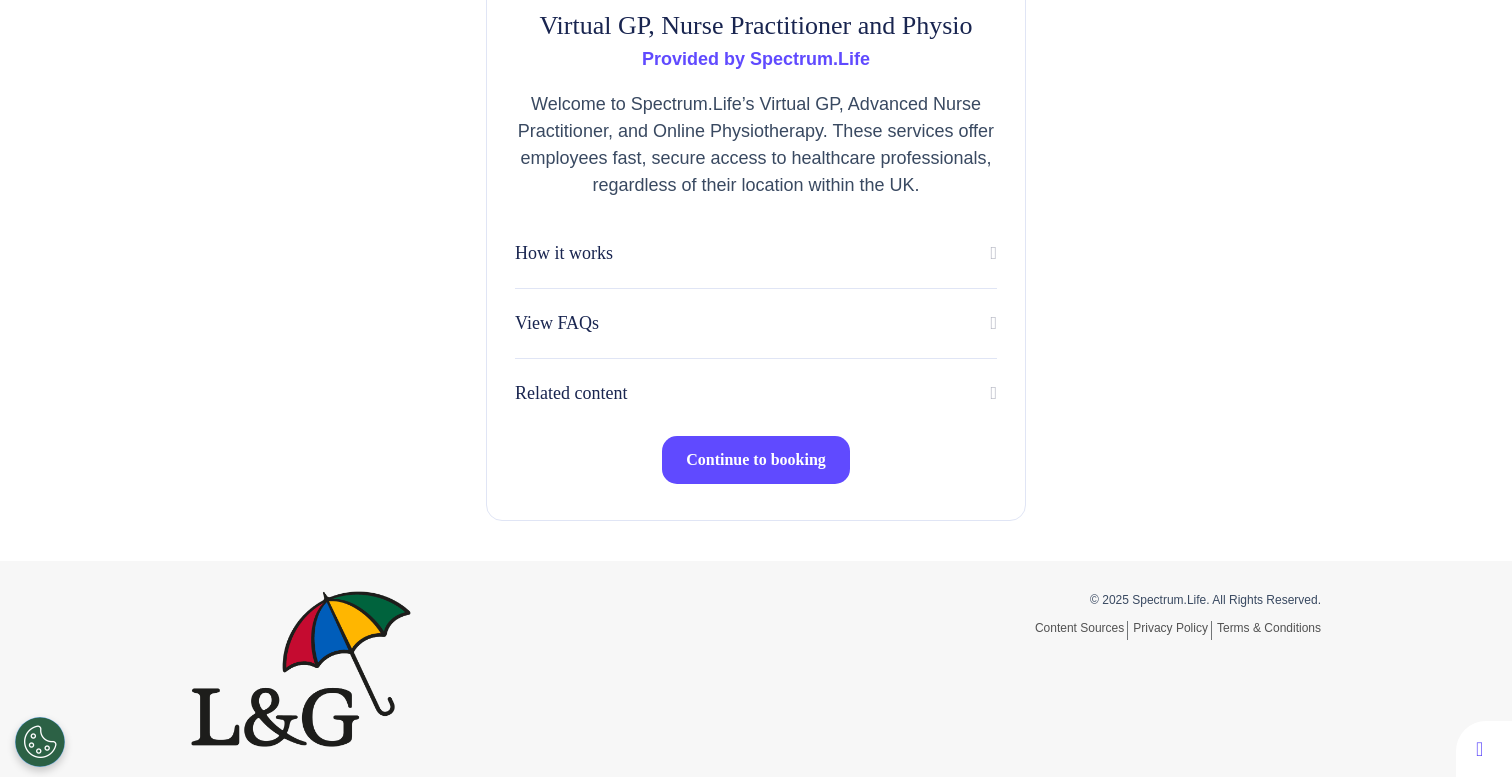 click on "Continue to booking" at bounding box center [756, 460] 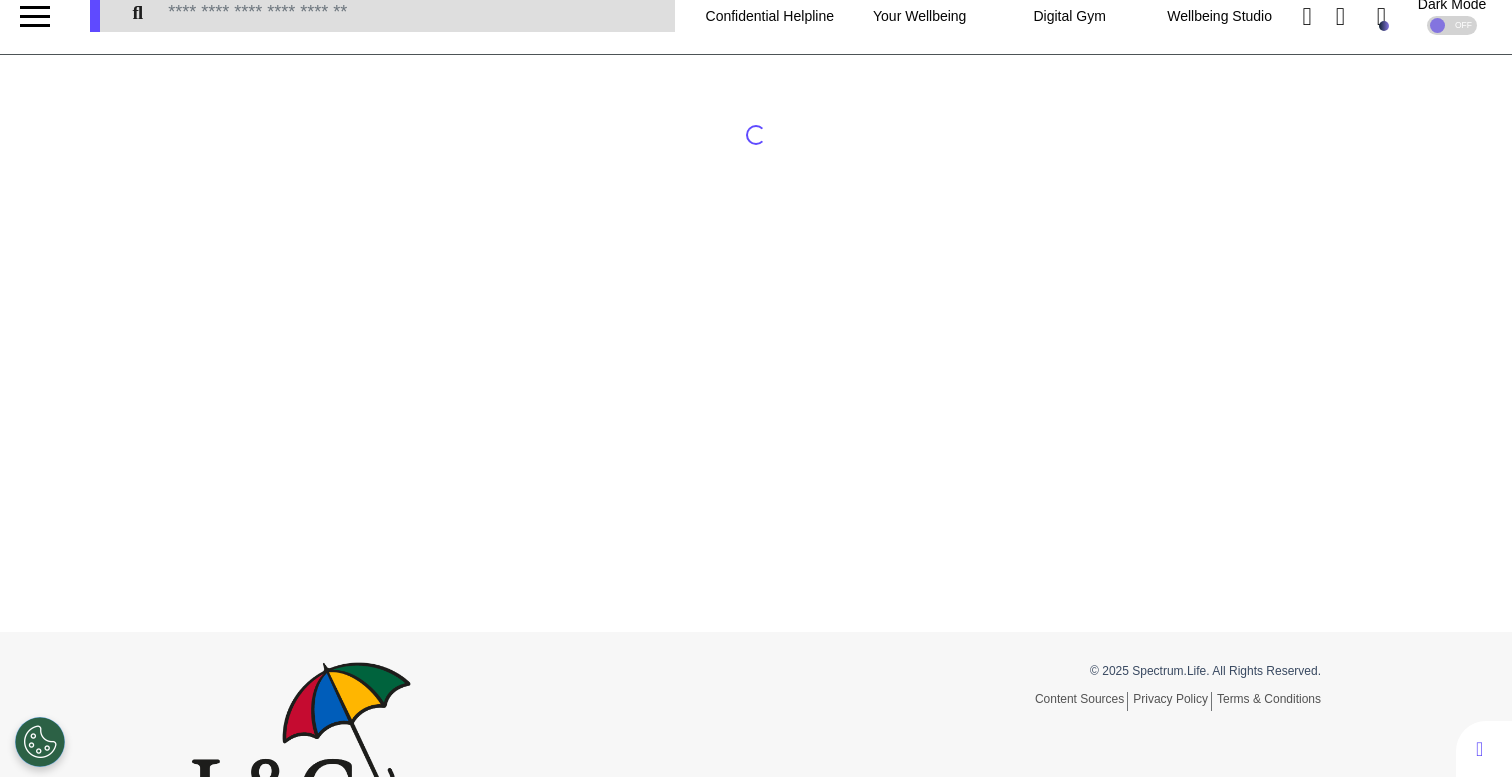 scroll, scrollTop: 0, scrollLeft: 0, axis: both 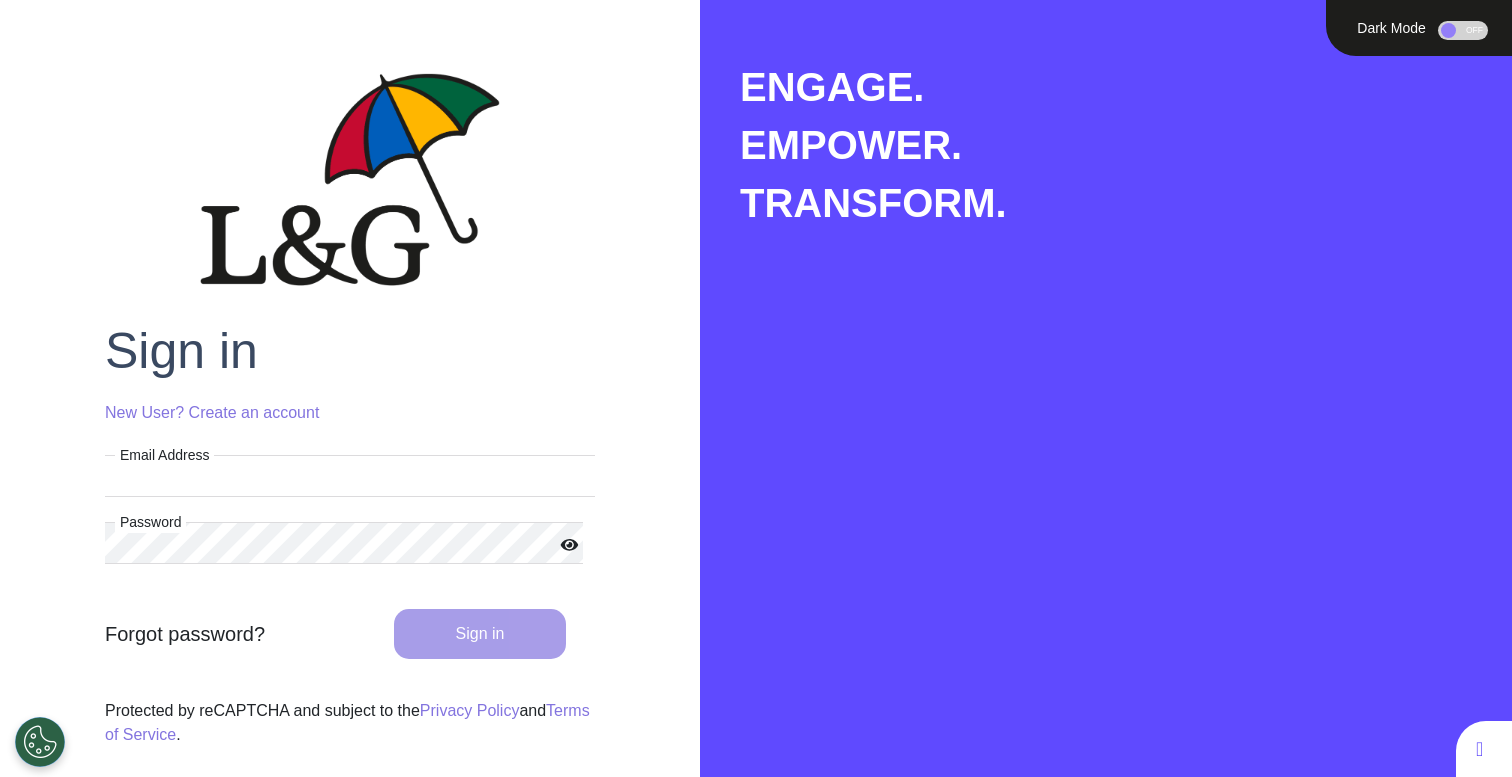 click on "Email Address" at bounding box center [350, 476] 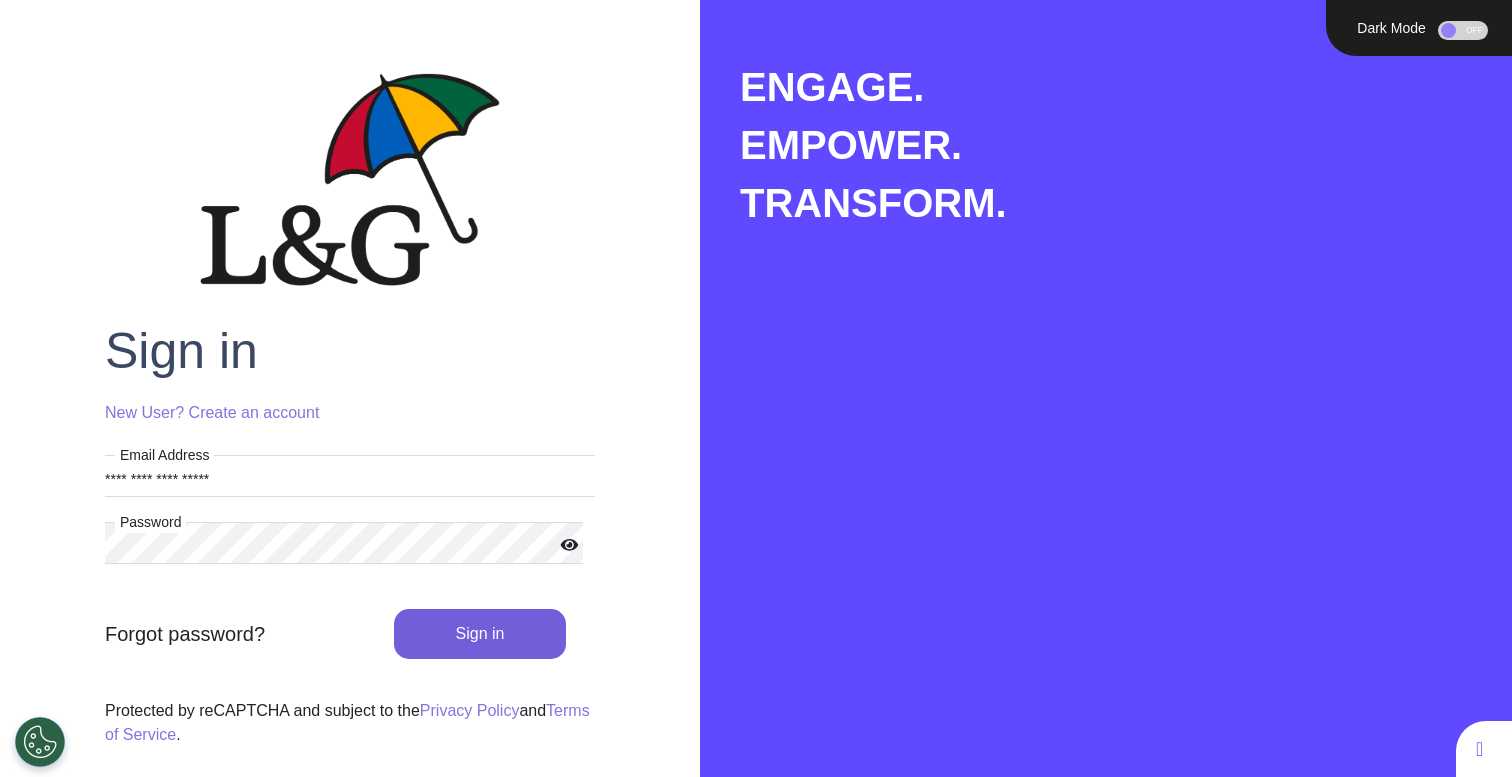 click on "Sign in" at bounding box center (480, 634) 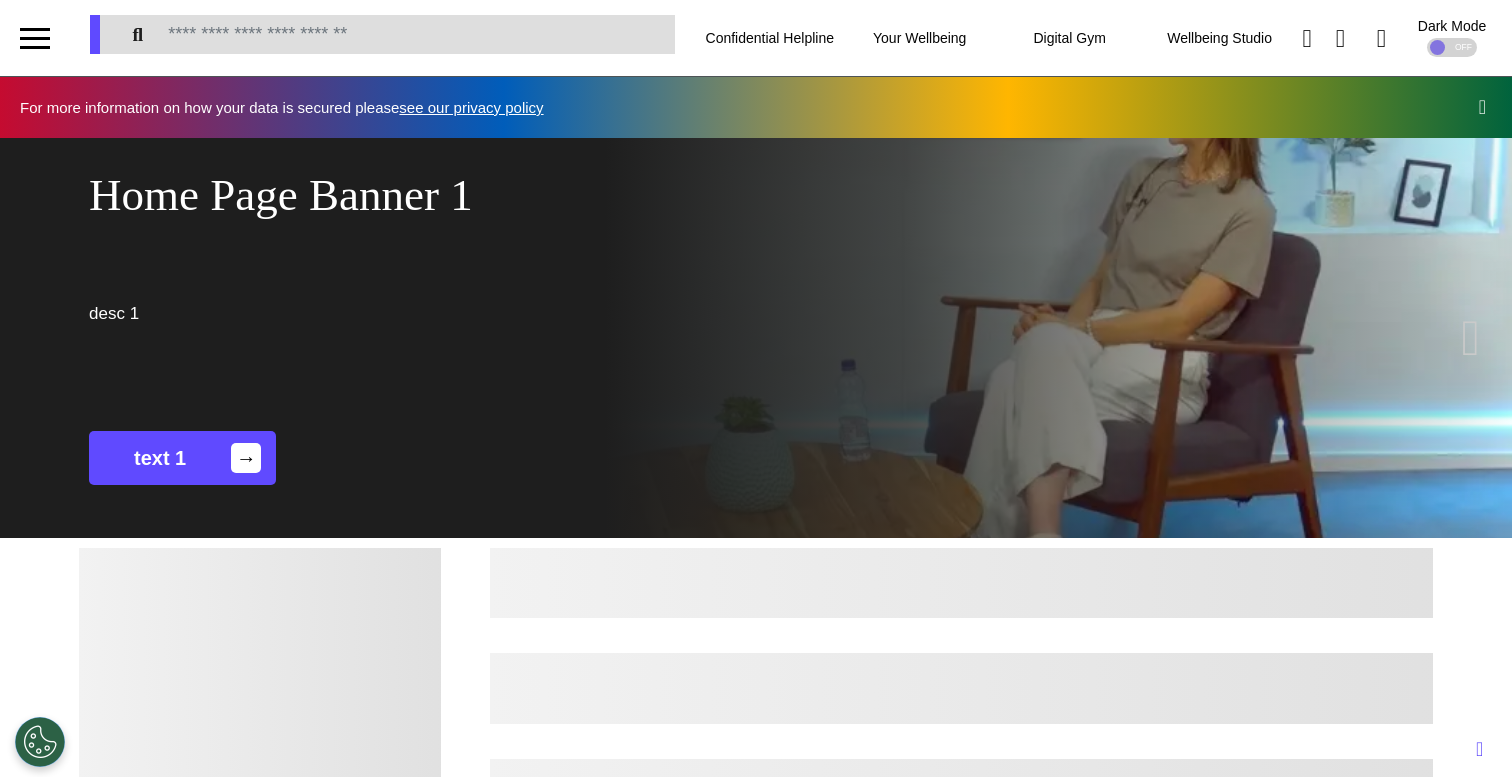 scroll, scrollTop: 0, scrollLeft: 755, axis: horizontal 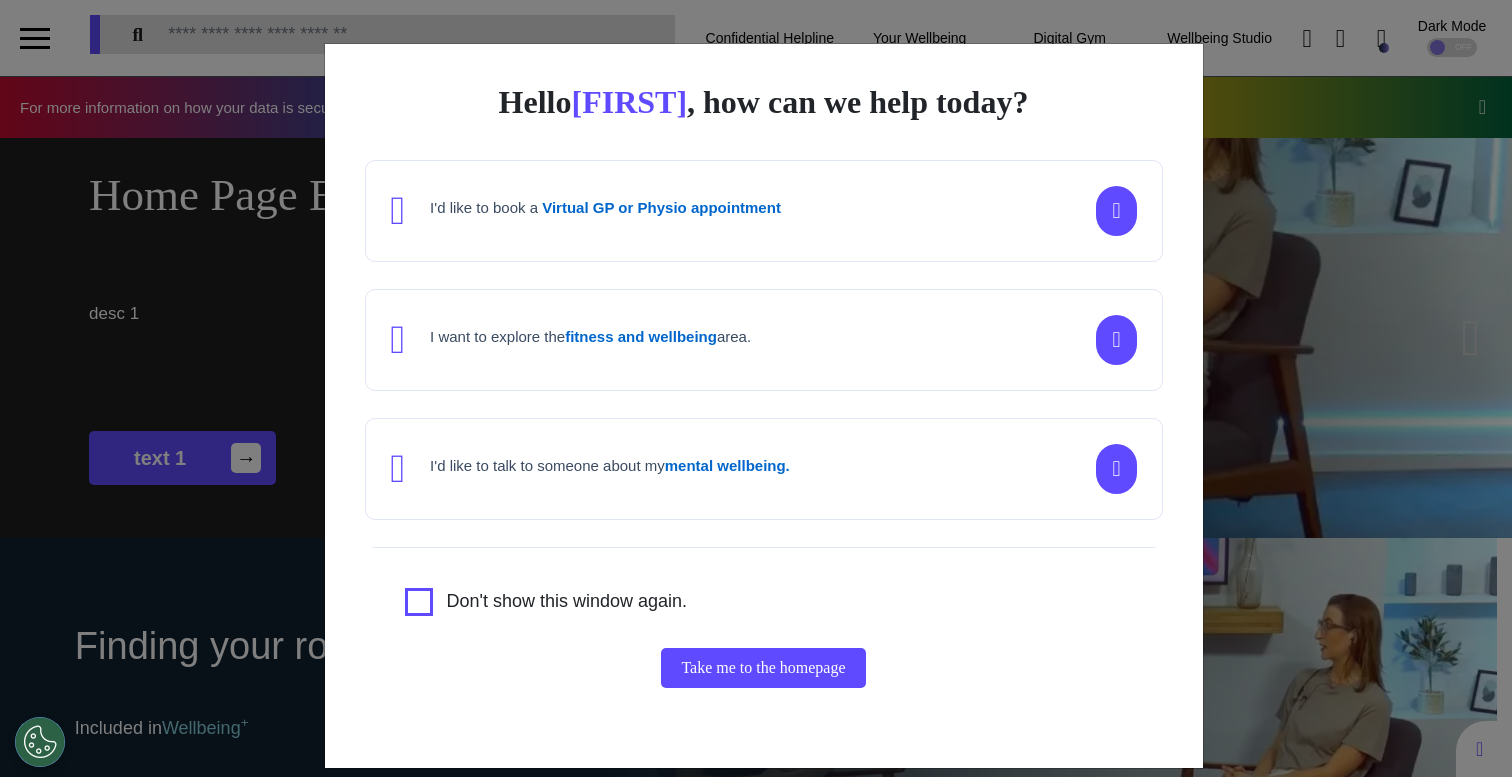 click on "Hello  Ahmed , how can we help today? I'd like to book a   Virtual GP or Physio appointment I want to explore the  fitness and wellbeing  area. I'd like to talk to someone about my  mental wellbeing. I'd like to understand my  cancer risk or speak to a cancer nurse  about my symptoms or diagnosis. I am just  browsing.  Don't show this window again.   Take me to the homepage" at bounding box center (756, 388) 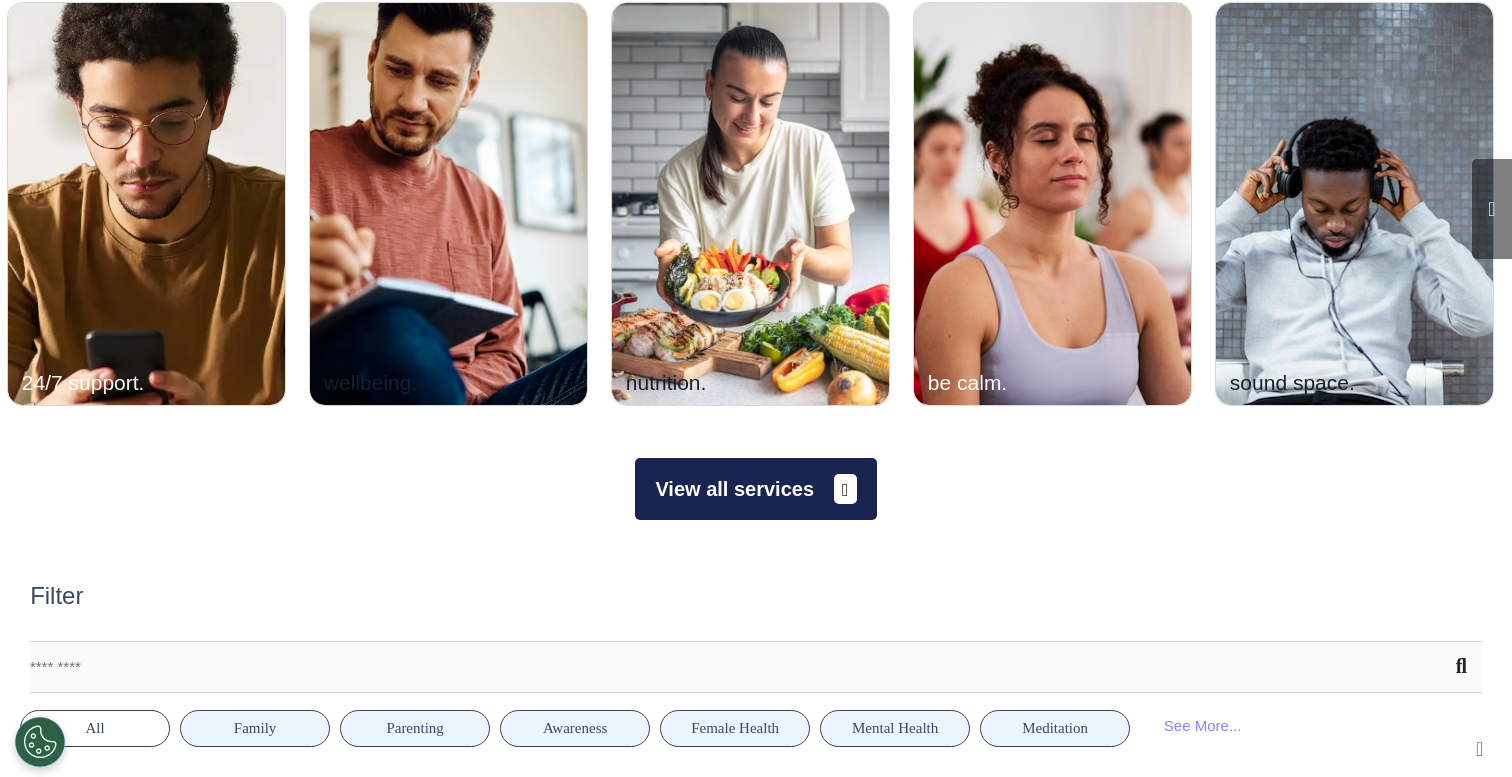 click on "View all services" at bounding box center (755, 489) 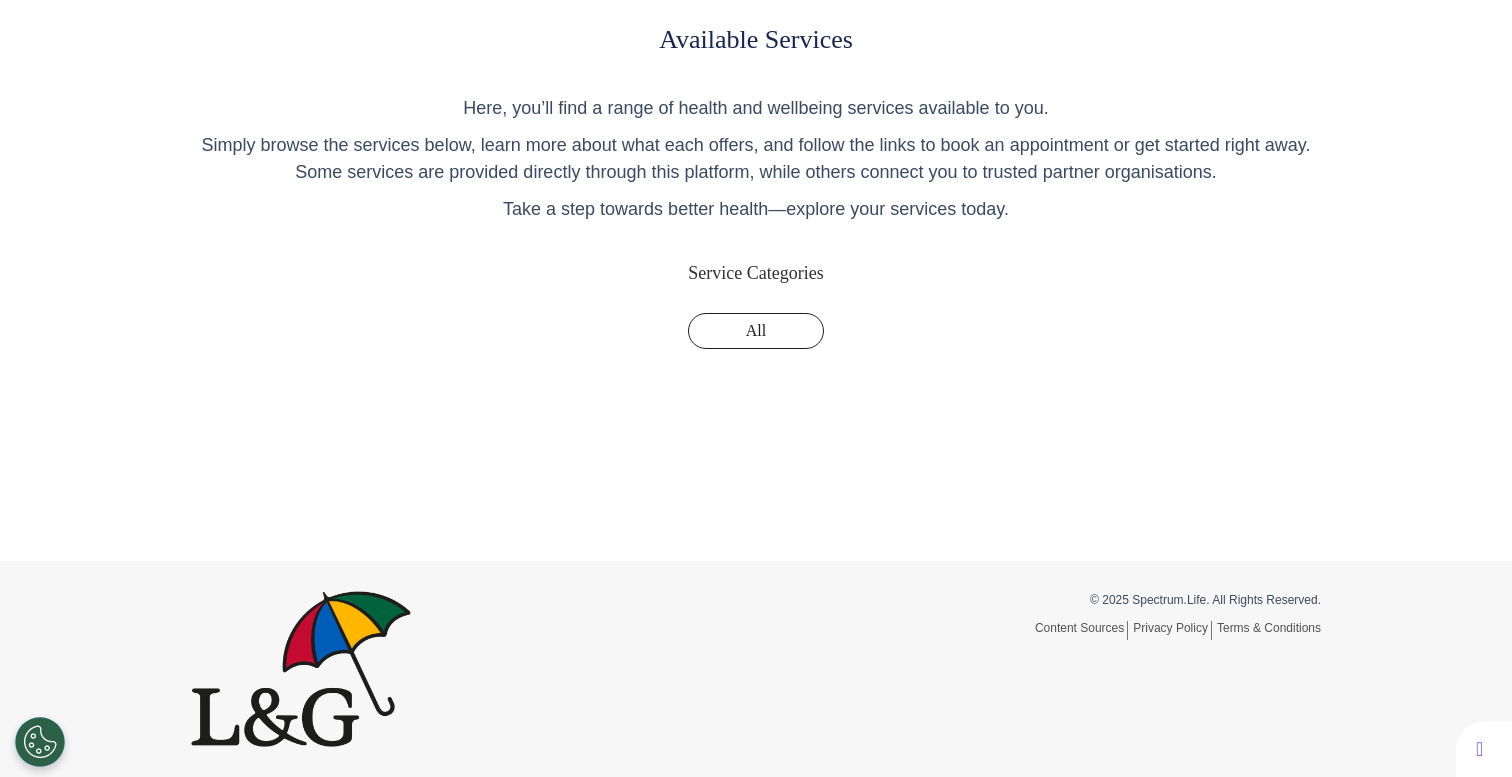 scroll, scrollTop: 0, scrollLeft: 0, axis: both 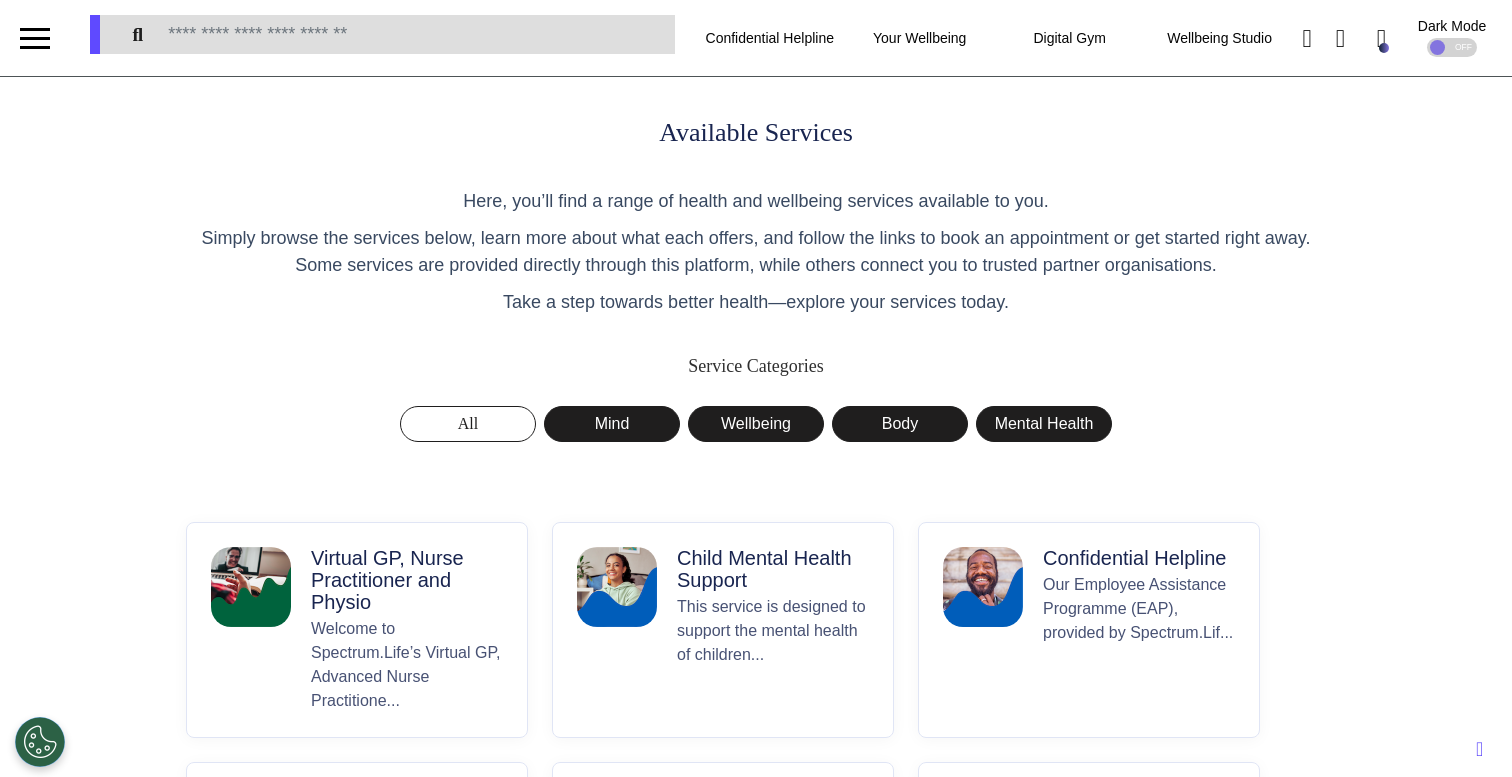 click on "Welcome to Spectrum.Life’s Virtual GP, Advanced Nurse Practitione..." at bounding box center [407, 665] 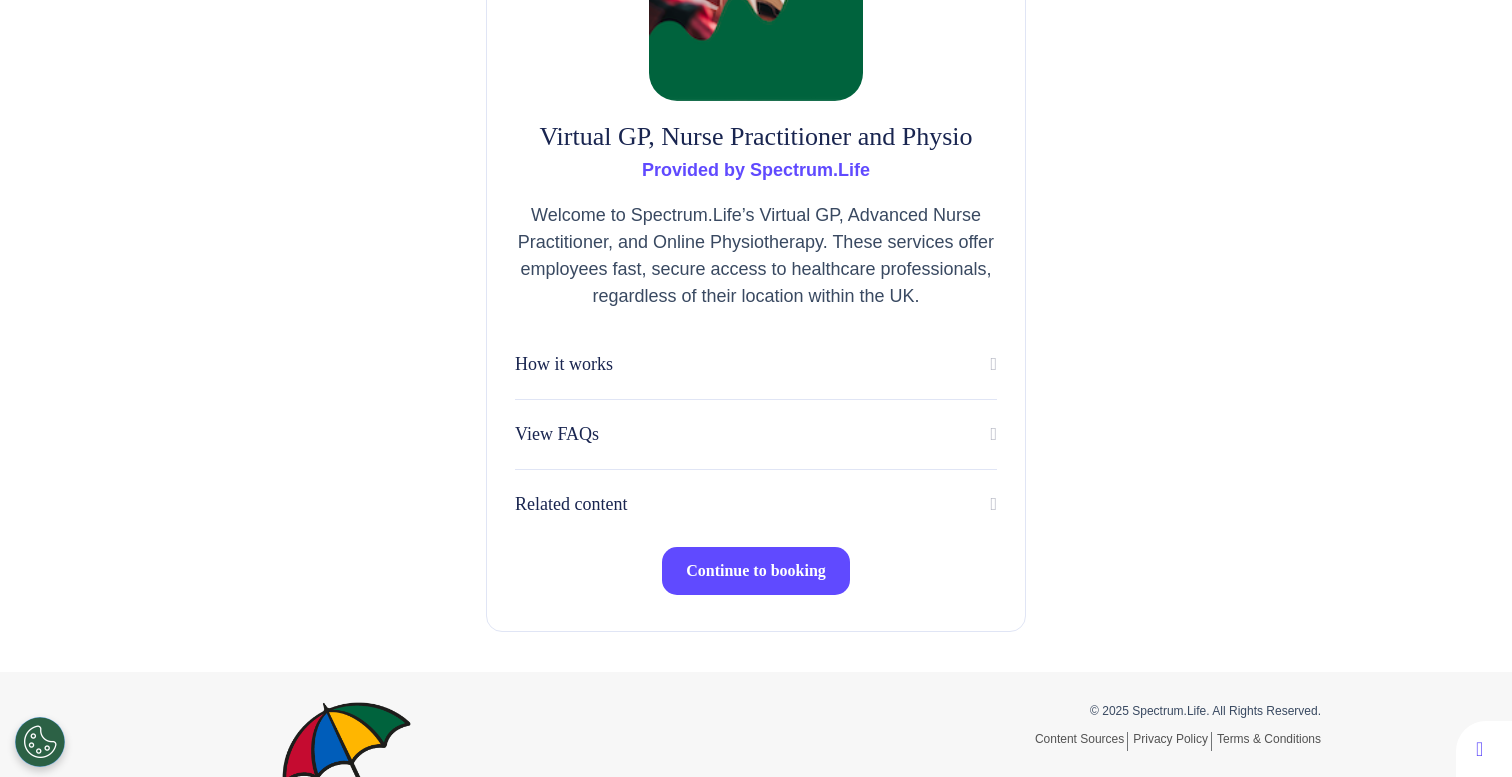 click on "Continue to booking" at bounding box center (756, 570) 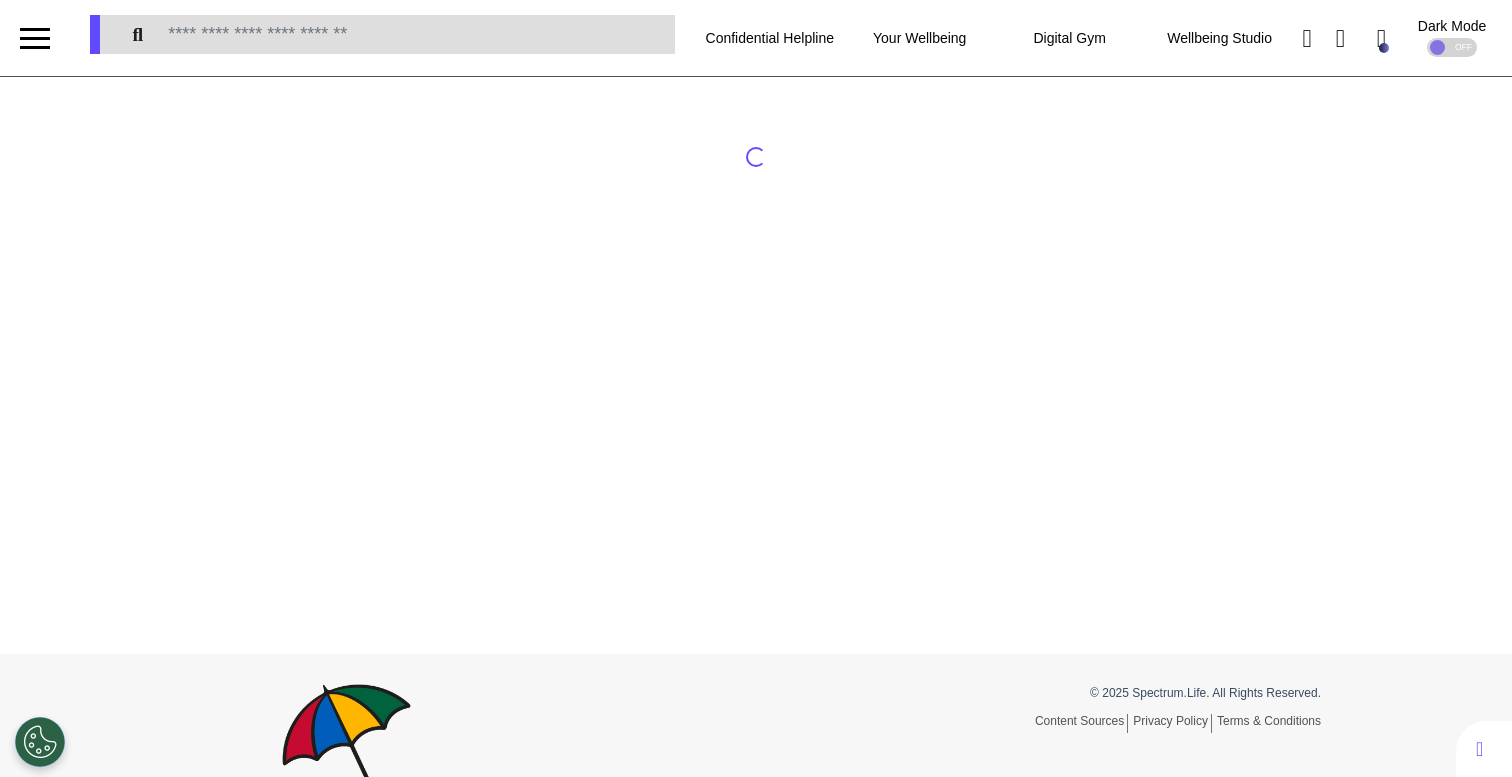 scroll, scrollTop: 0, scrollLeft: 0, axis: both 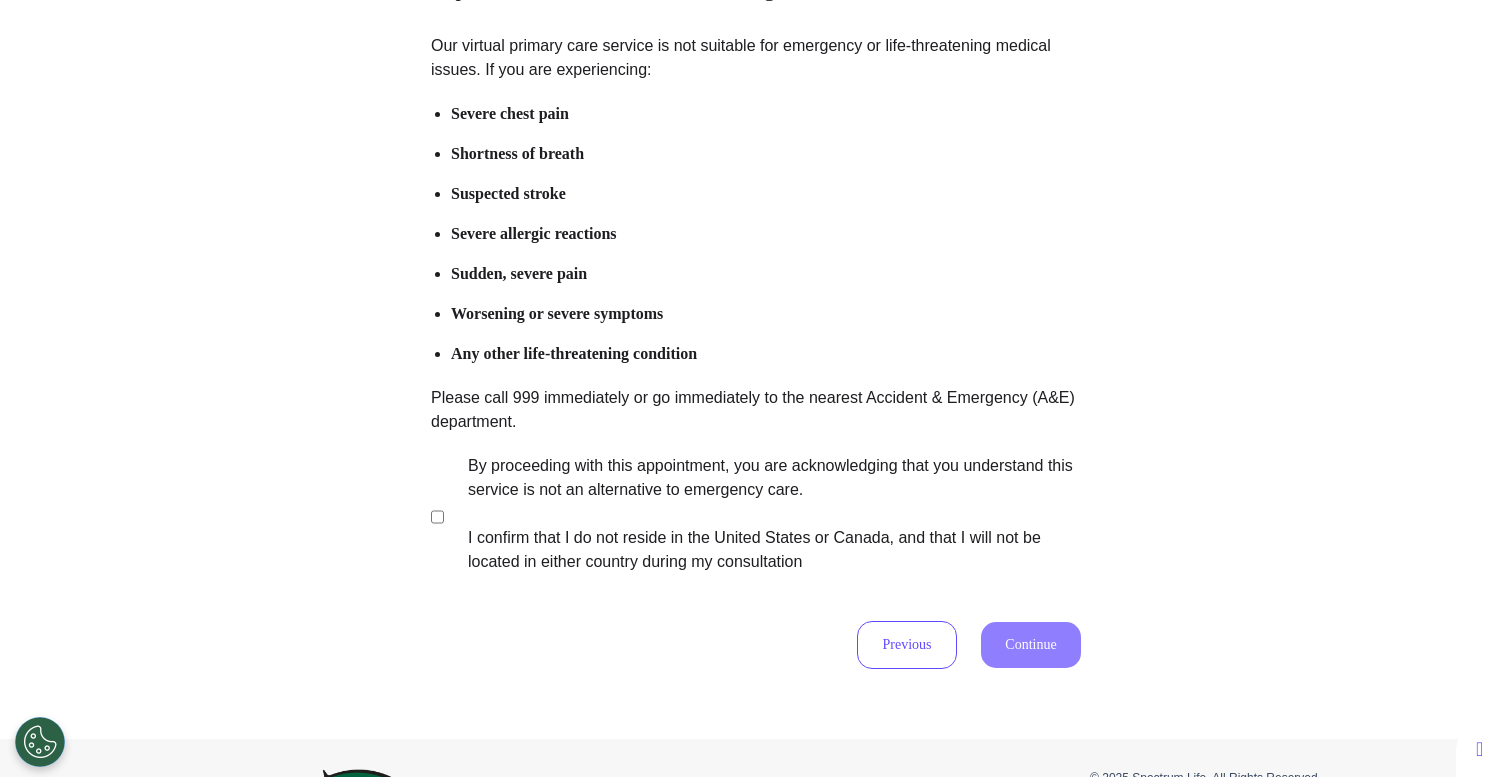click on "By proceeding with this appointment, you are acknowledging that you understand this service is not an alternative to emergency care. I confirm that I do not reside in the United States or Canada, and that I will not be located in either country during my consultation" at bounding box center (761, 514) 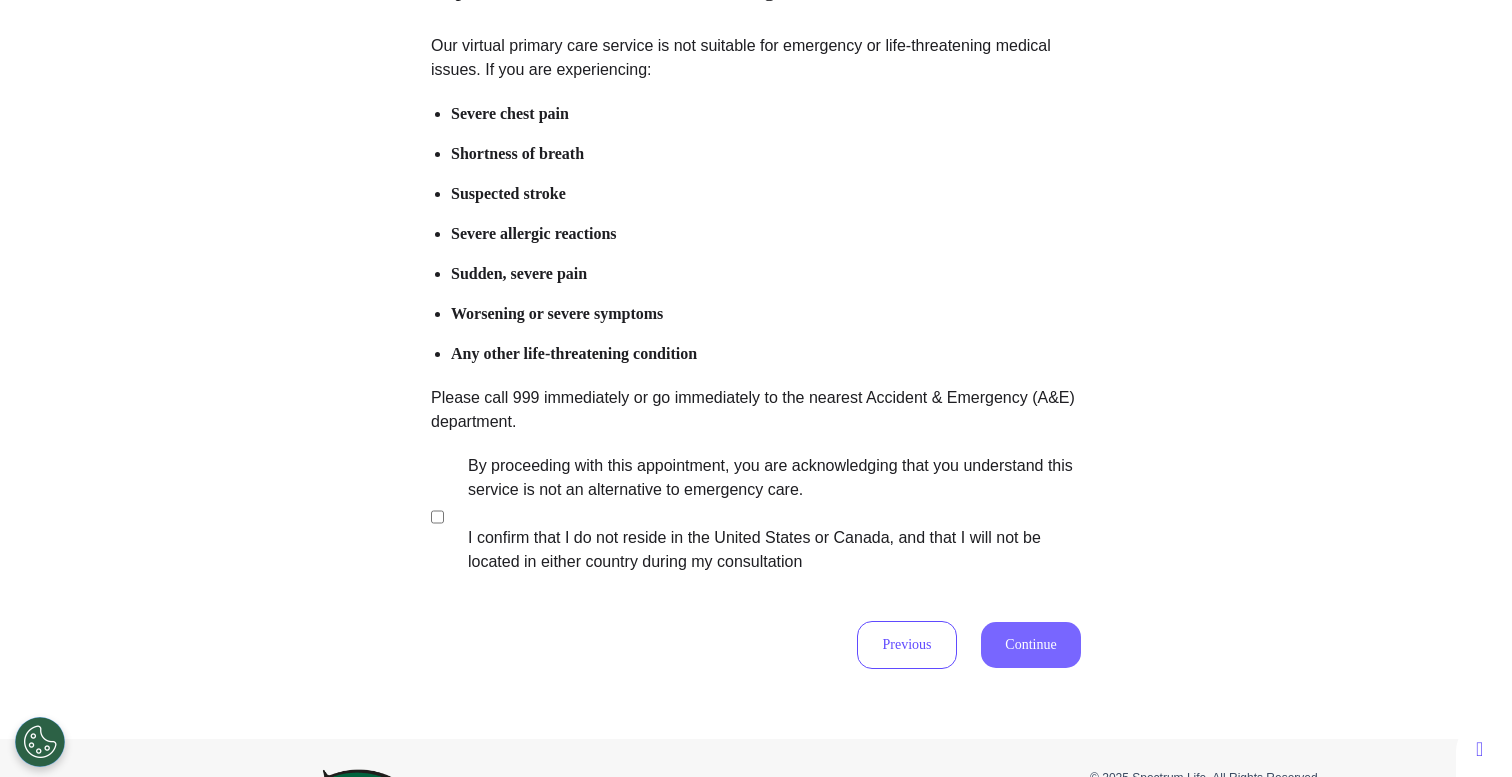 click on "Continue" at bounding box center [1031, 645] 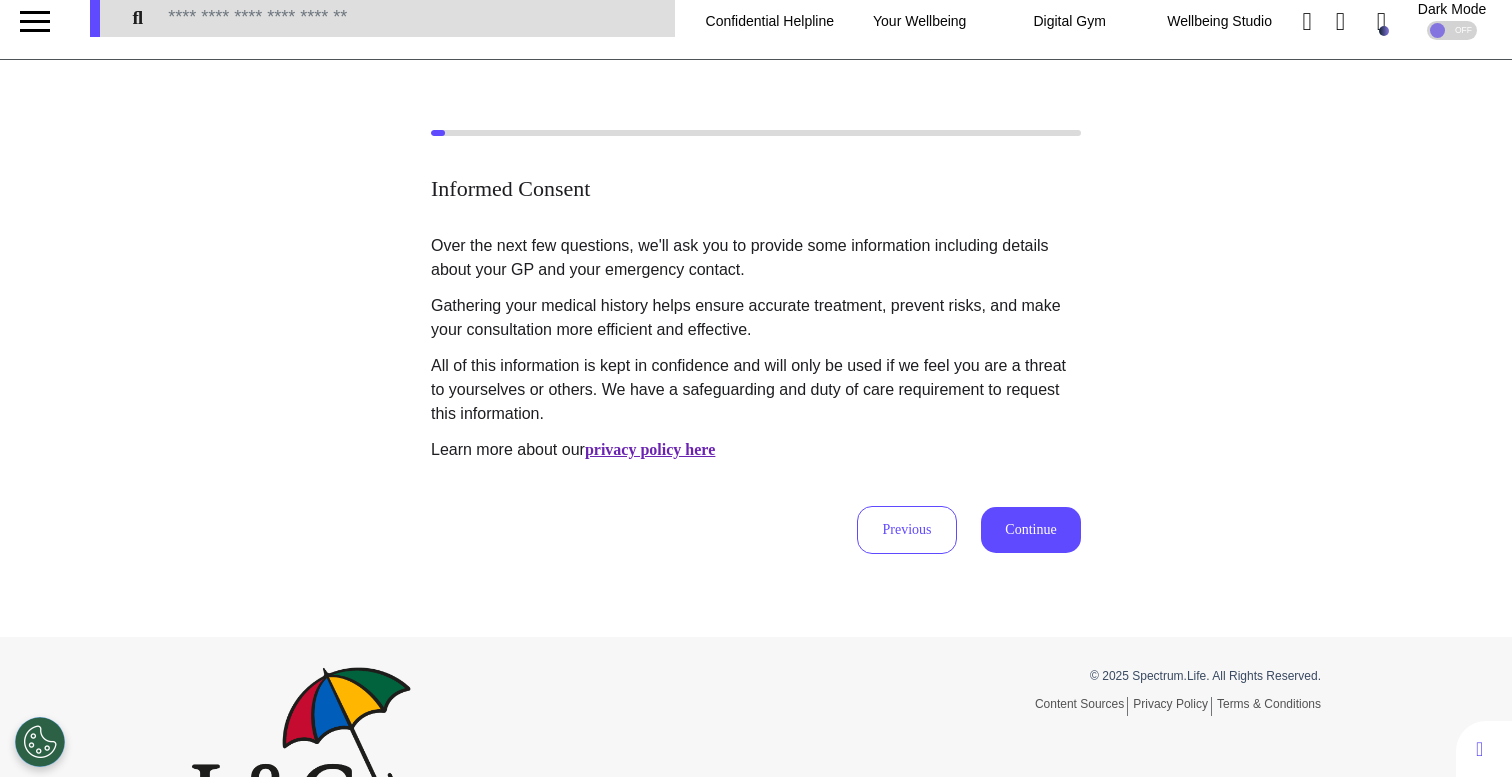scroll, scrollTop: 0, scrollLeft: 0, axis: both 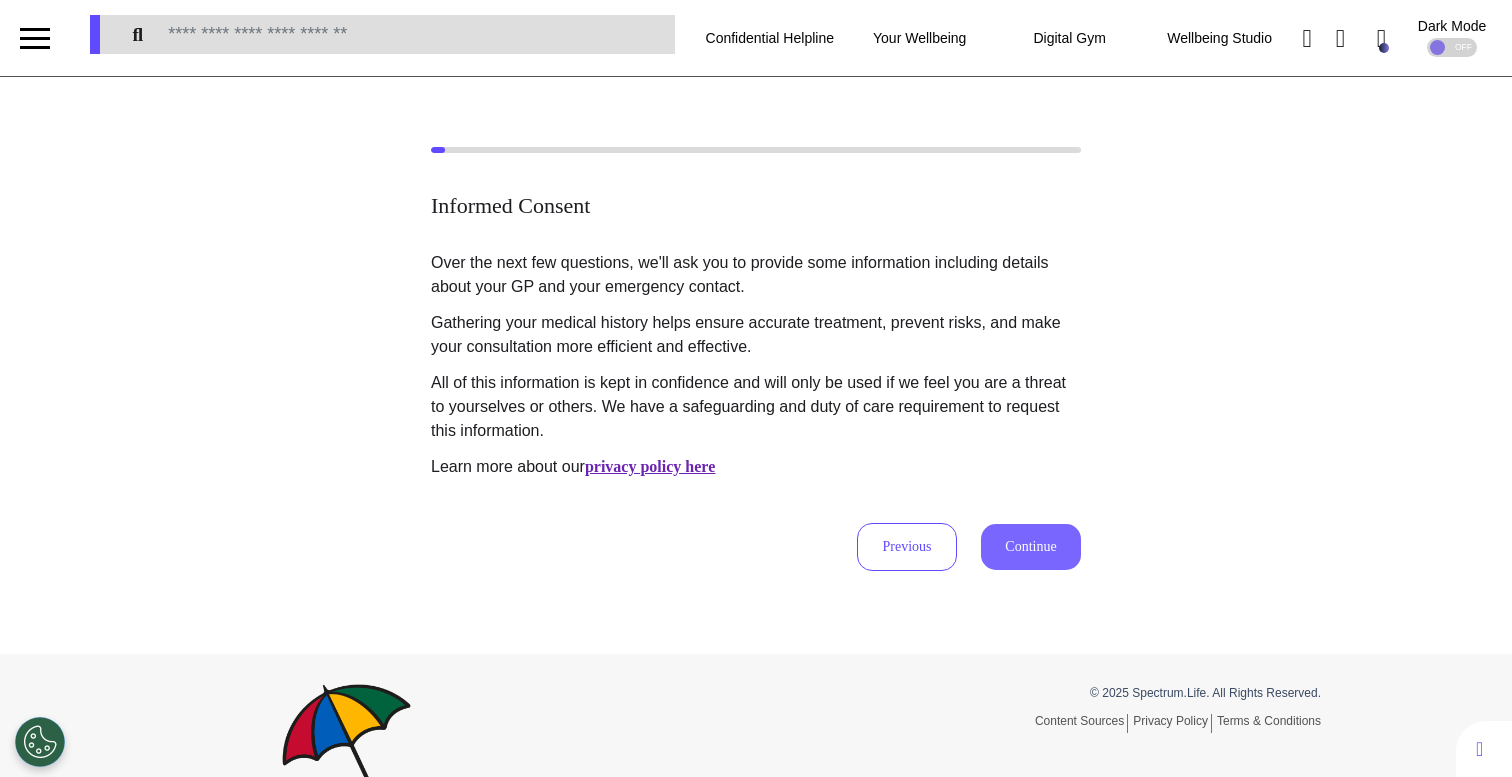 click on "Continue" at bounding box center (1031, 547) 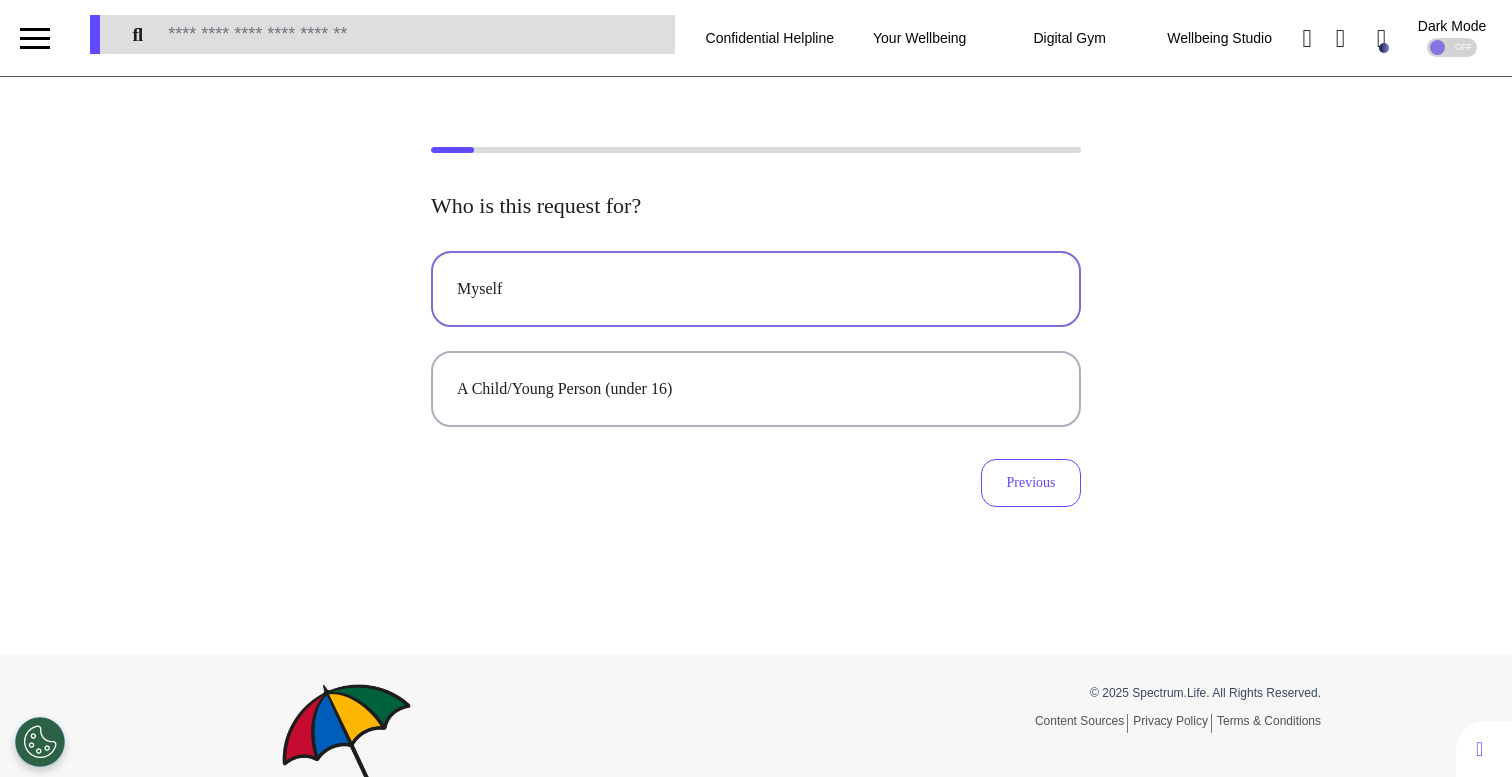 click on "Myself" at bounding box center [756, 289] 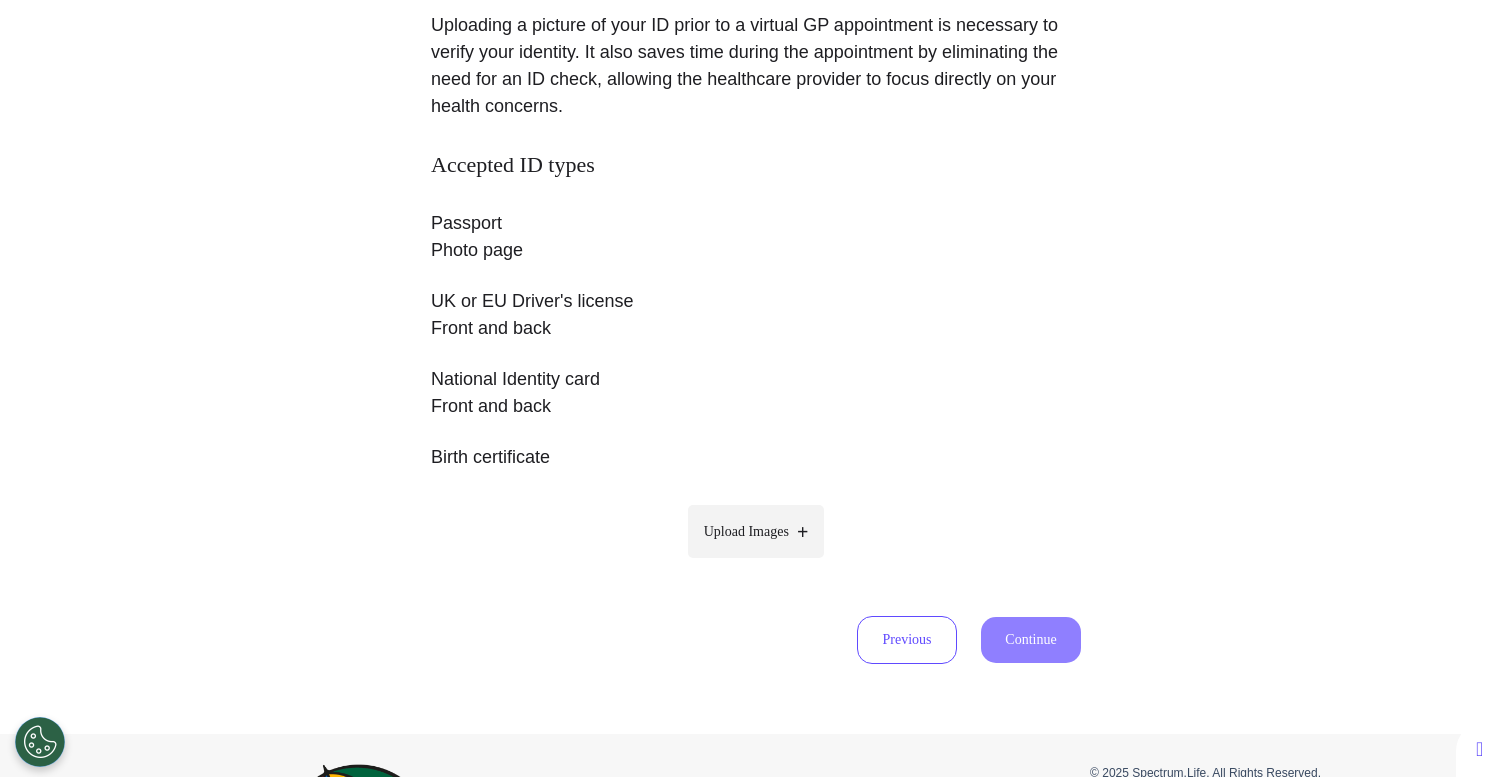 scroll, scrollTop: 371, scrollLeft: 0, axis: vertical 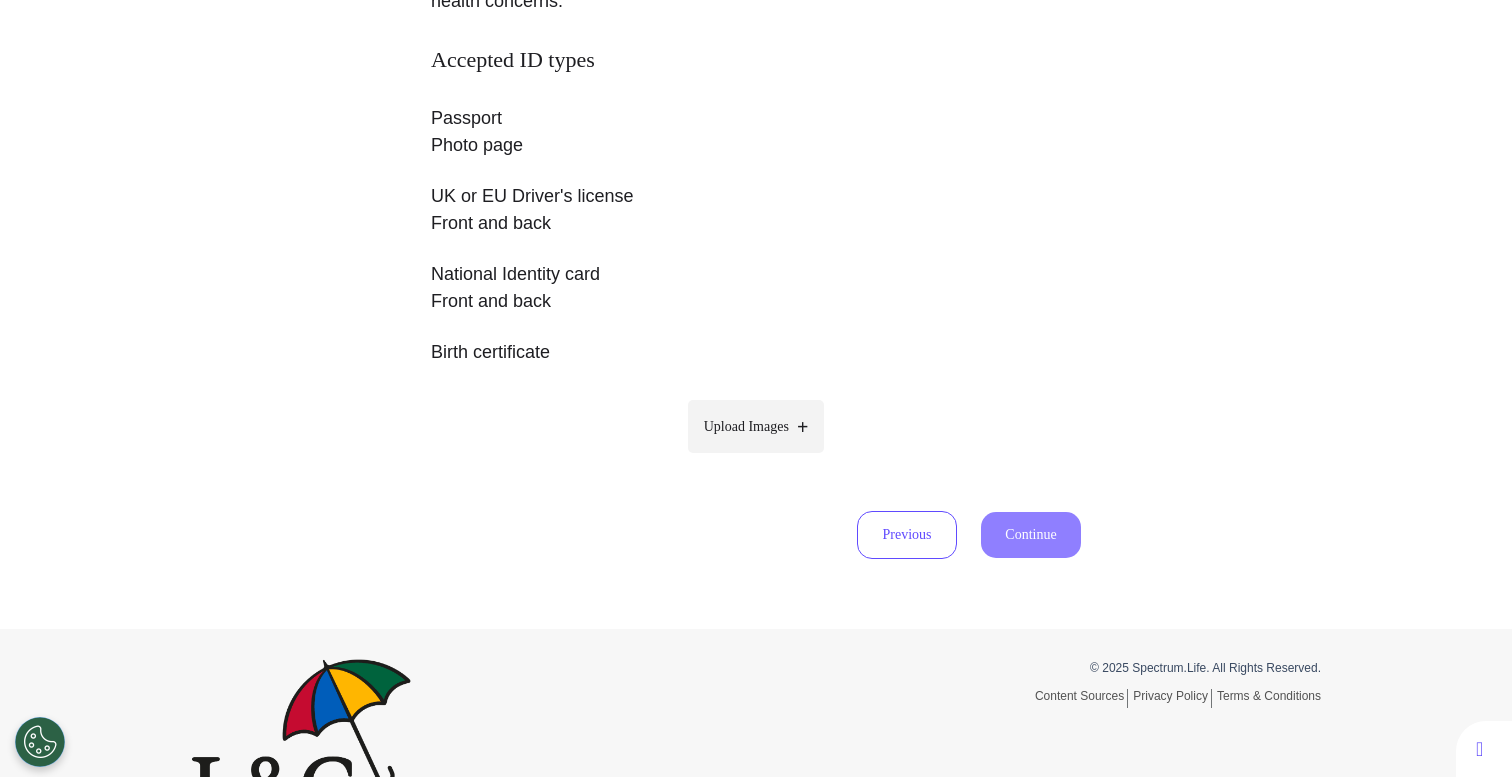 click on "Upload Images" at bounding box center (756, 426) 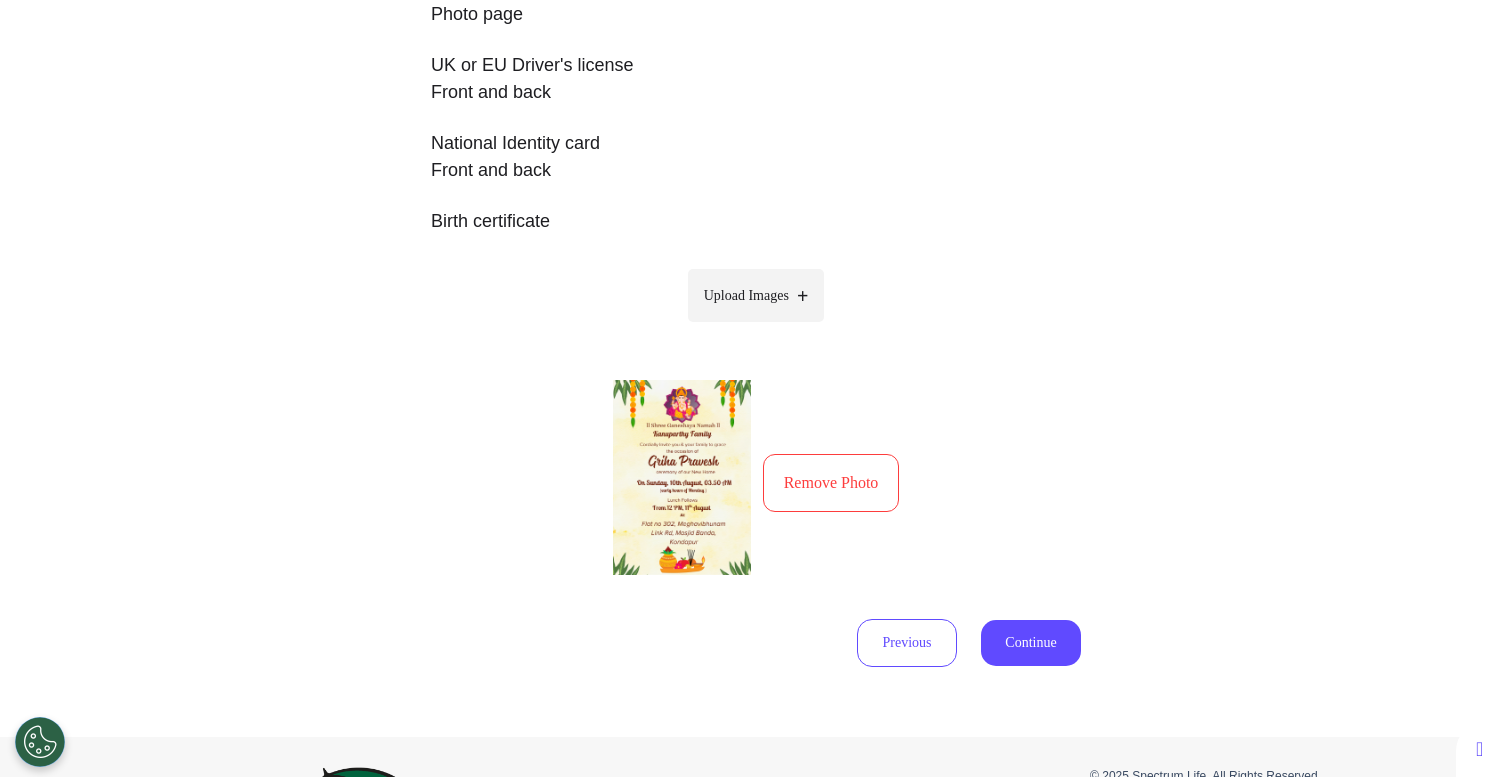scroll, scrollTop: 672, scrollLeft: 0, axis: vertical 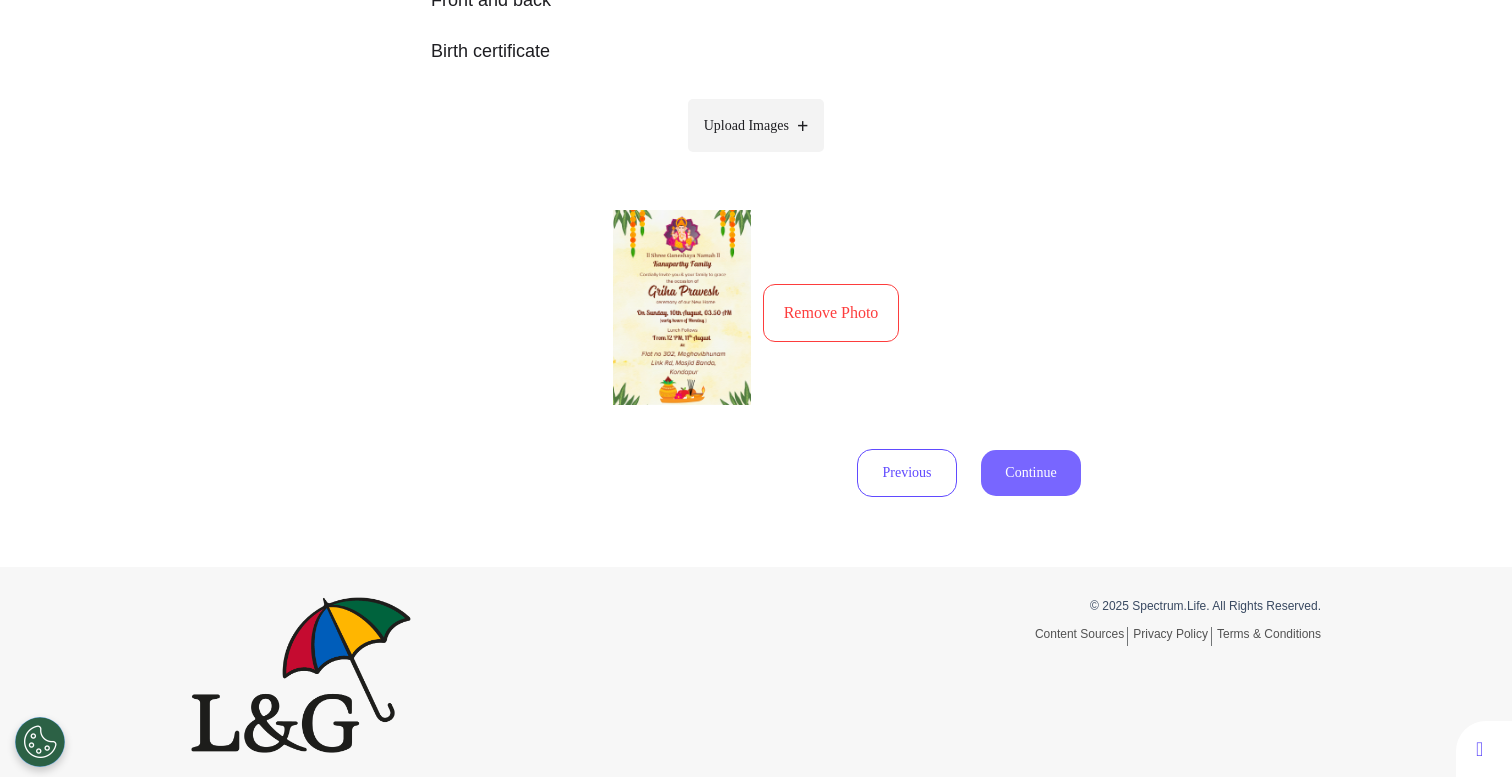 click on "Continue" at bounding box center (1031, 473) 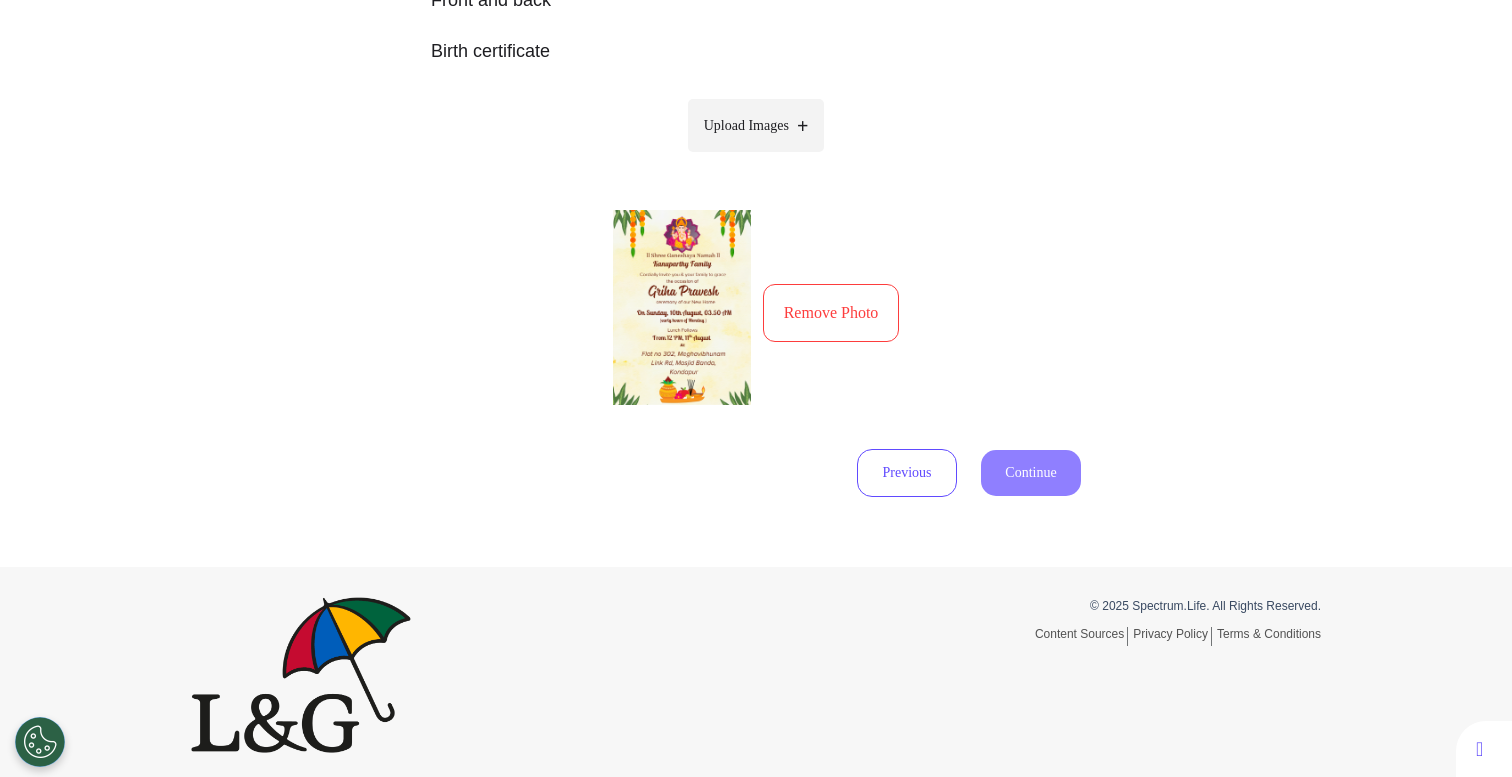 select on "******" 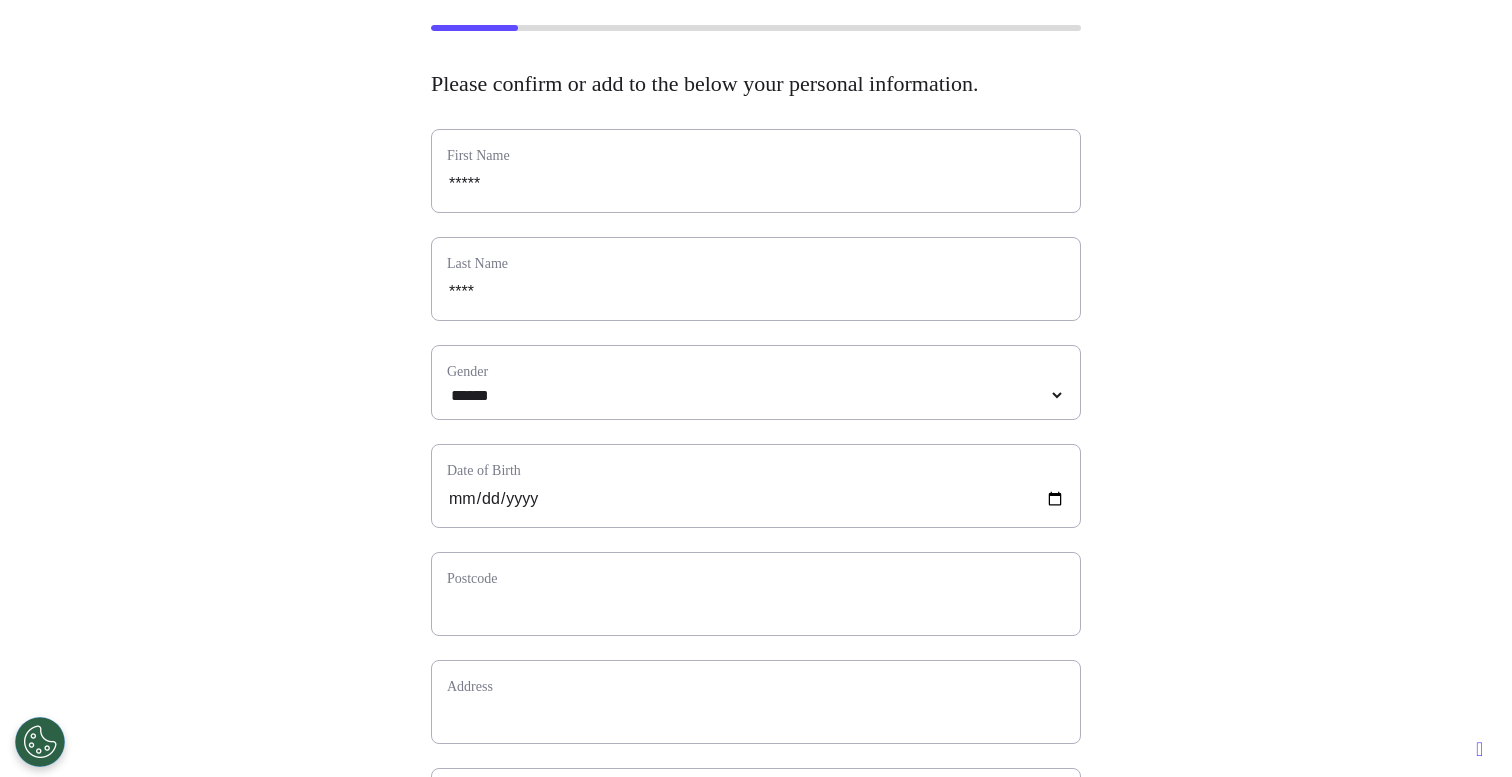 scroll, scrollTop: 137, scrollLeft: 0, axis: vertical 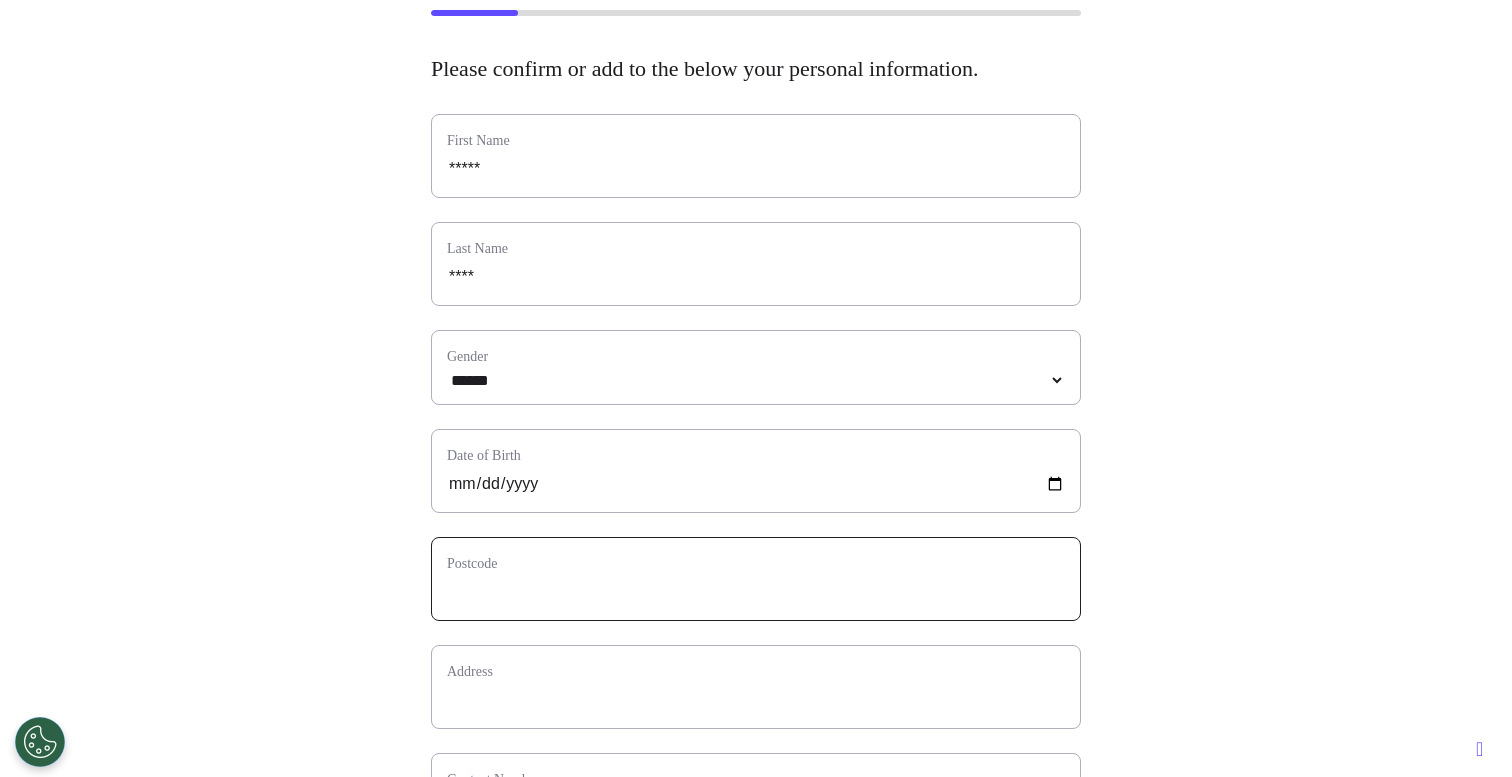 click at bounding box center [756, 592] 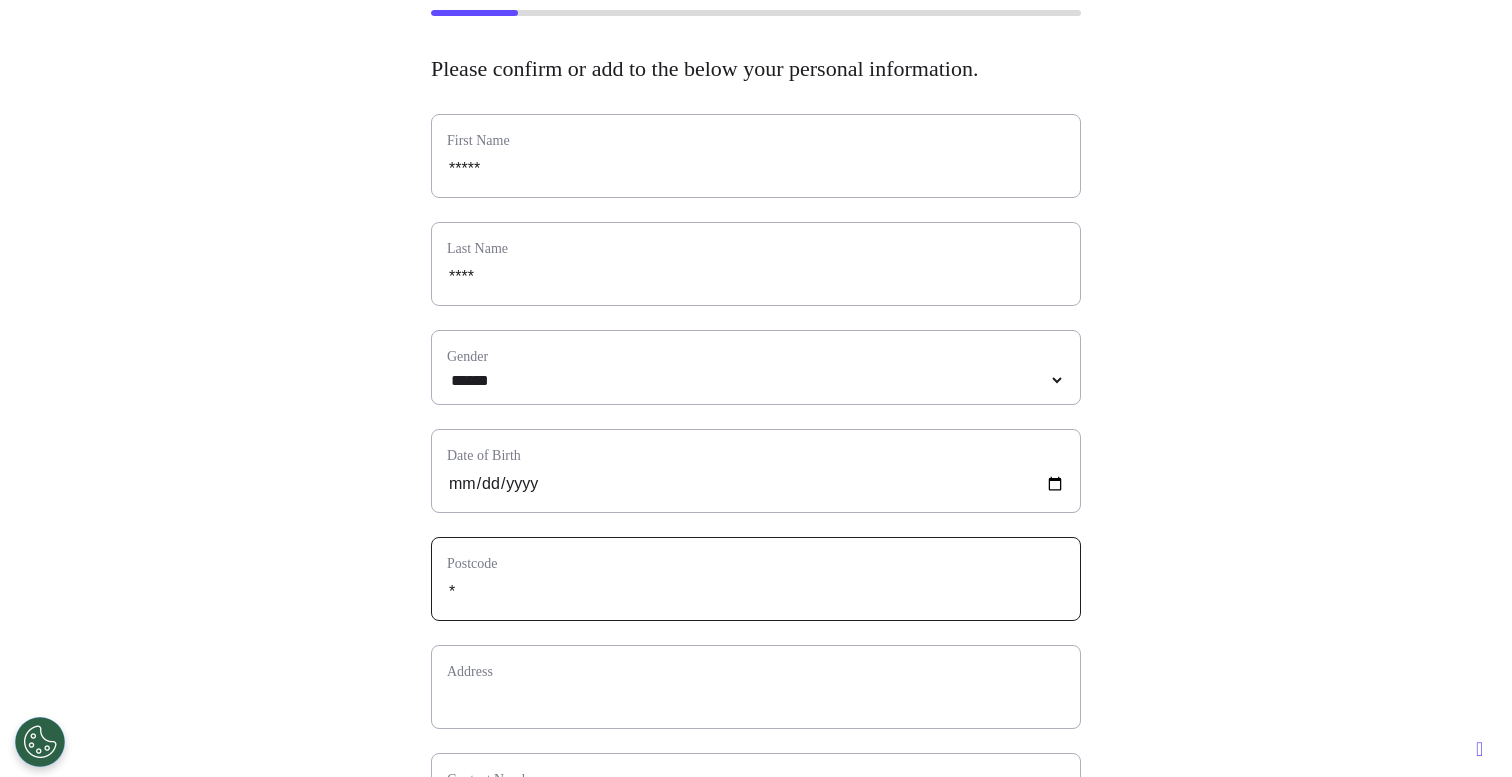 select 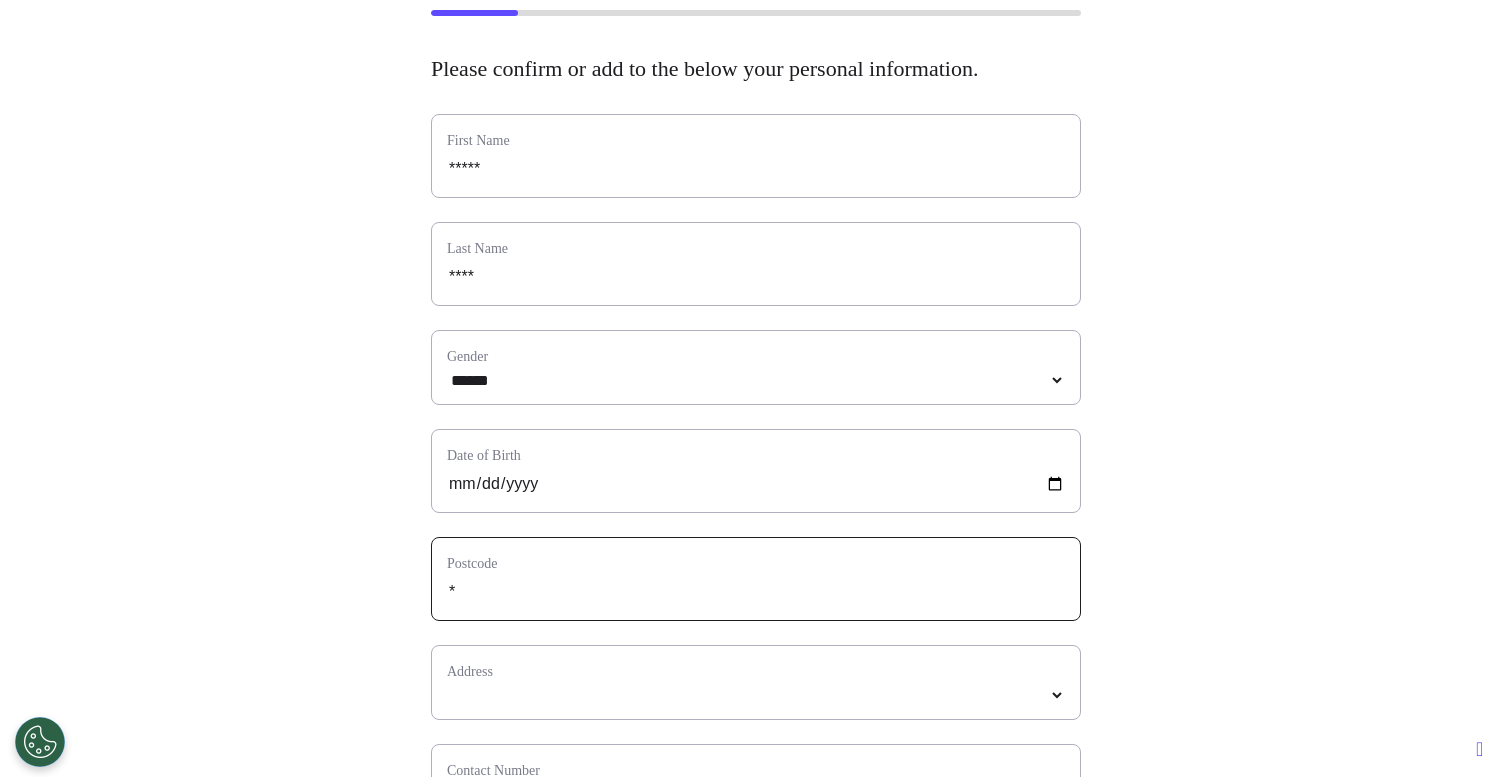 type on "**" 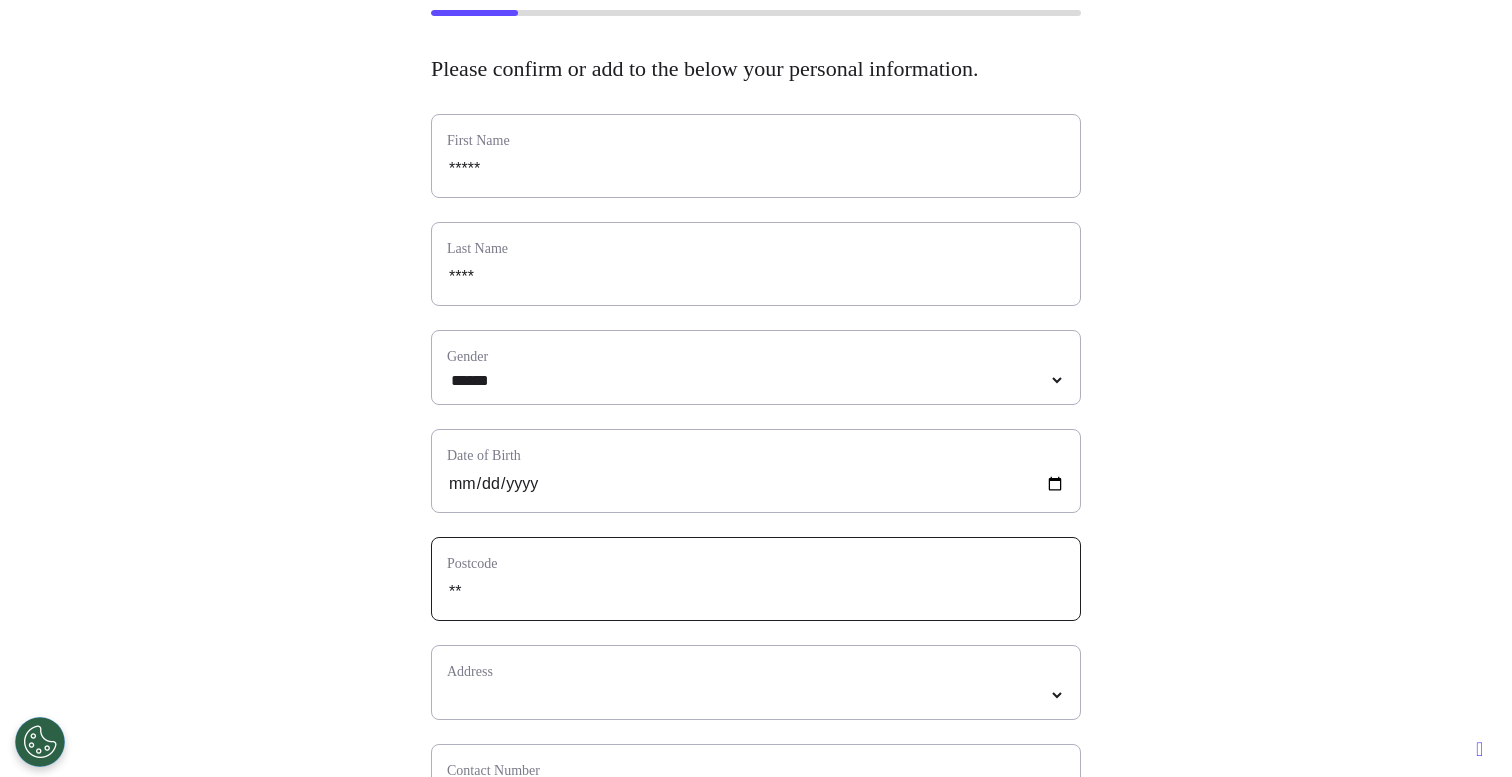 type on "***" 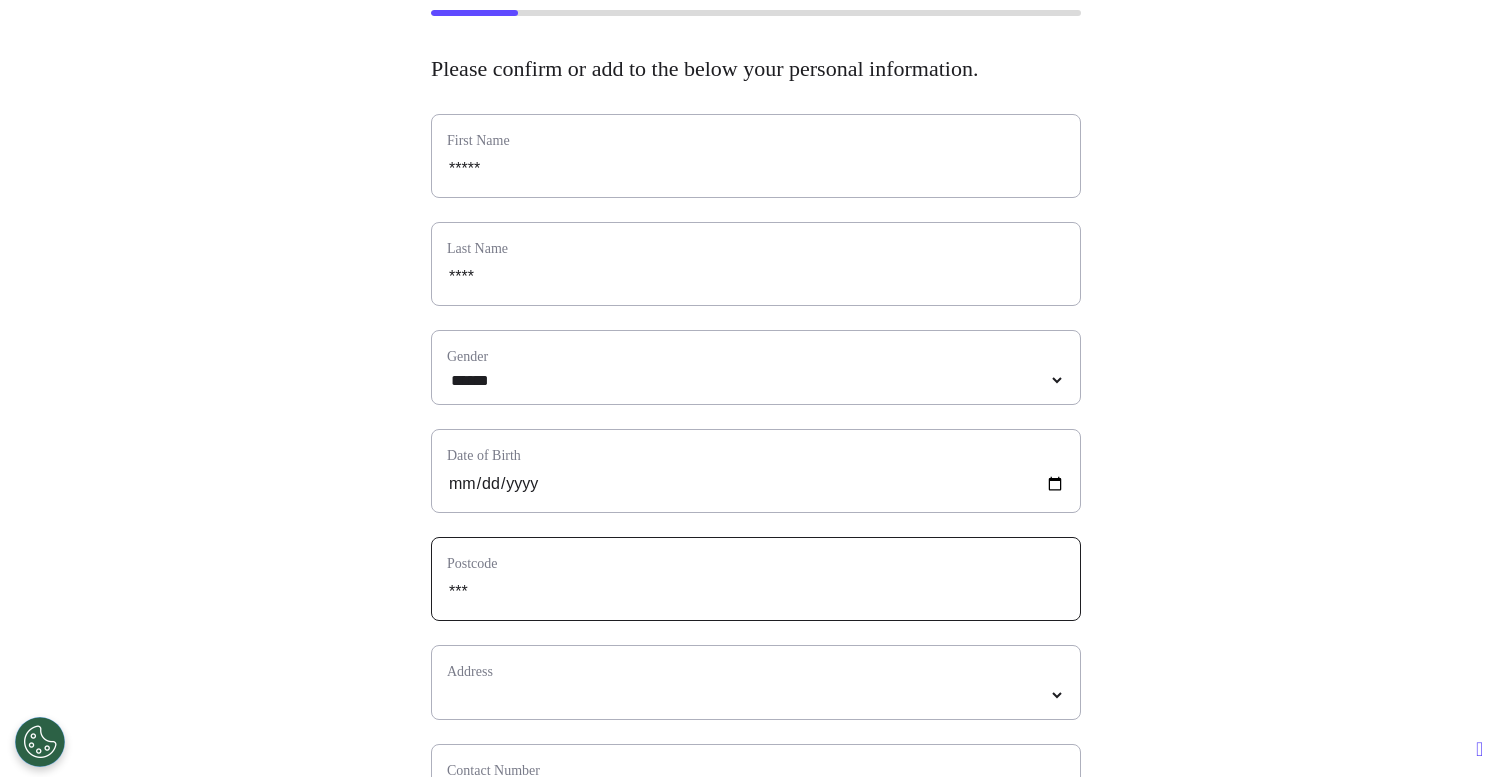 type on "****" 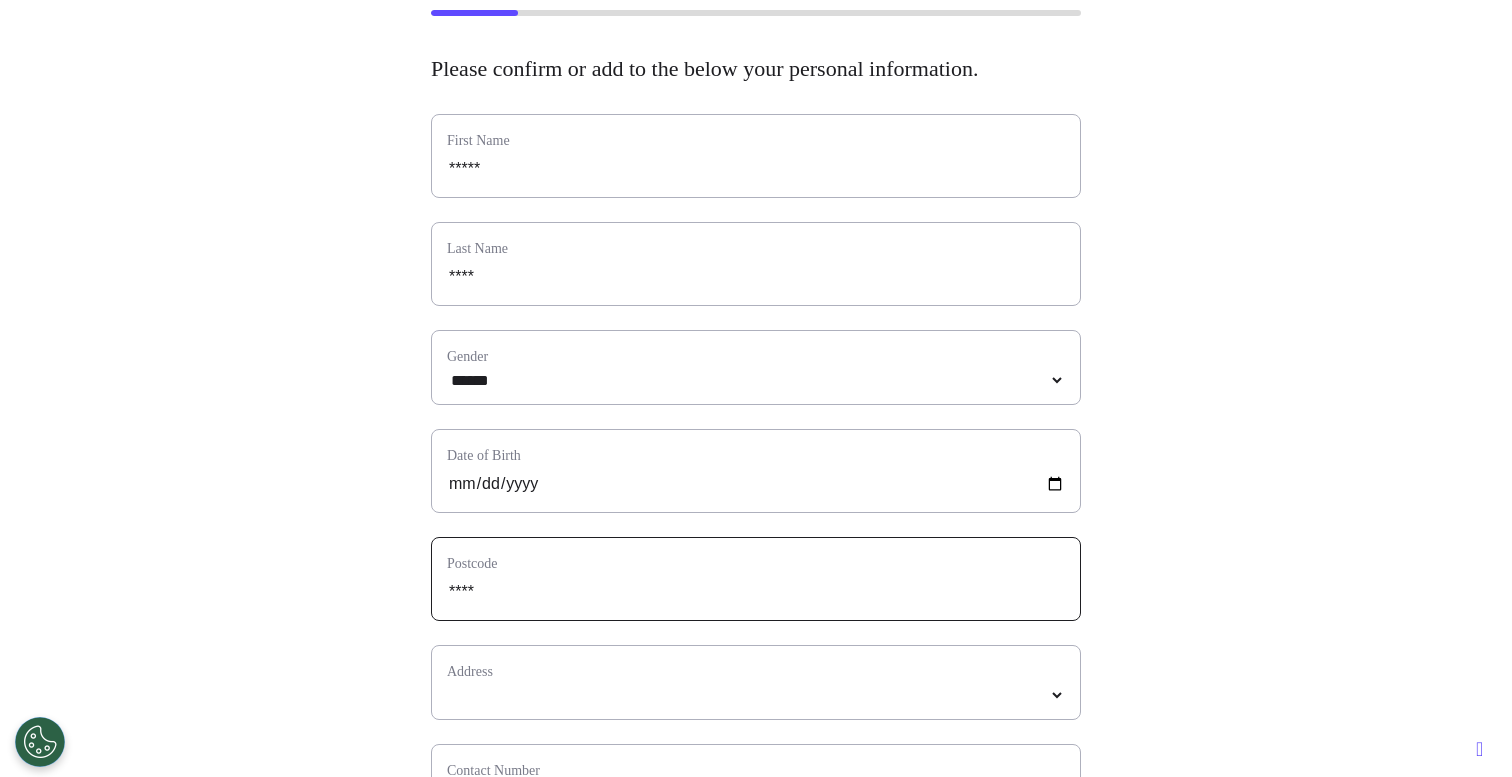 type on "*****" 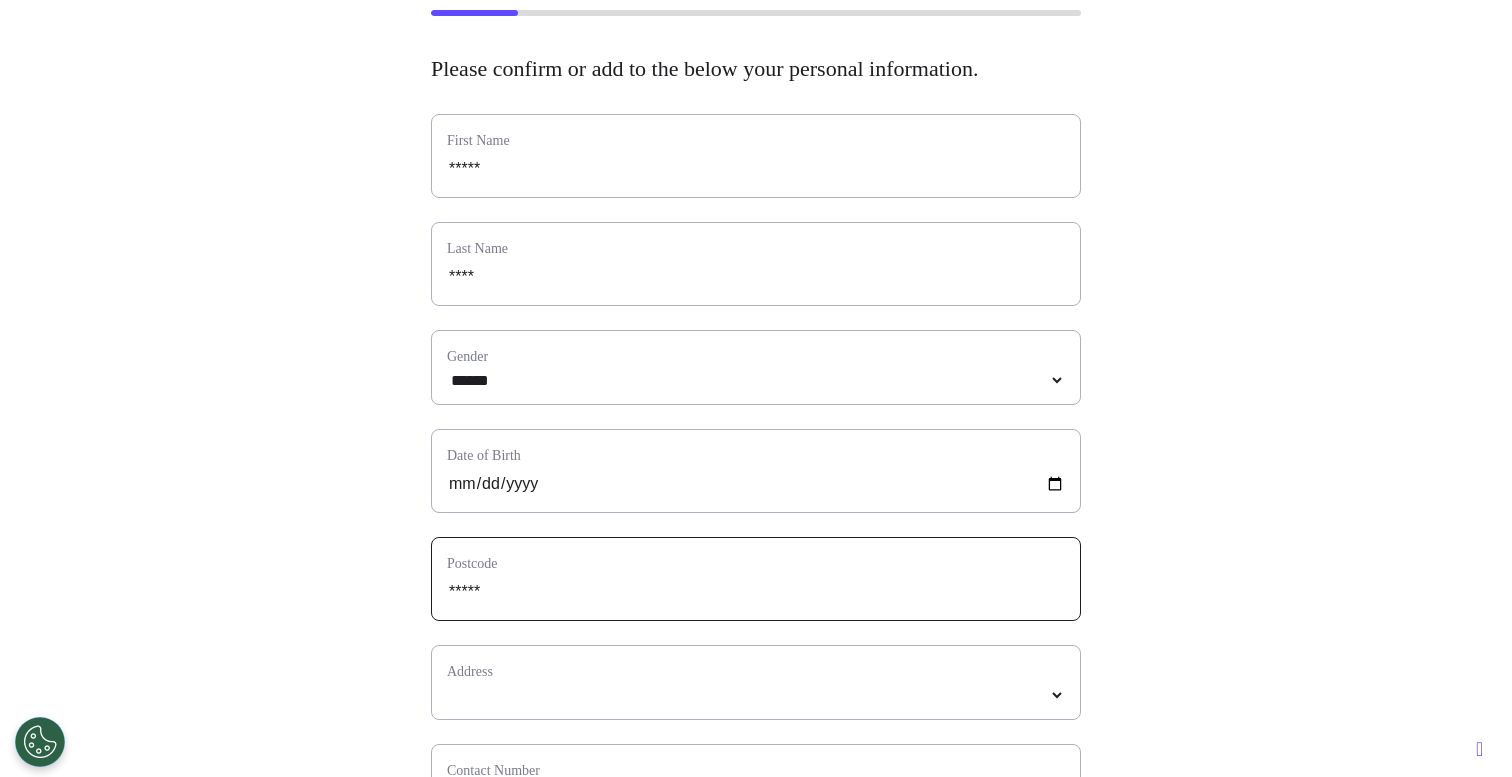 select 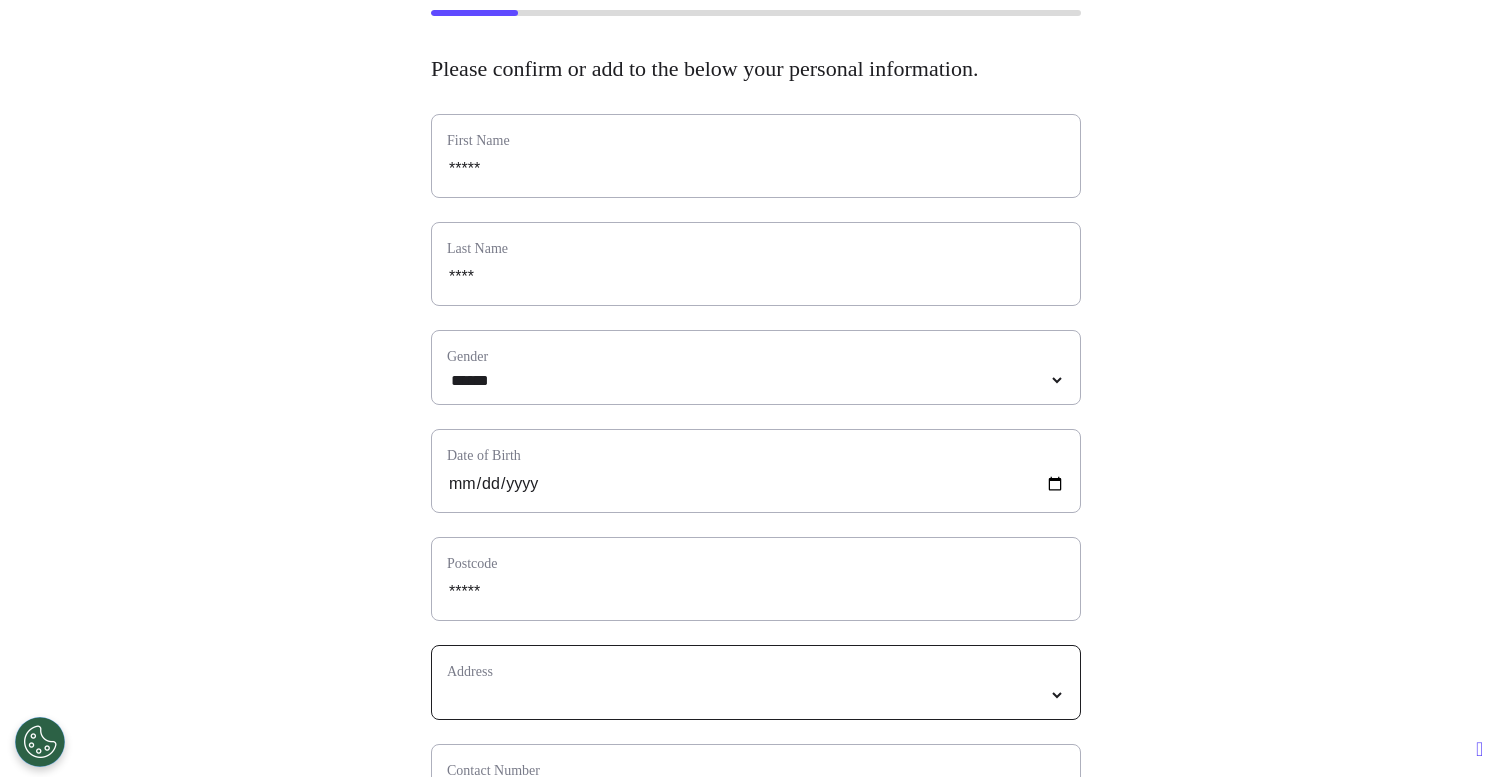 click on "*****" at bounding box center (756, 695) 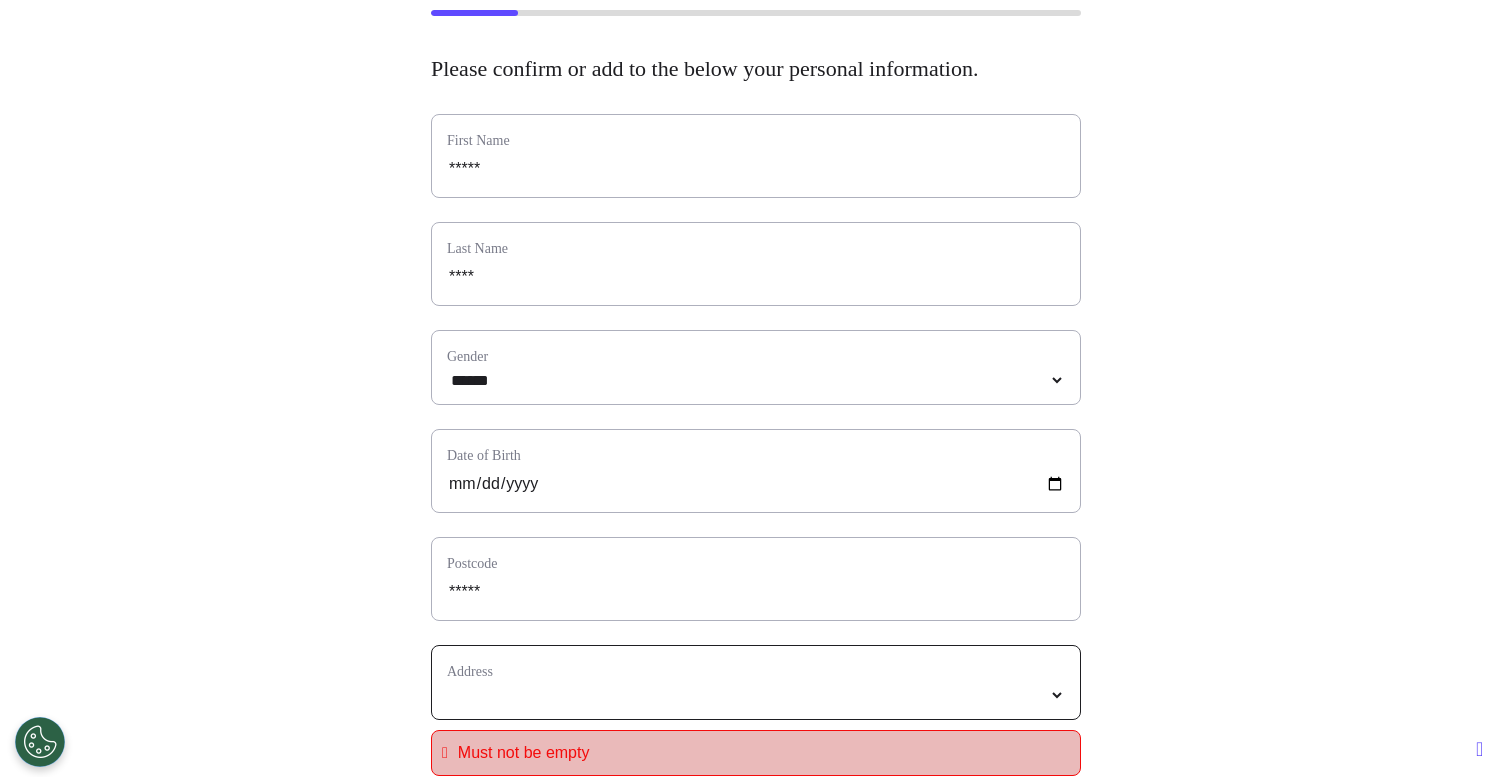 select 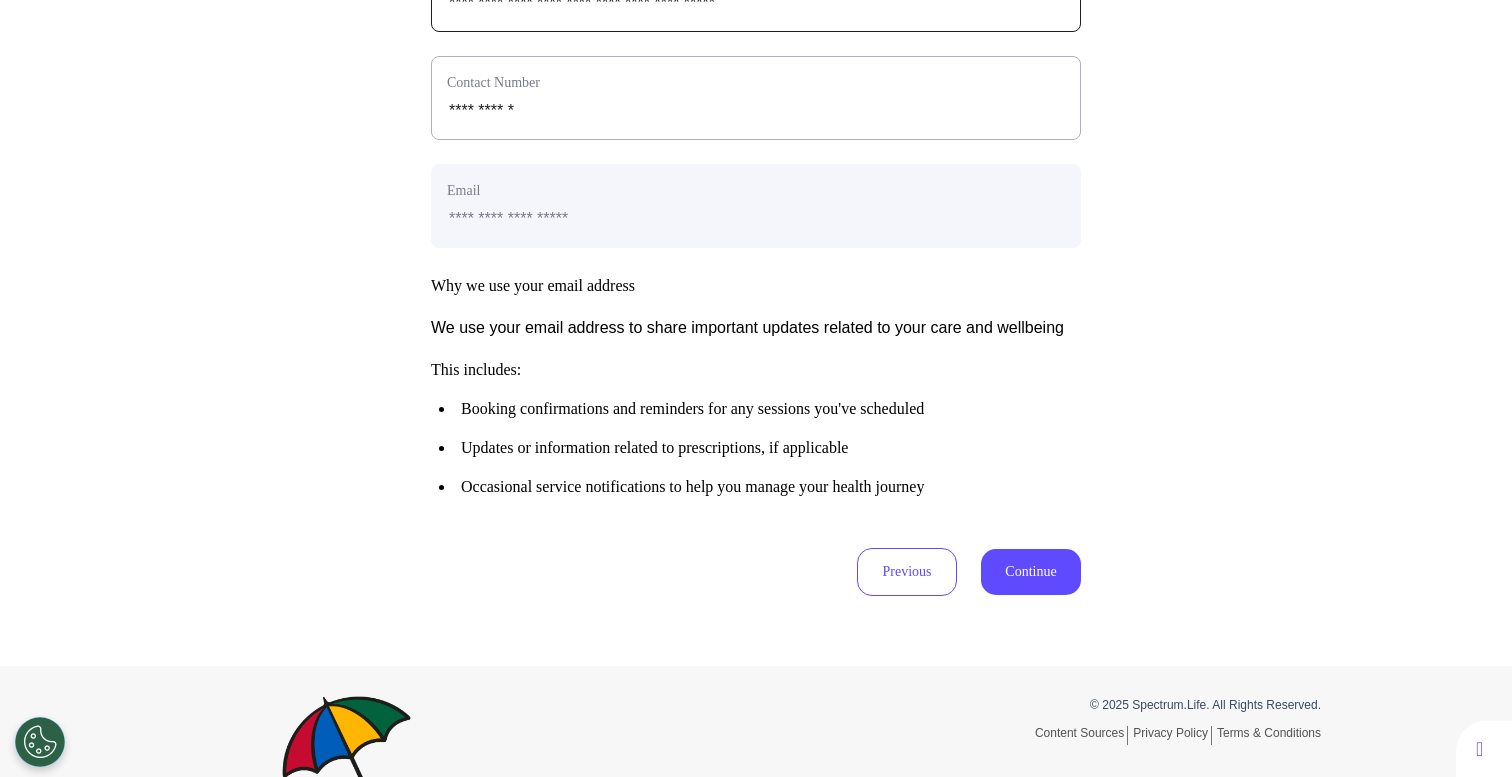 scroll, scrollTop: 886, scrollLeft: 0, axis: vertical 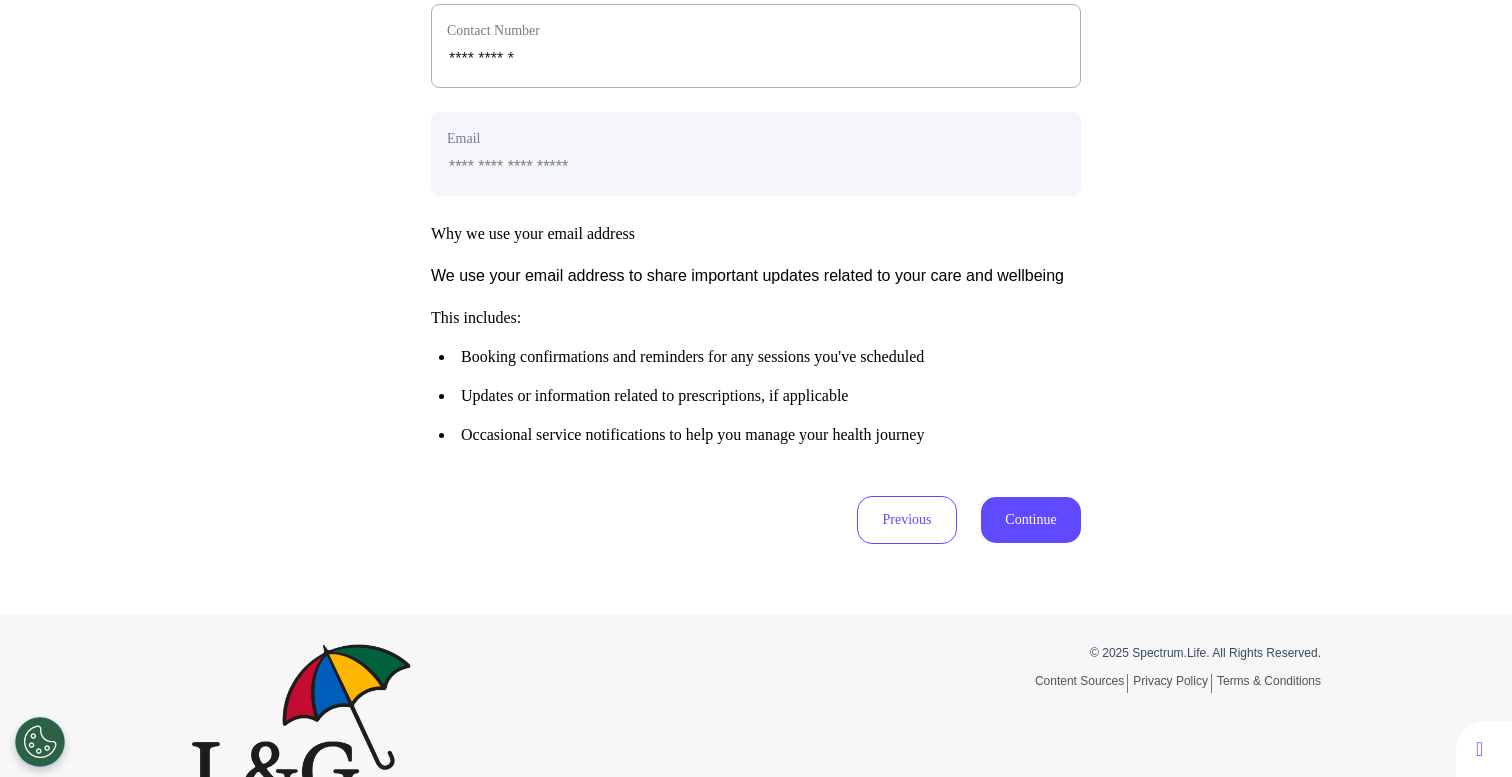 click on "Continue" at bounding box center (1031, 520) 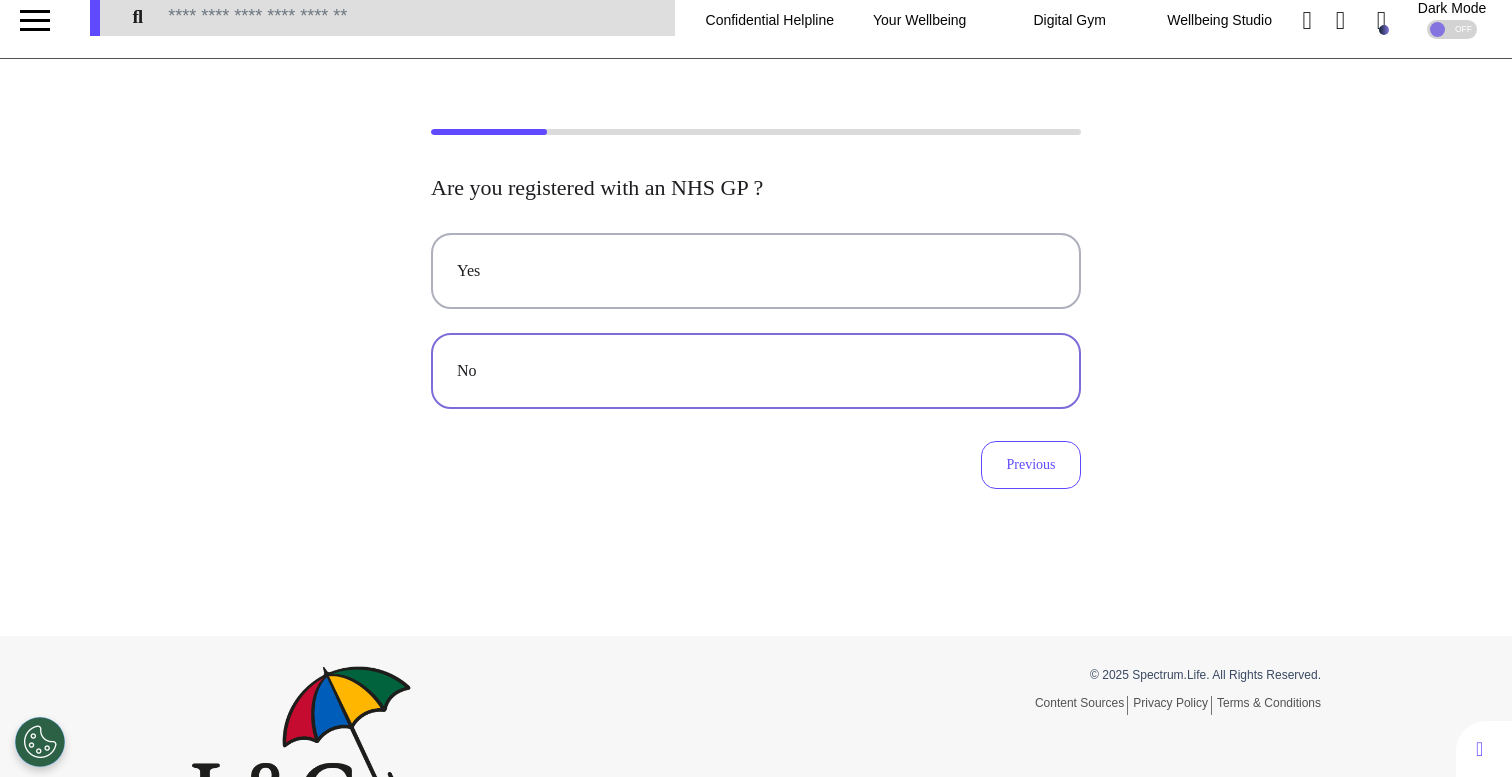 scroll, scrollTop: 0, scrollLeft: 0, axis: both 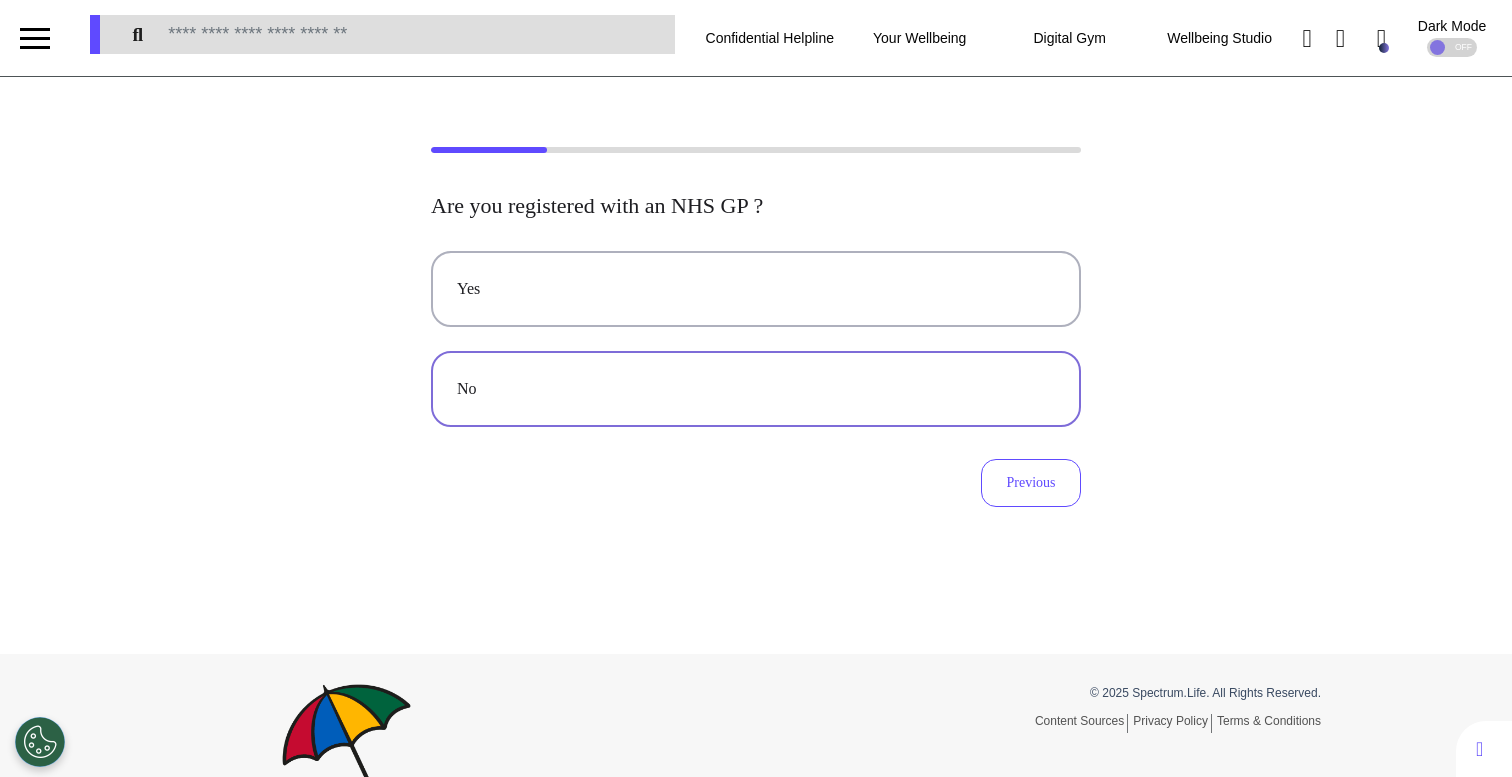 click on "No" at bounding box center (756, 389) 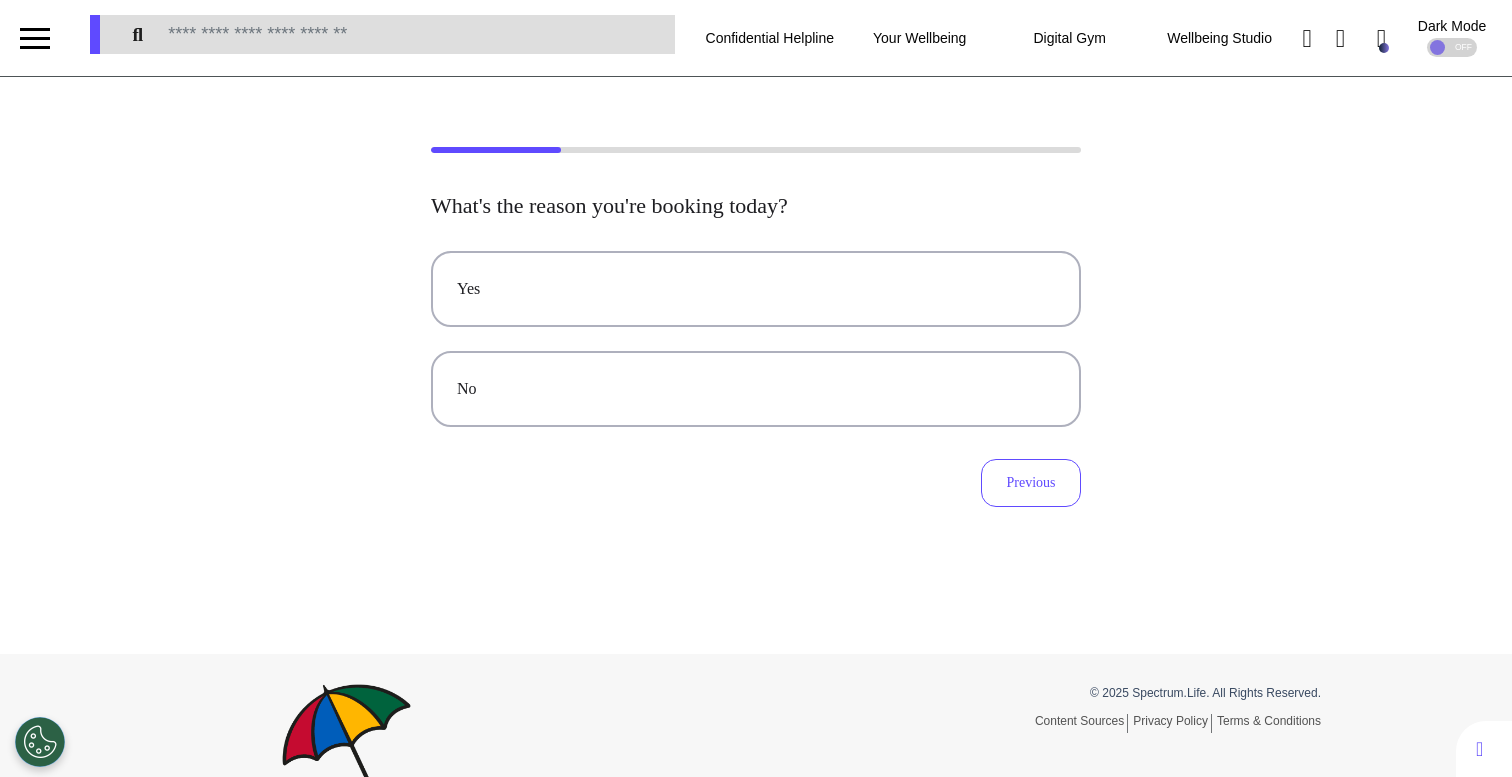 click on "No" at bounding box center (756, 389) 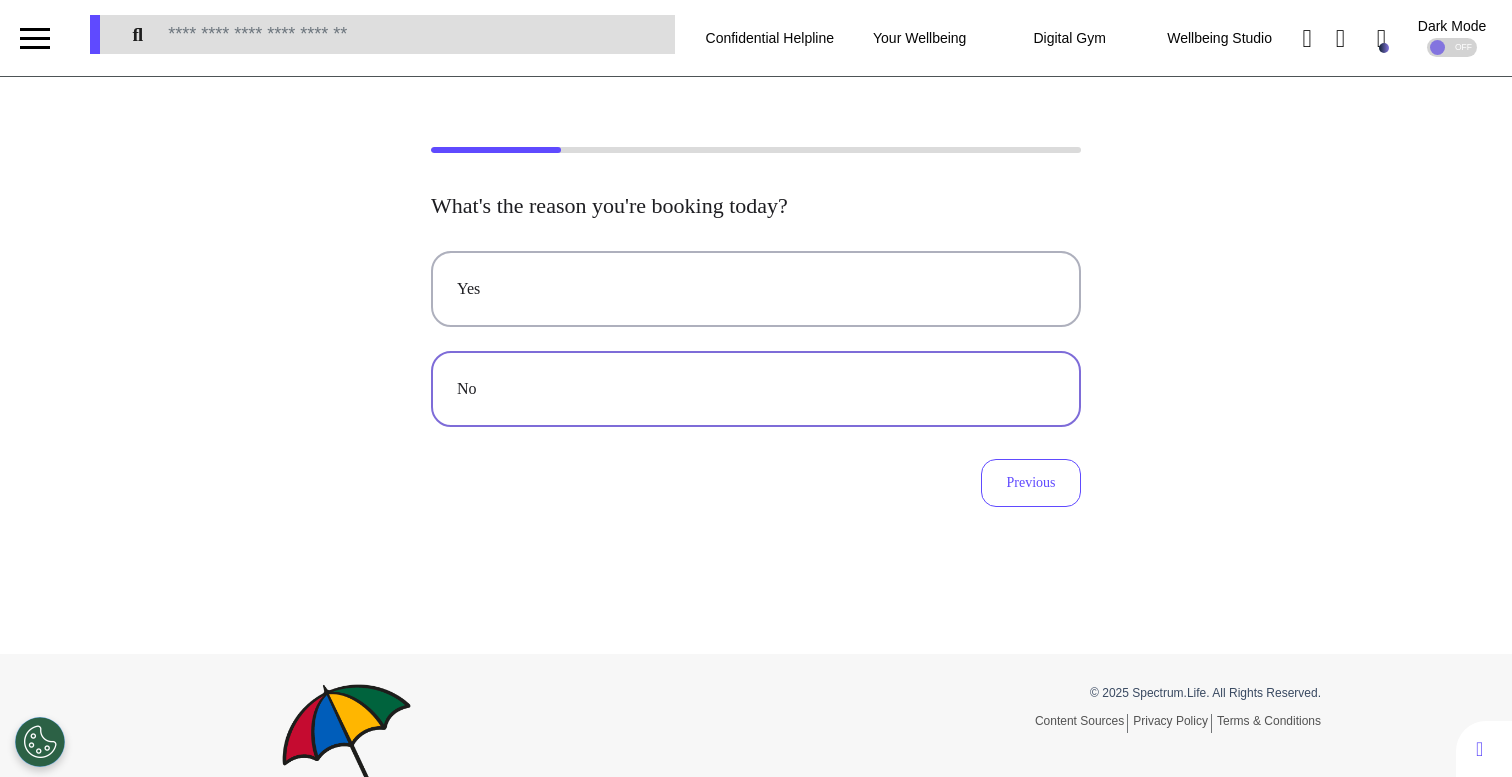 type 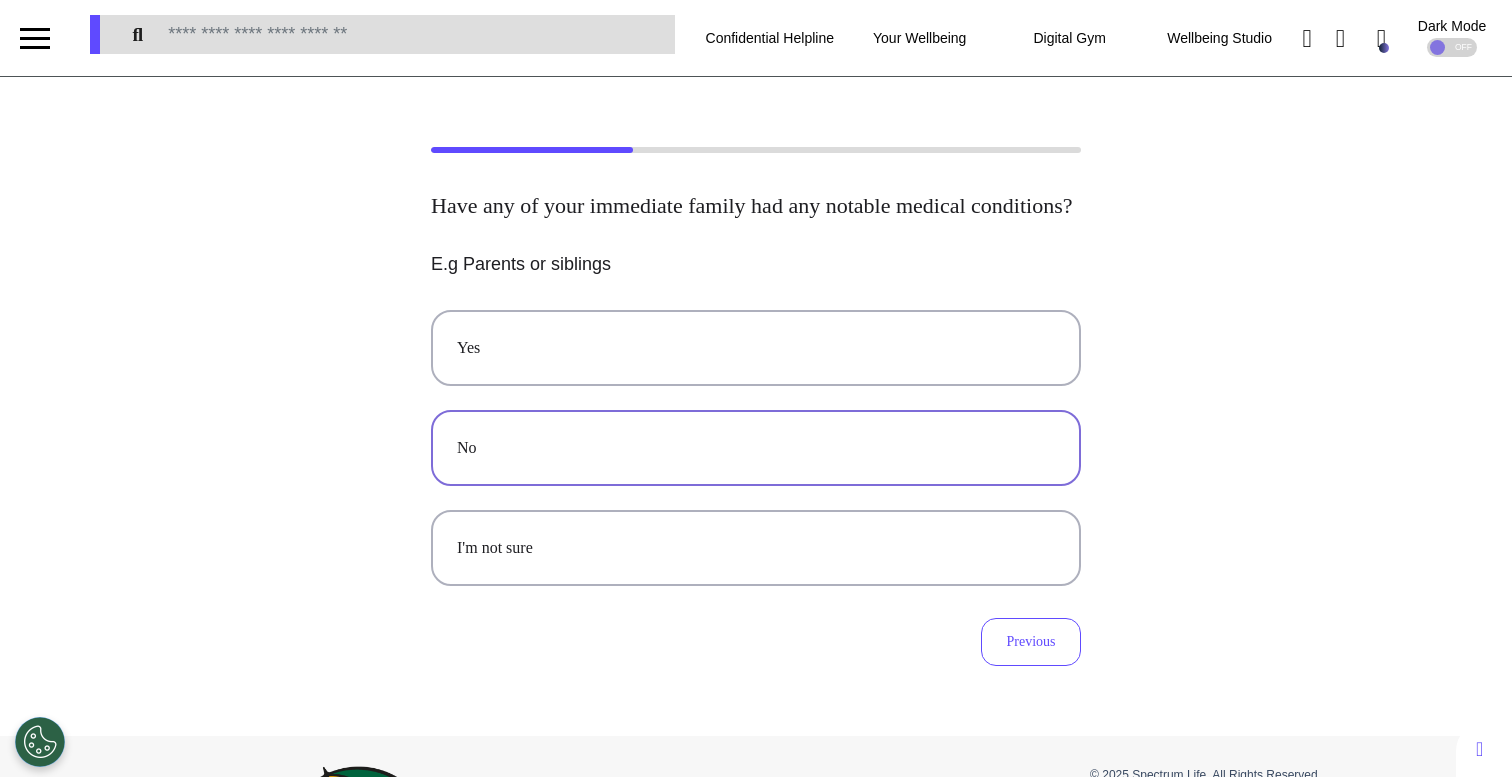 click on "No" at bounding box center [756, 448] 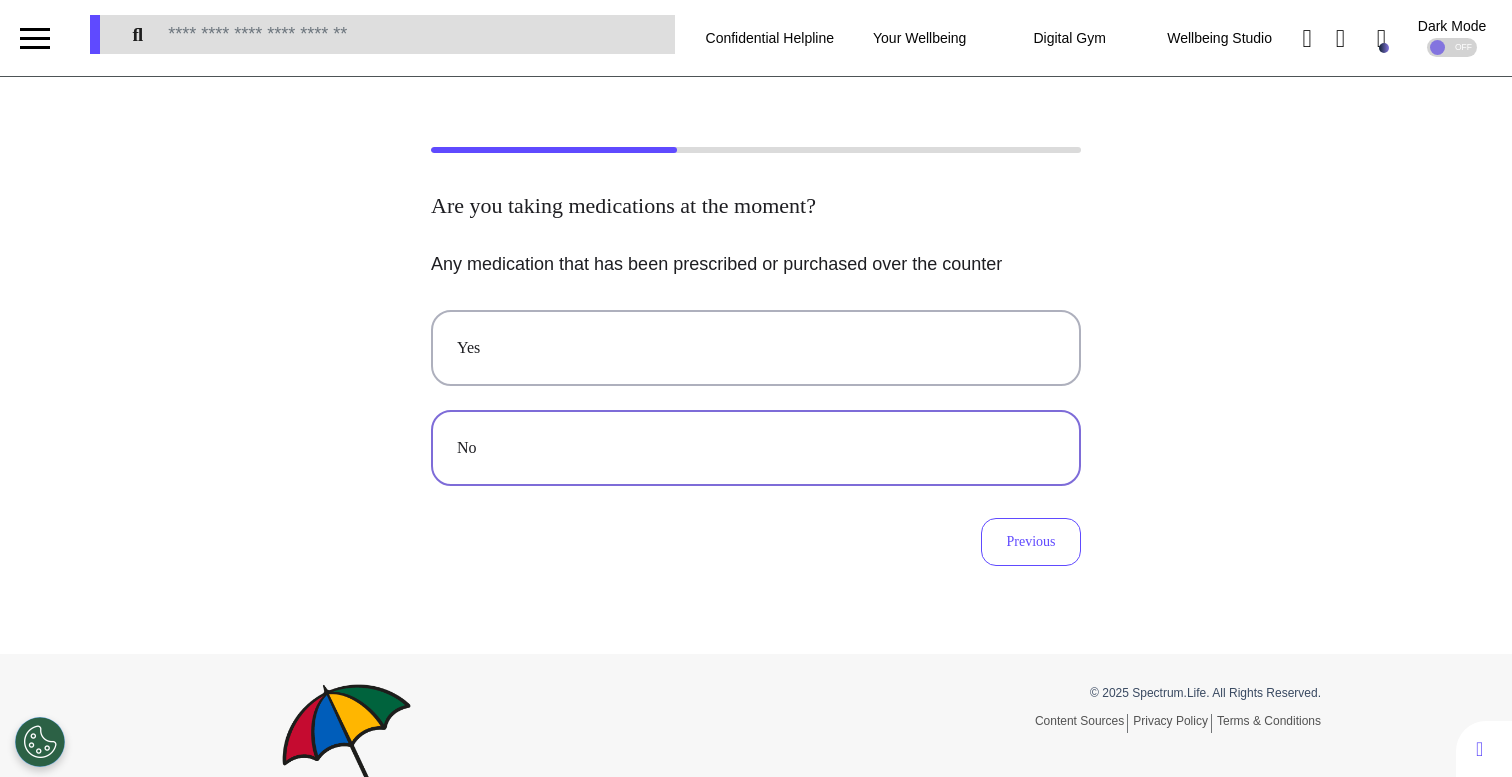 click on "No" at bounding box center [756, 448] 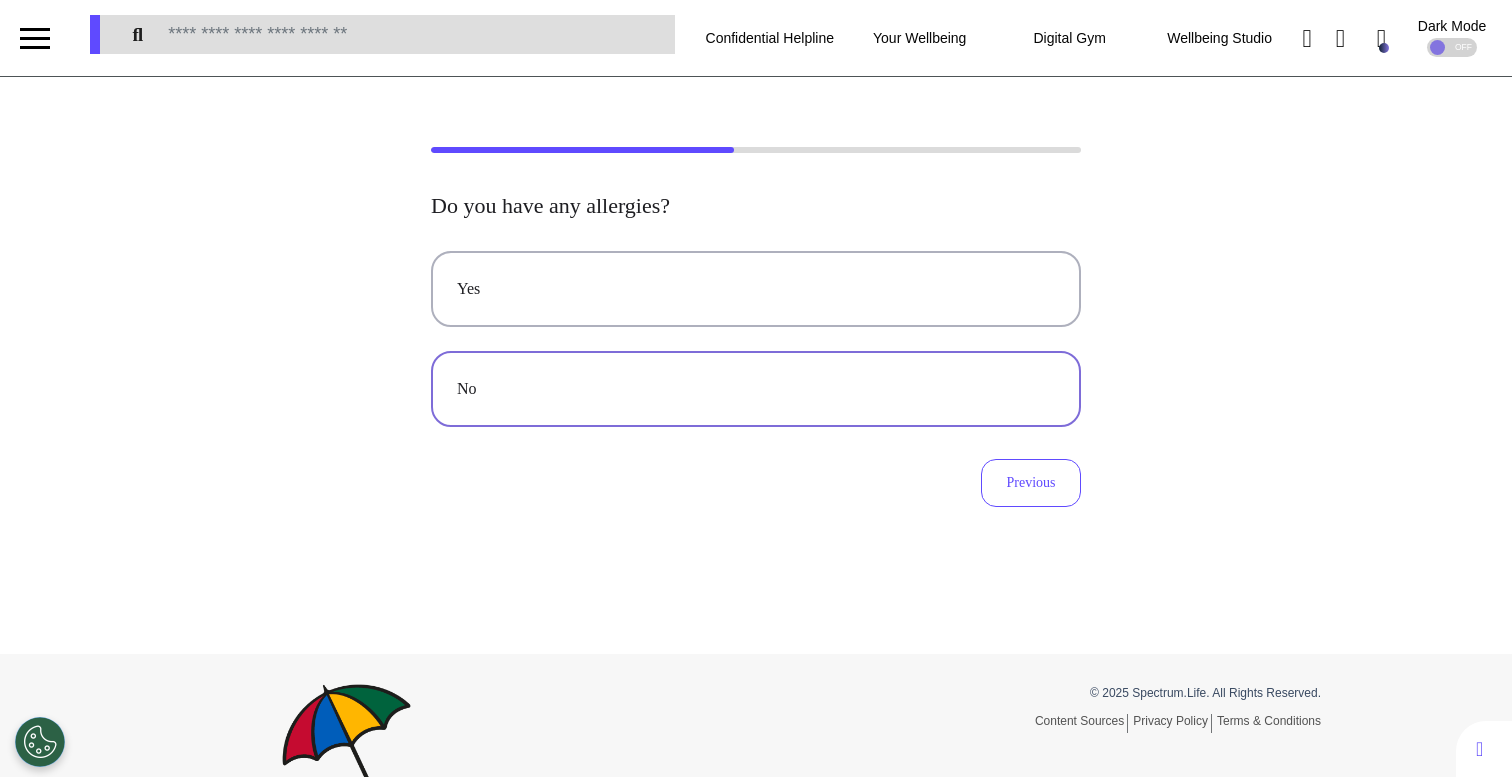 click on "No" at bounding box center (756, 389) 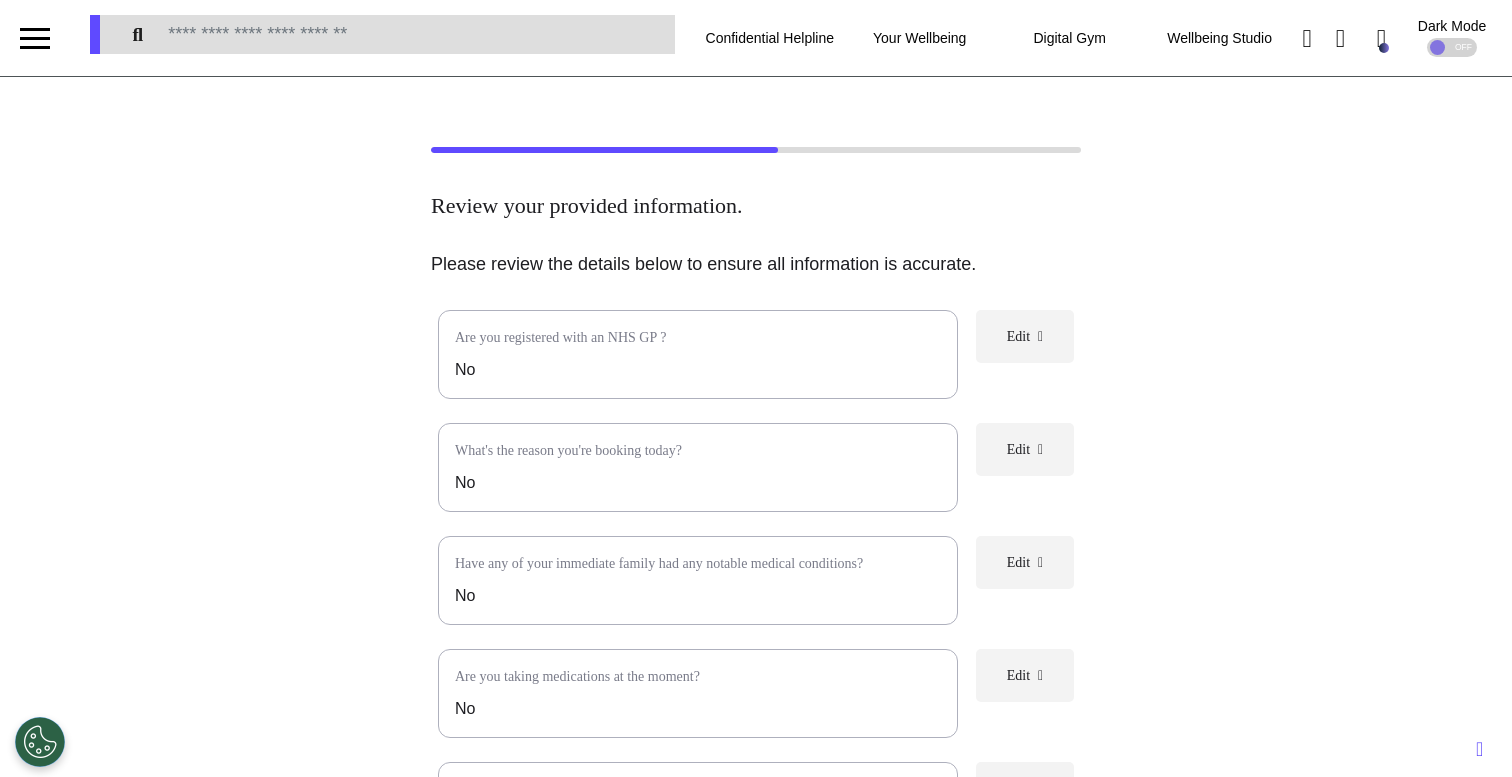 scroll, scrollTop: 462, scrollLeft: 0, axis: vertical 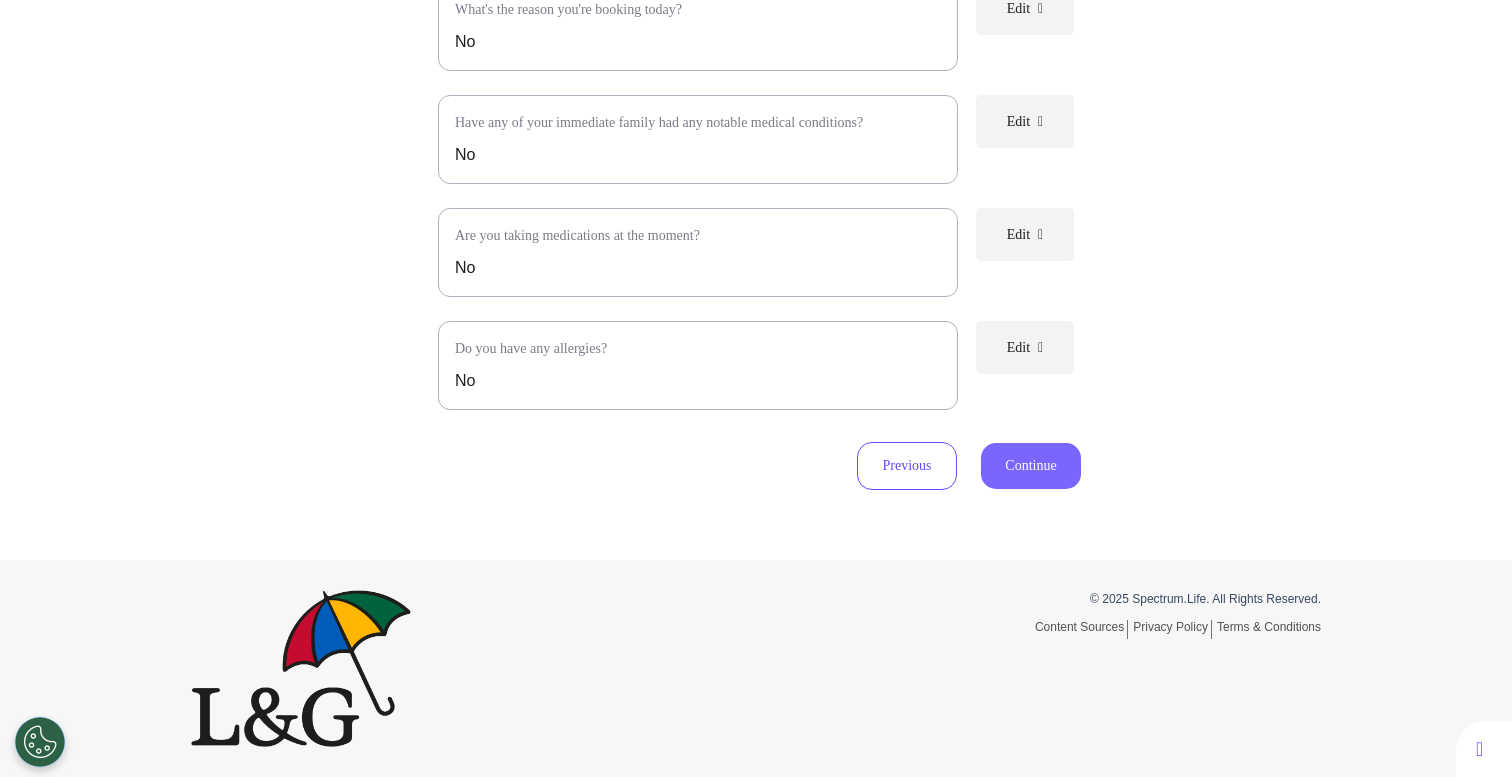 click on "Continue" at bounding box center [1031, 466] 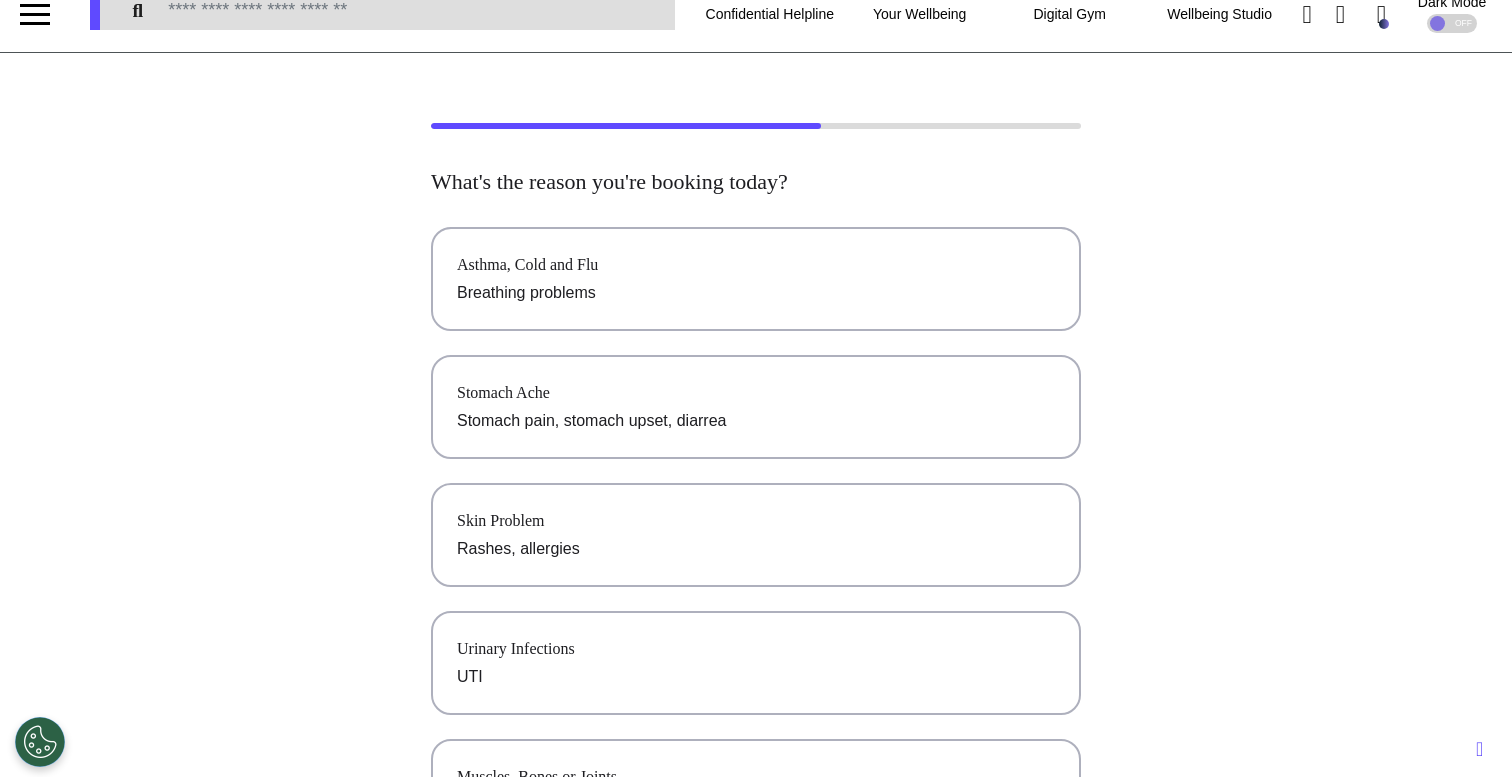 scroll, scrollTop: 0, scrollLeft: 0, axis: both 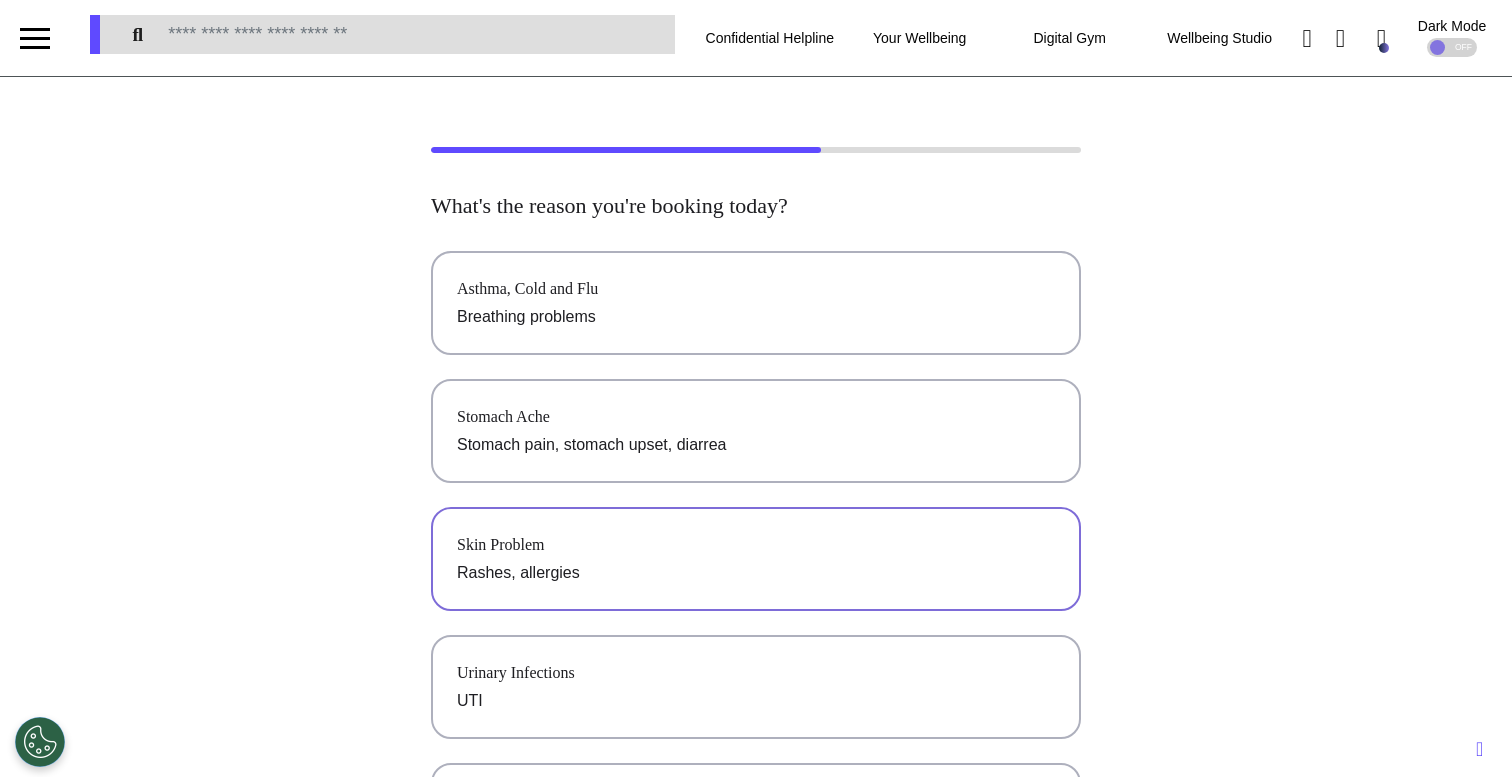 click on "Skin Problem" at bounding box center (756, 545) 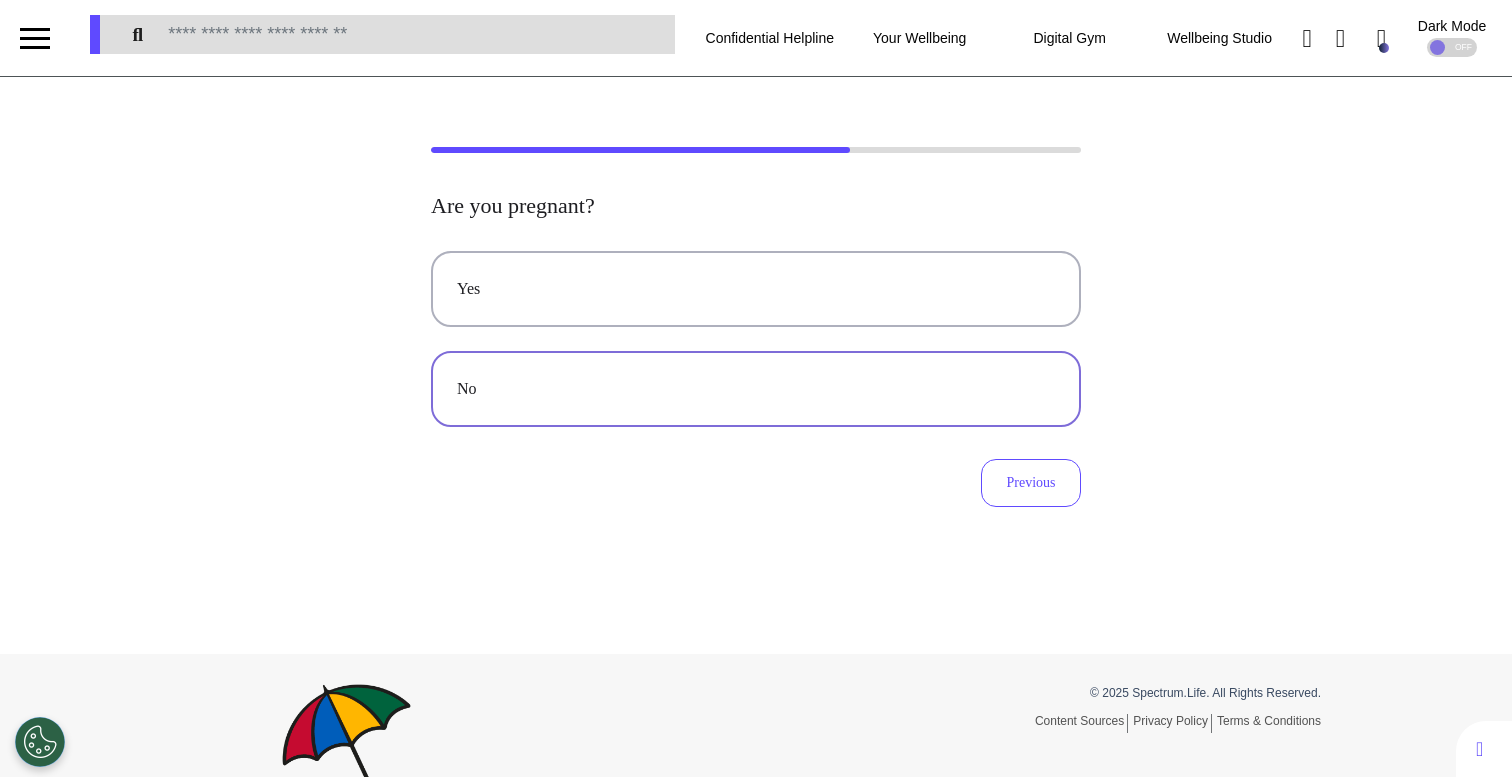 click on "No" at bounding box center (756, 389) 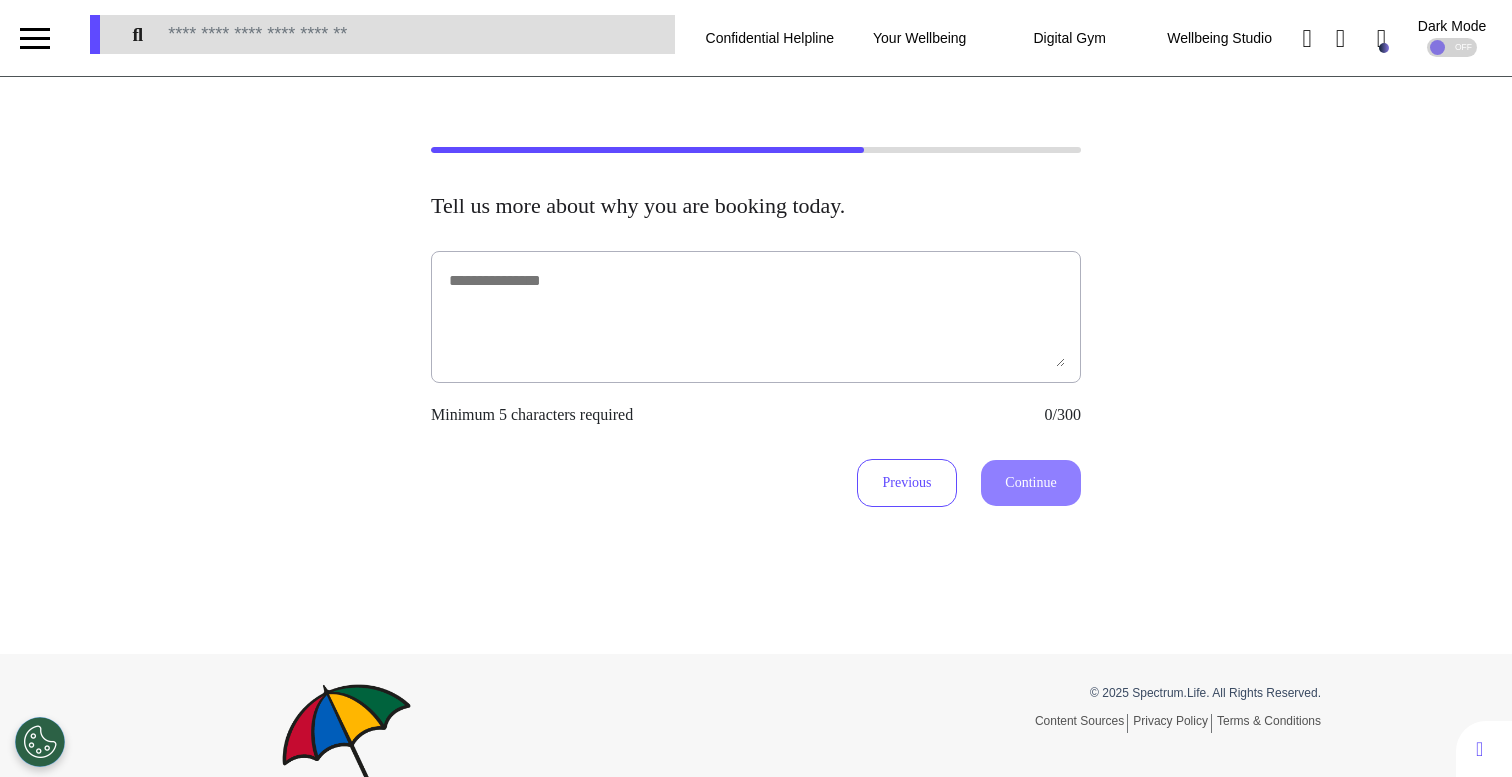 click at bounding box center (756, 317) 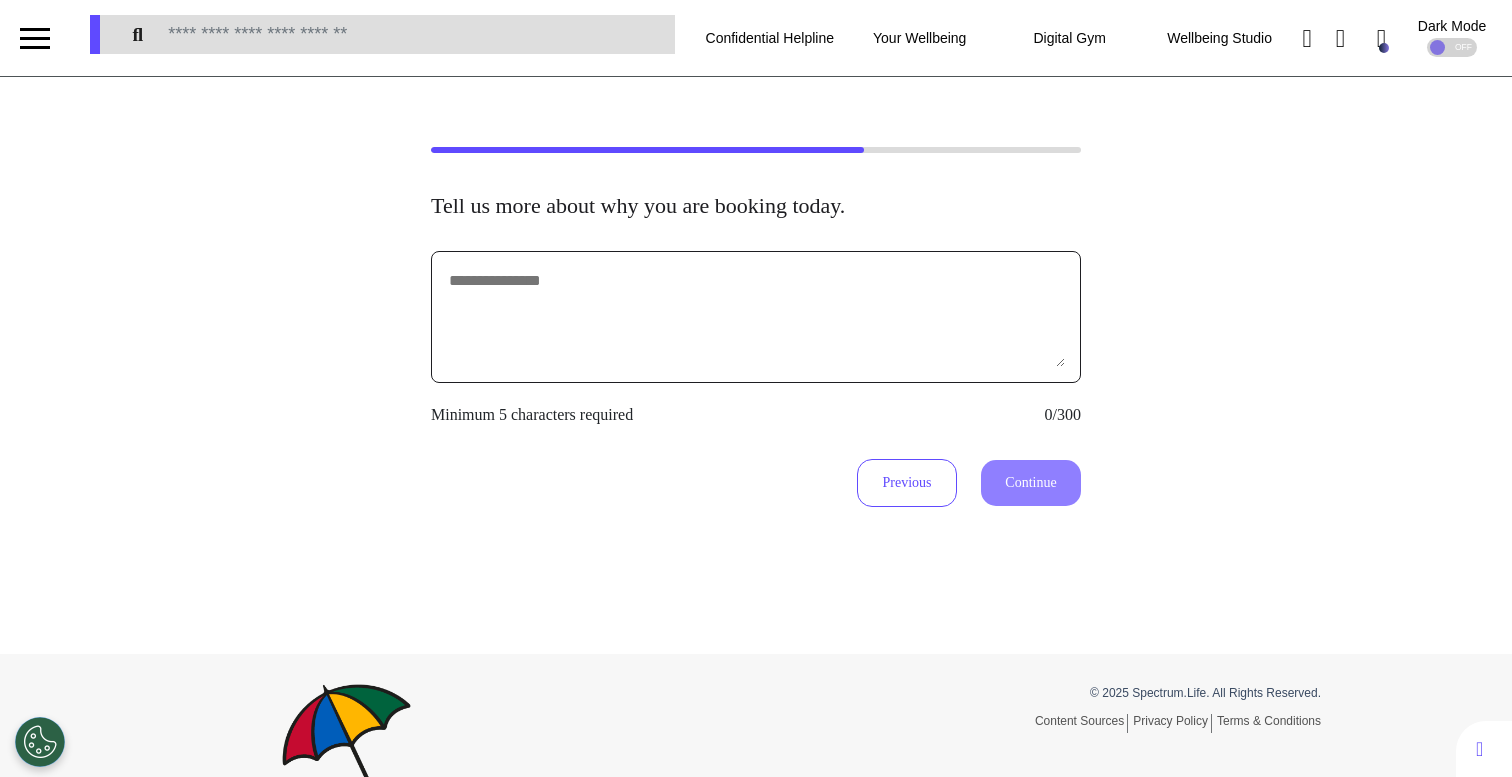 click at bounding box center [756, 317] 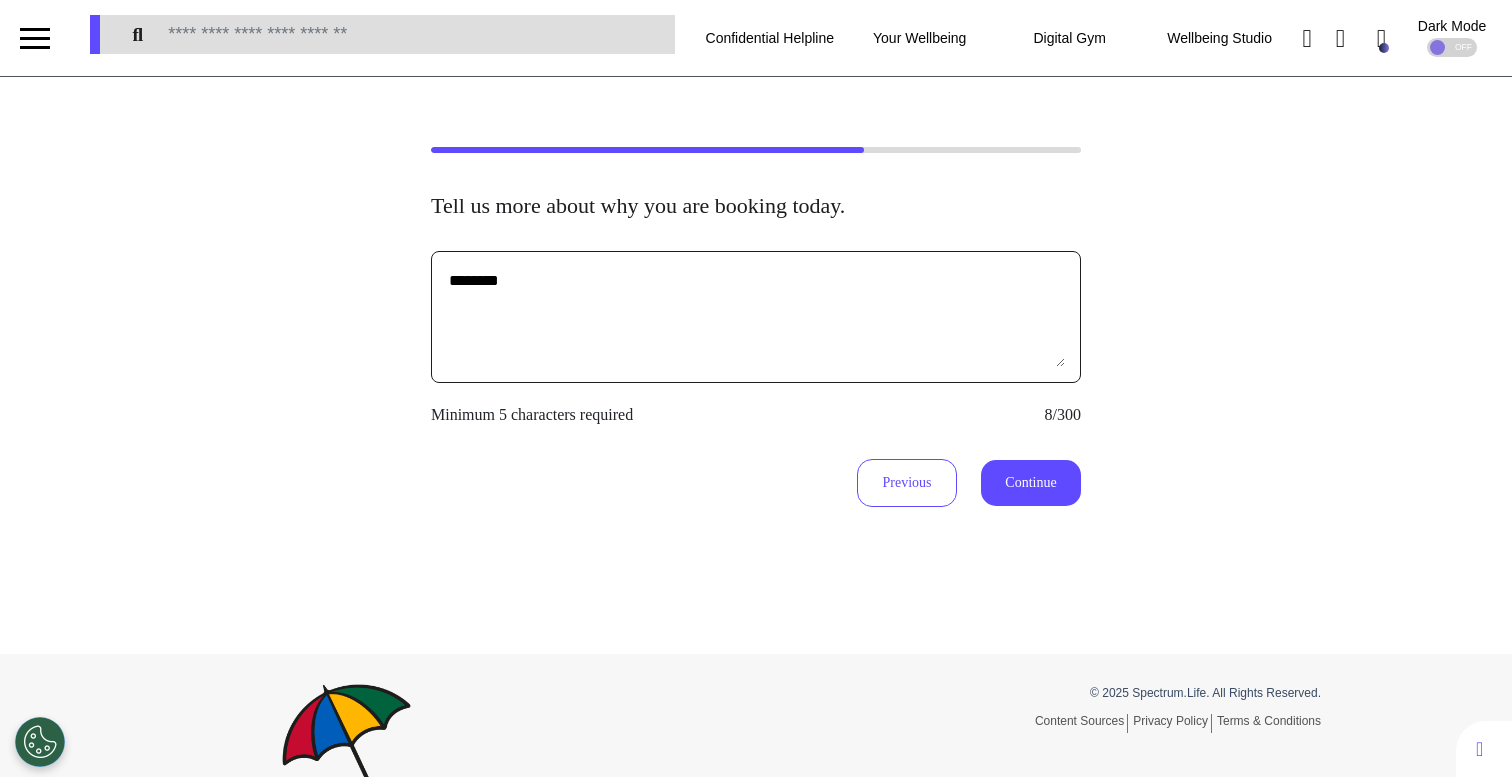 type on "********" 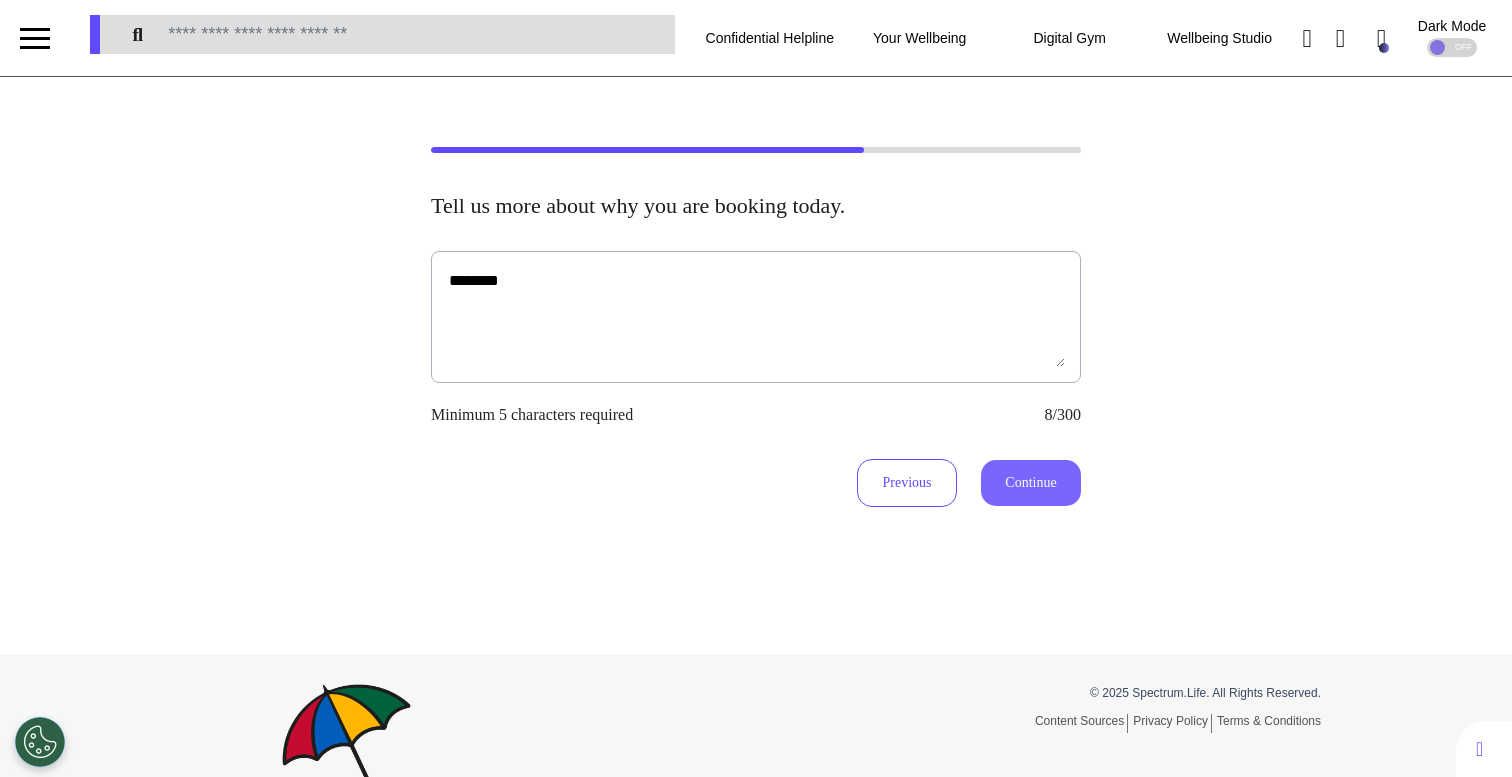 click on "Continue" at bounding box center (1031, 483) 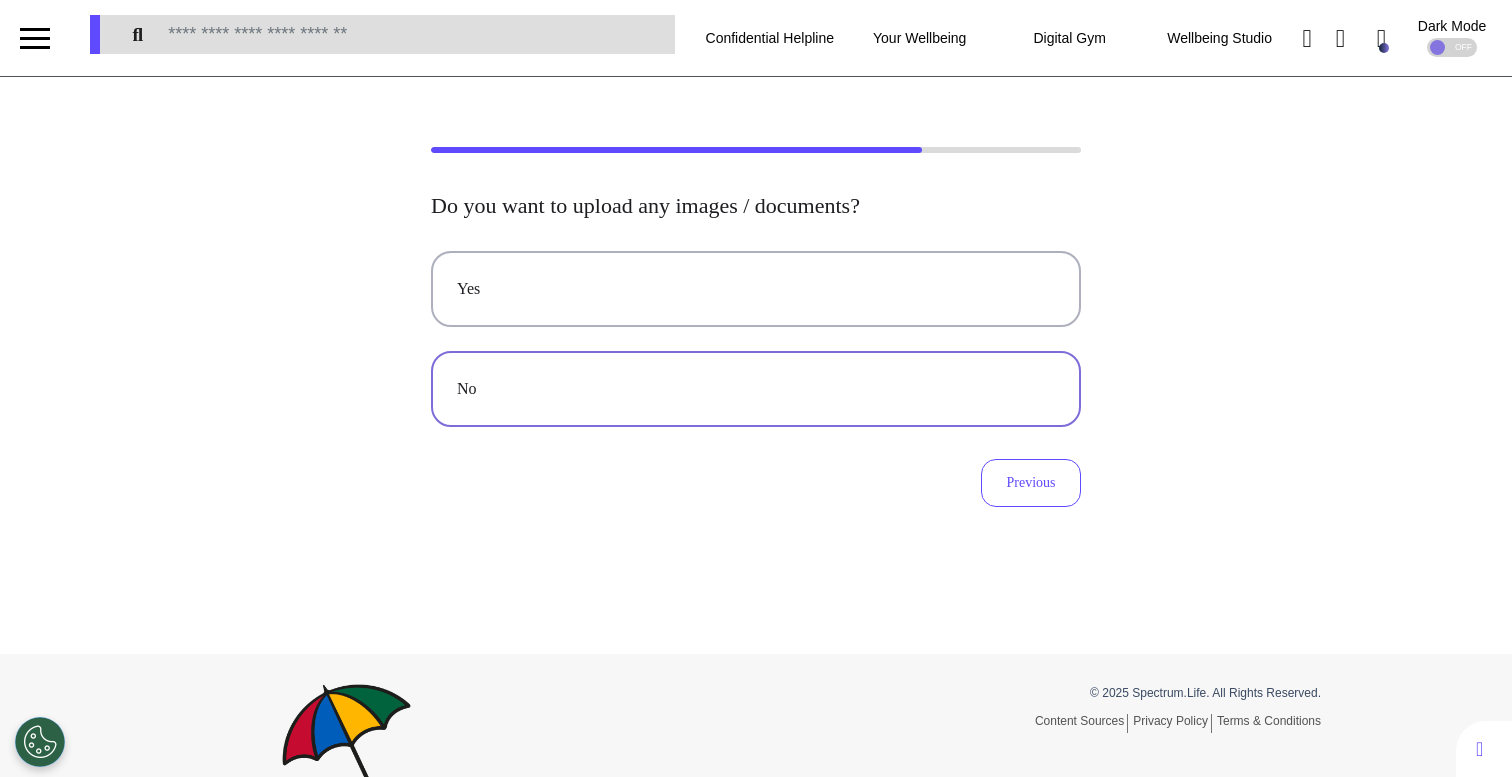 click on "No" at bounding box center (756, 389) 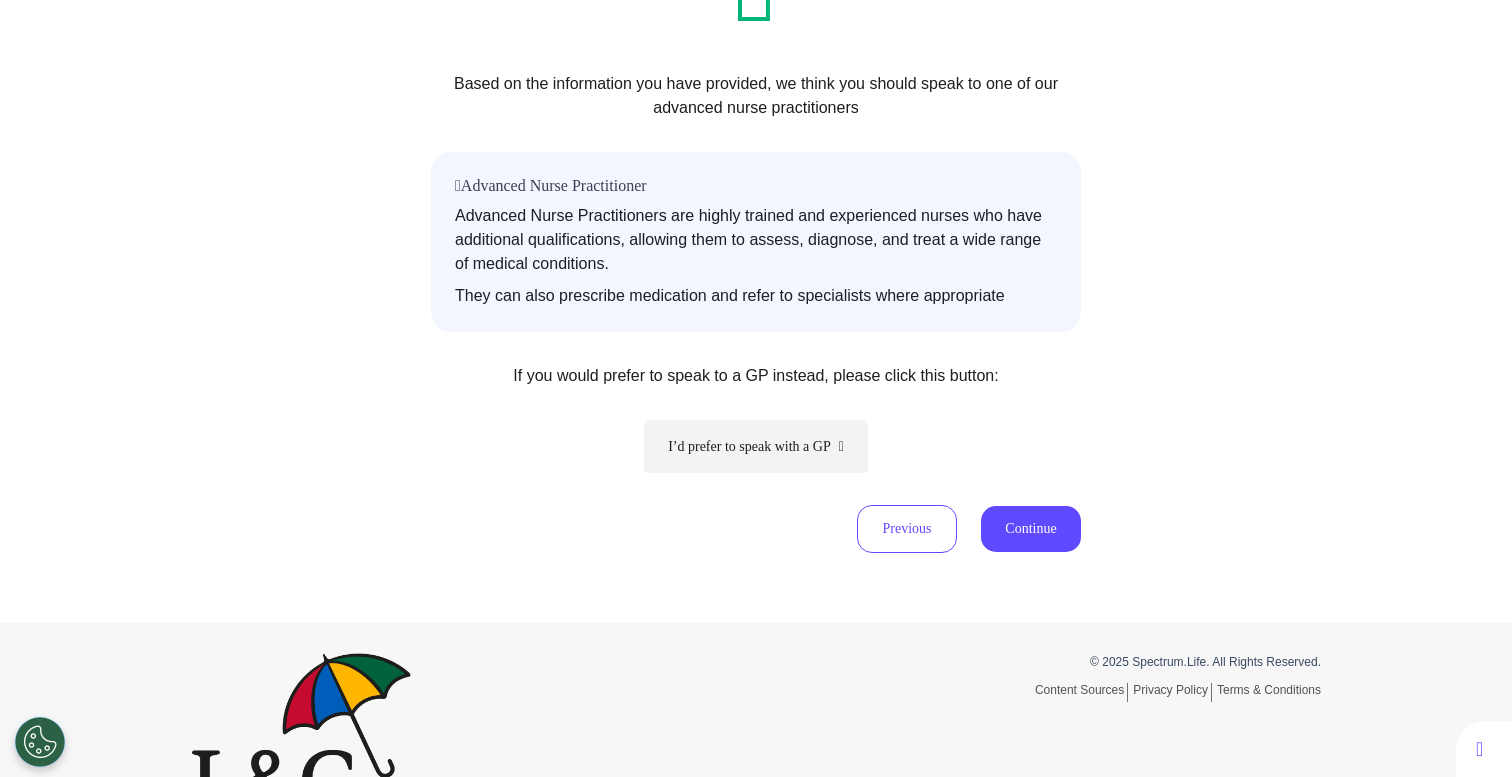 scroll, scrollTop: 335, scrollLeft: 0, axis: vertical 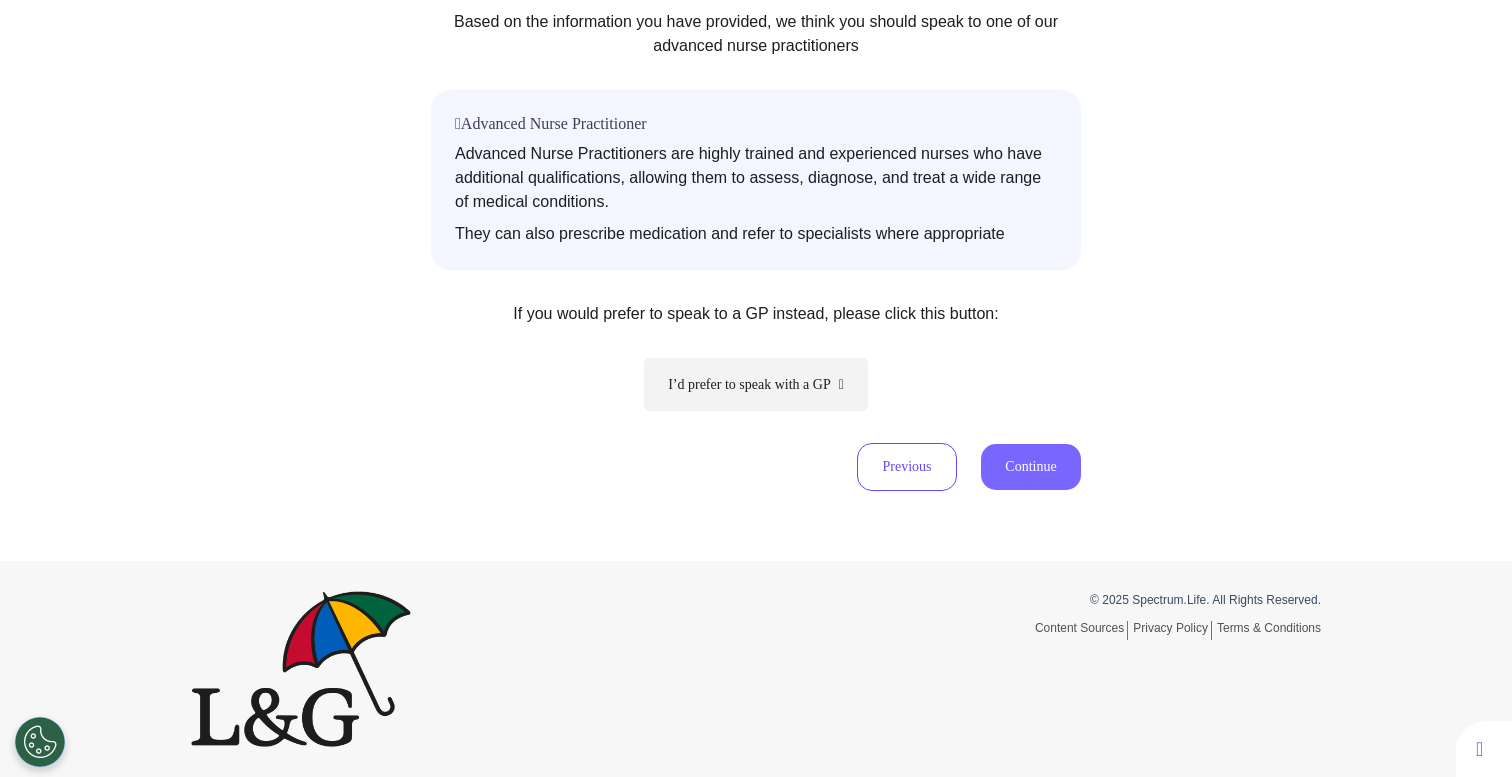 click on "Continue" at bounding box center (1031, 467) 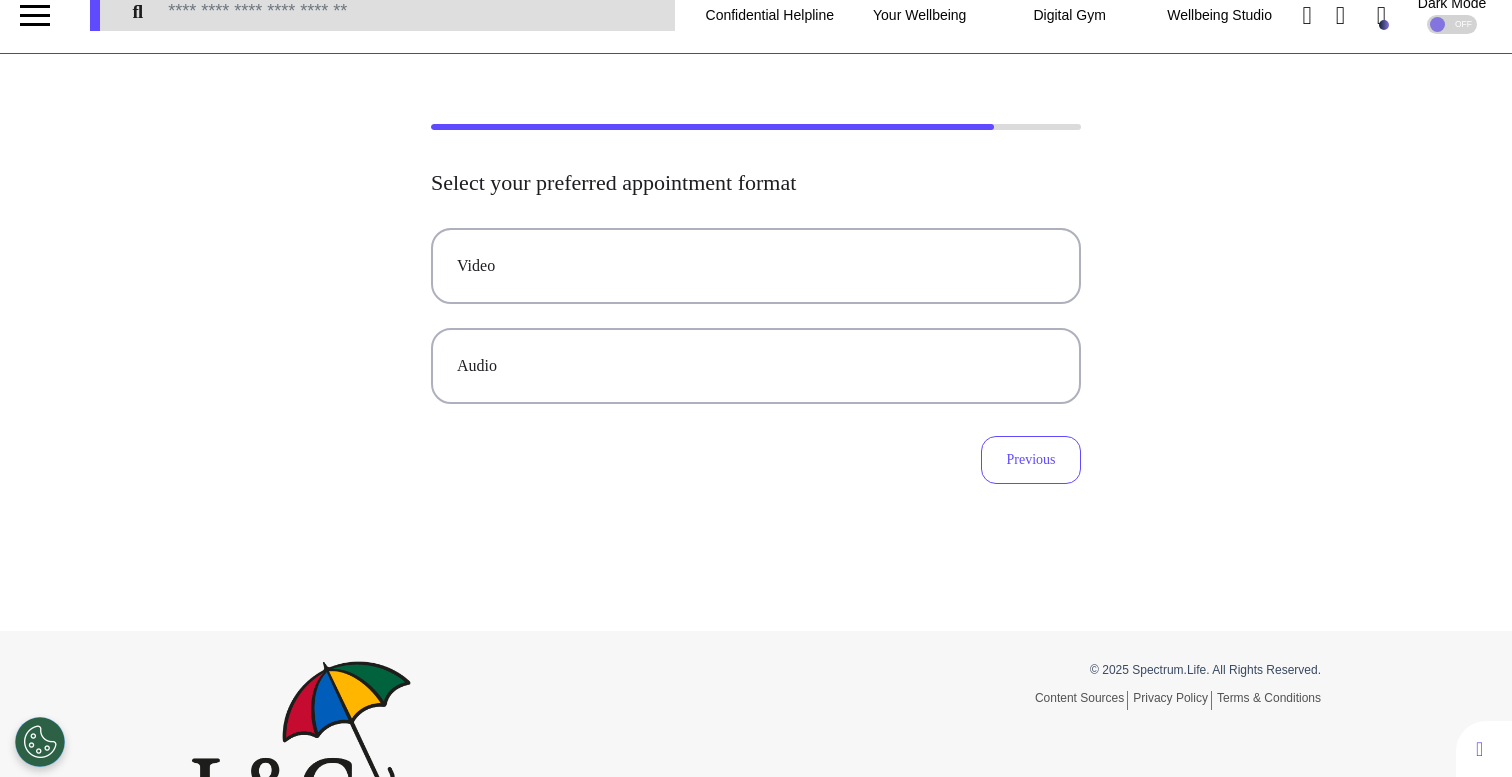 scroll, scrollTop: 0, scrollLeft: 0, axis: both 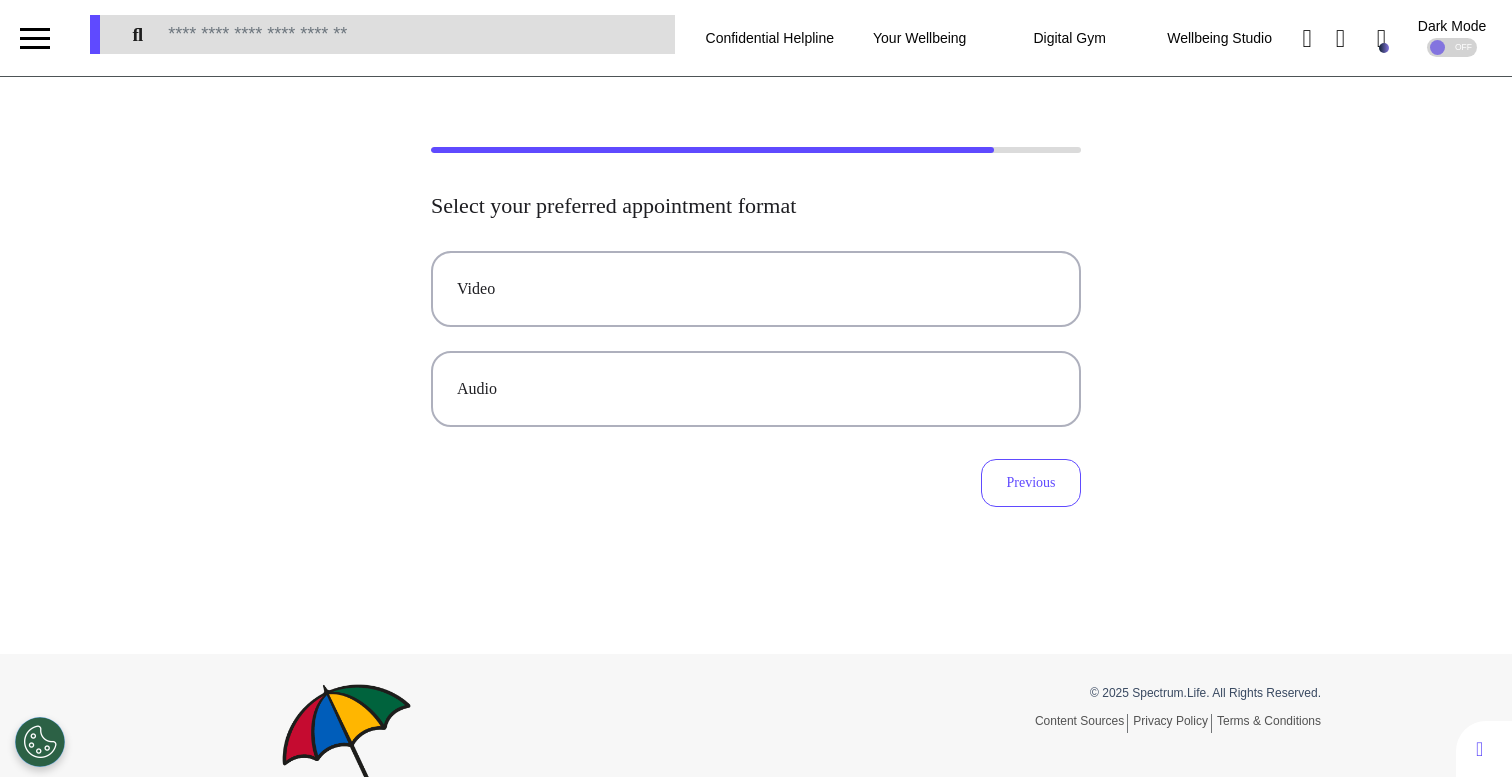 click on "Video Audio" at bounding box center [756, 339] 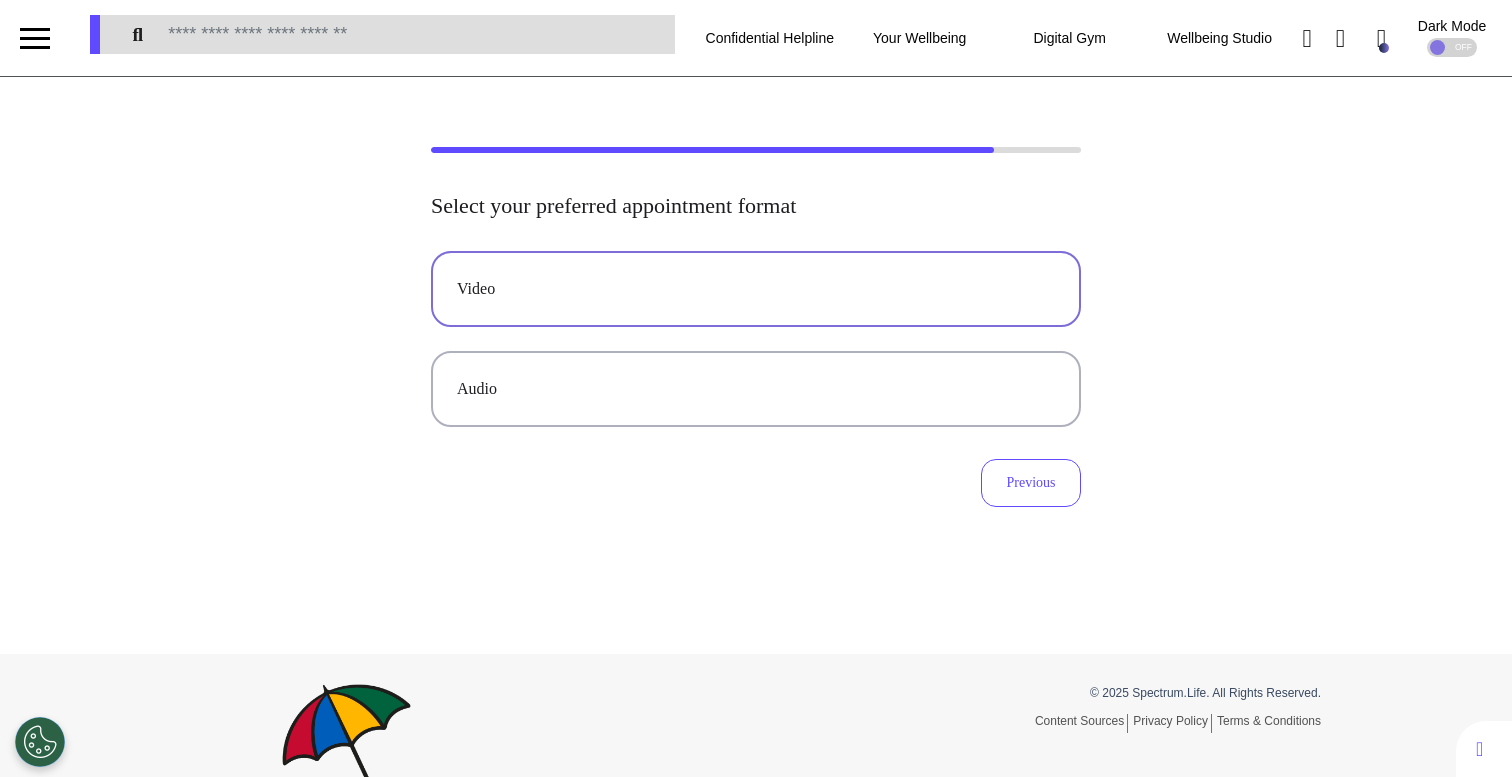 click on "Video" at bounding box center (756, 289) 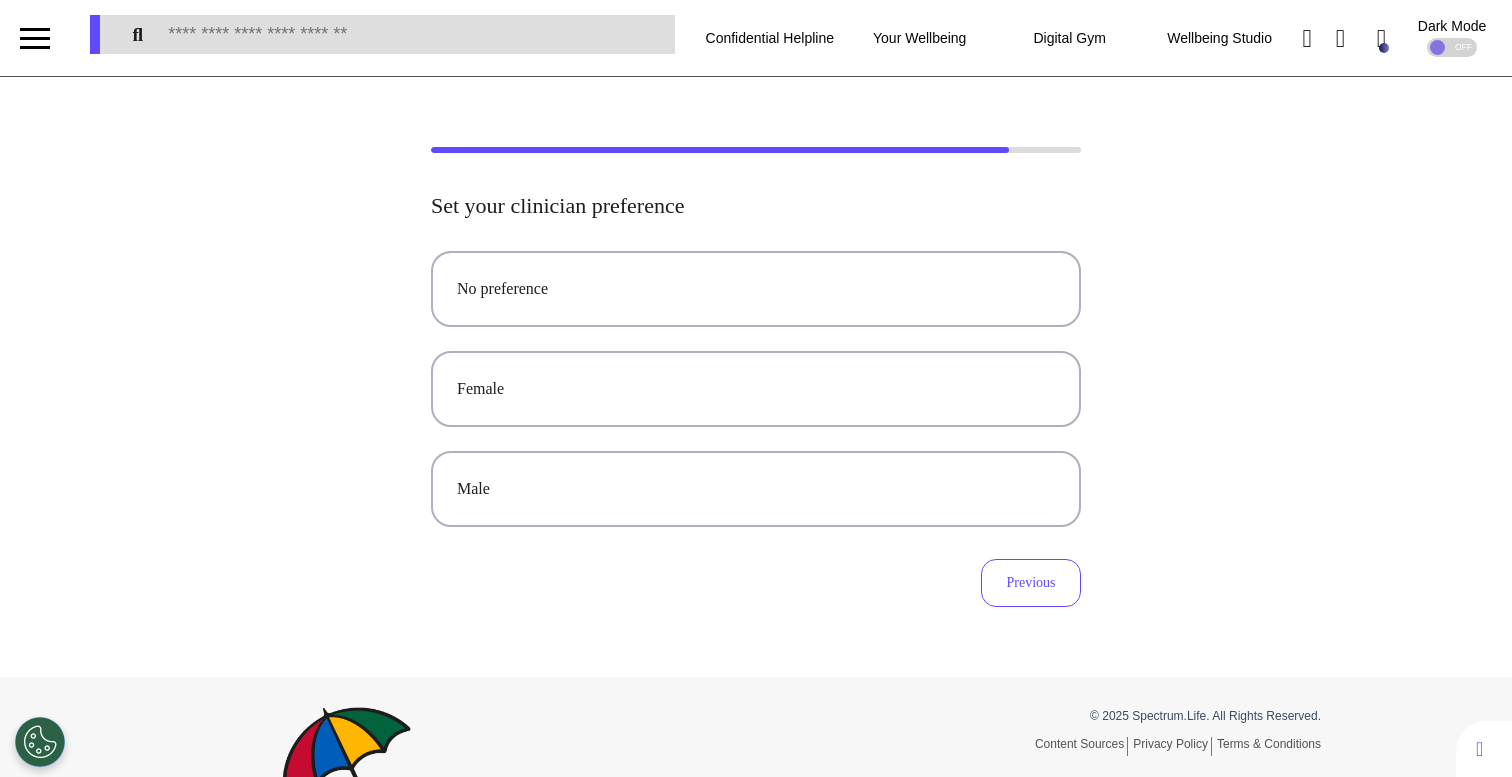 click on "No preference" at bounding box center [756, 289] 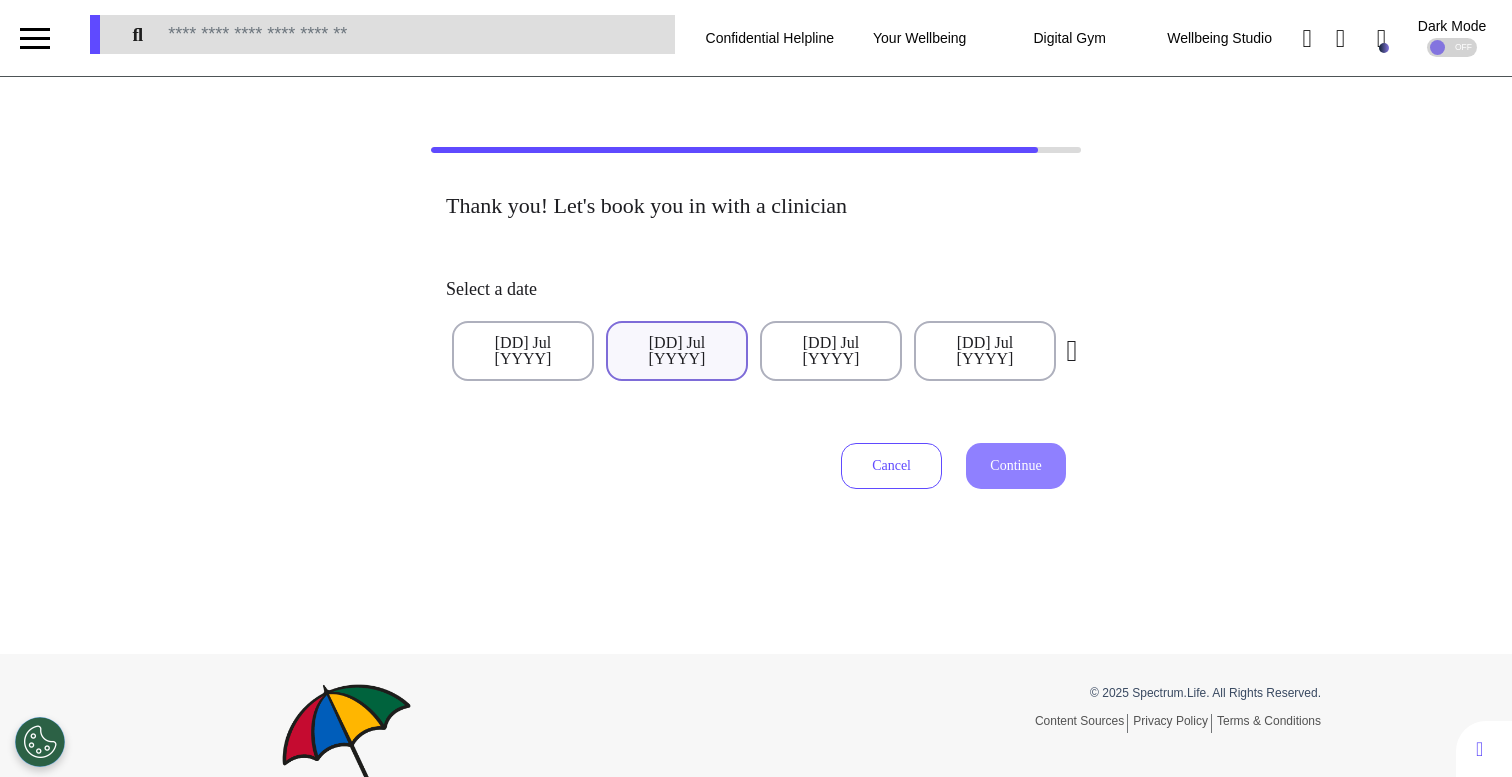 click on "[DD] Jul [YYYY]" at bounding box center (677, 351) 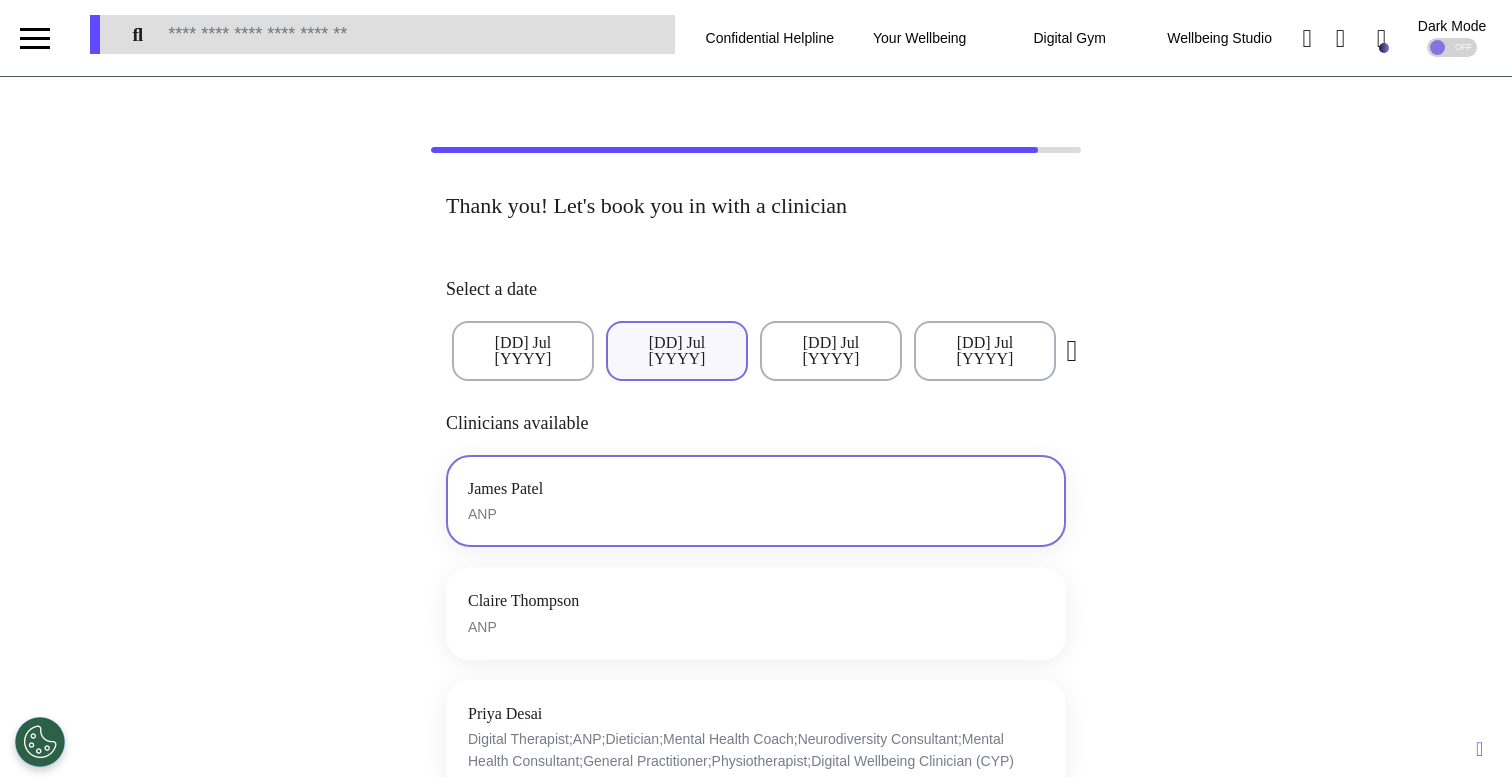 click on "James Patel ANP" at bounding box center [756, 501] 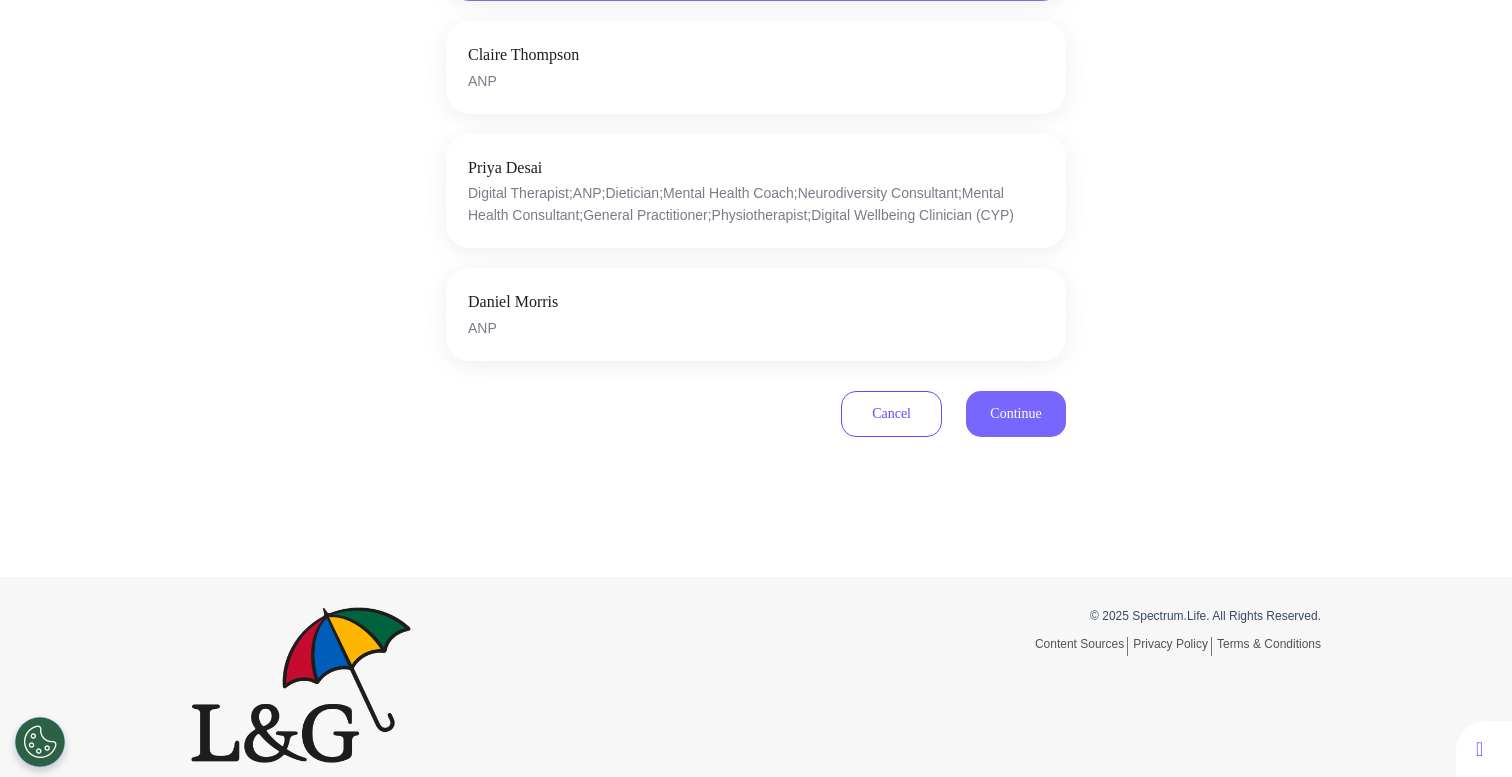 click on "Continue" at bounding box center (1015, 413) 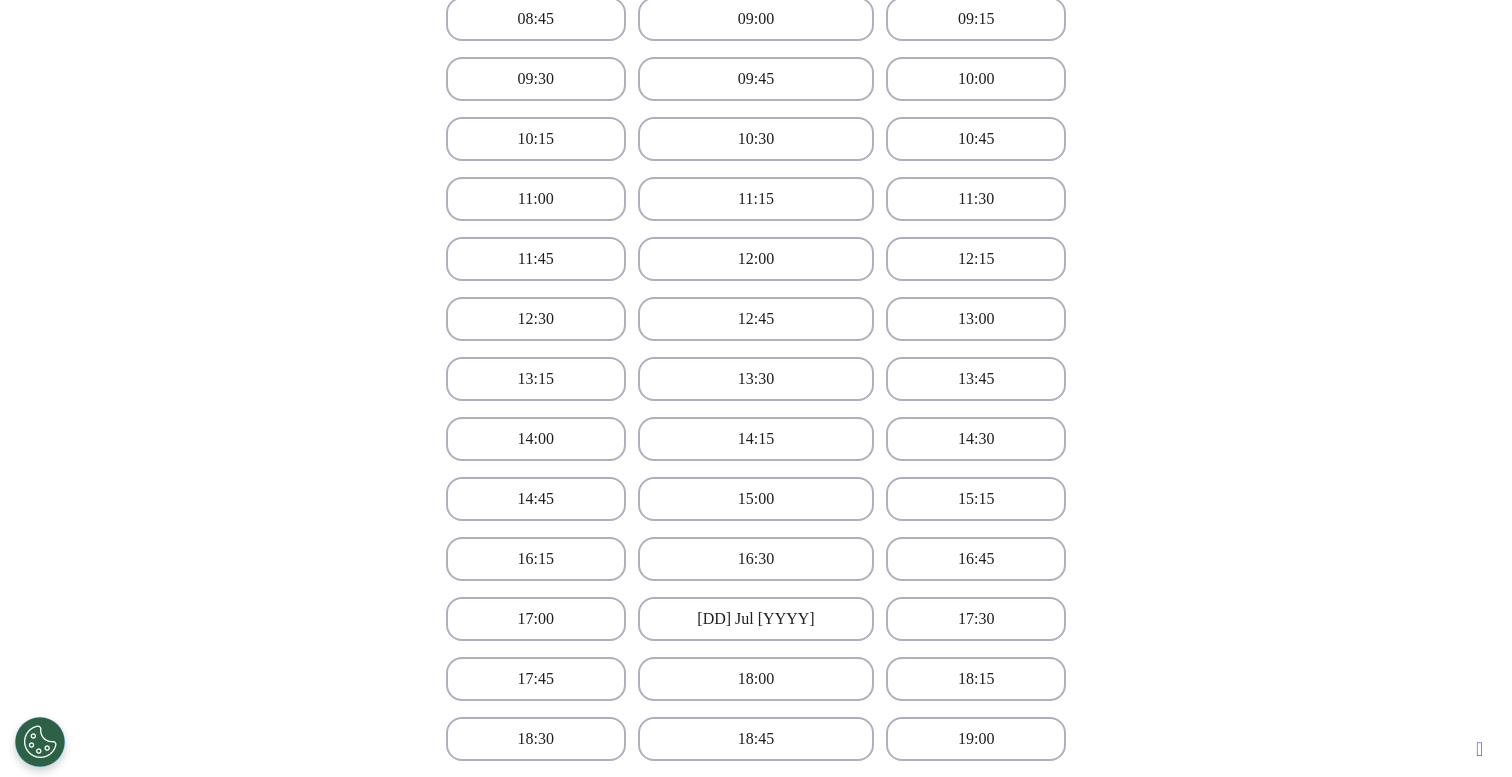 scroll, scrollTop: 590, scrollLeft: 0, axis: vertical 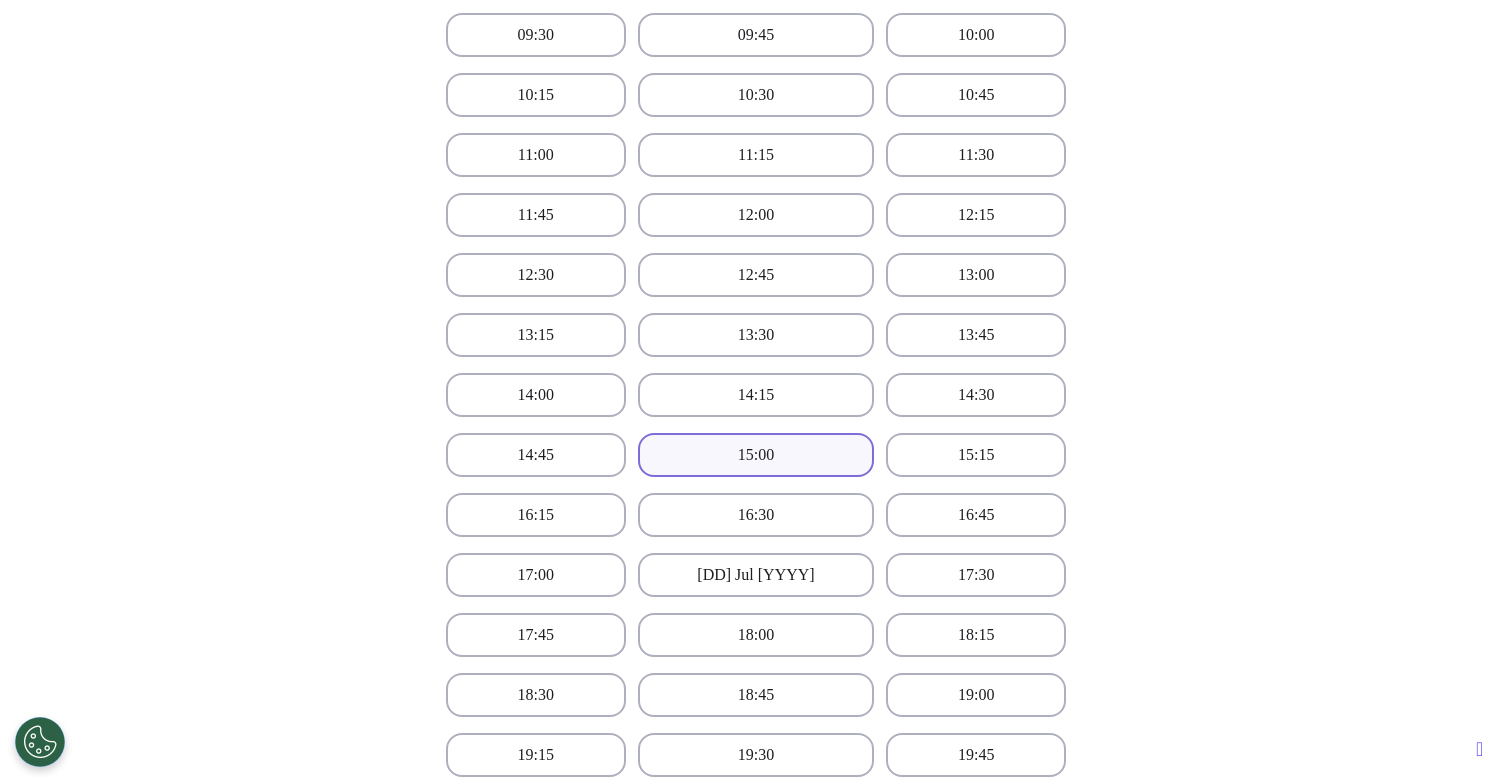 click on "15:00" at bounding box center [756, 455] 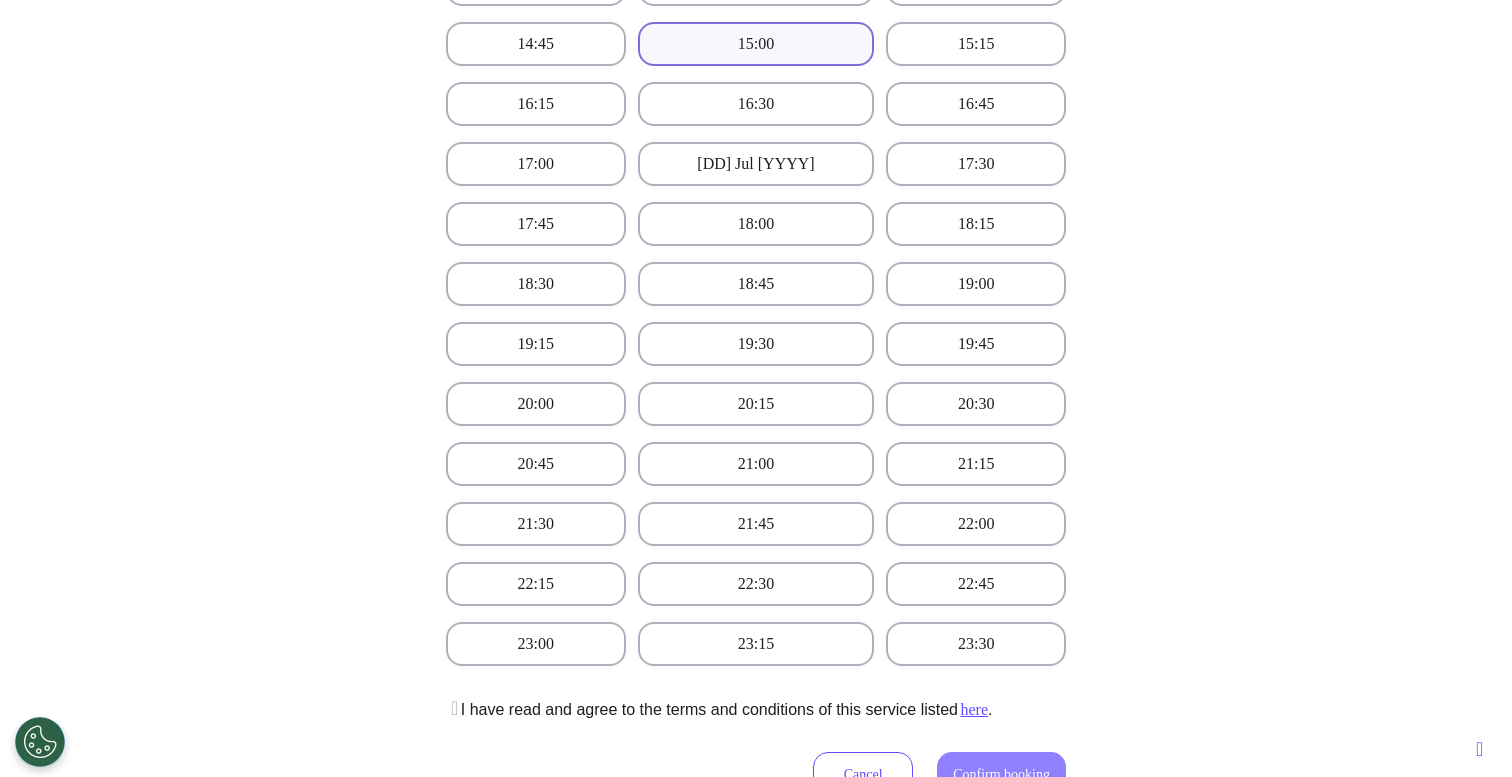 scroll, scrollTop: 1379, scrollLeft: 0, axis: vertical 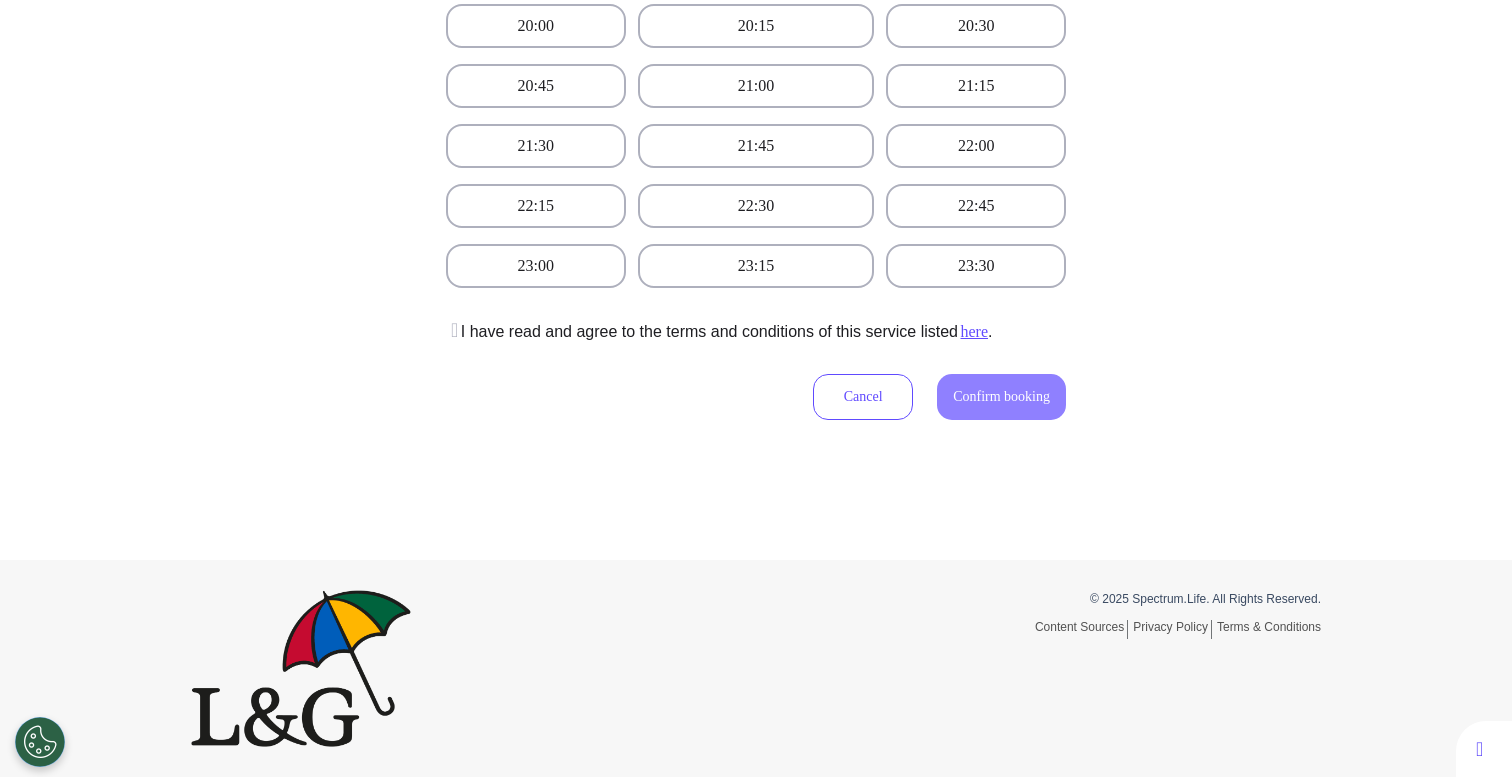 click at bounding box center (452, 330) 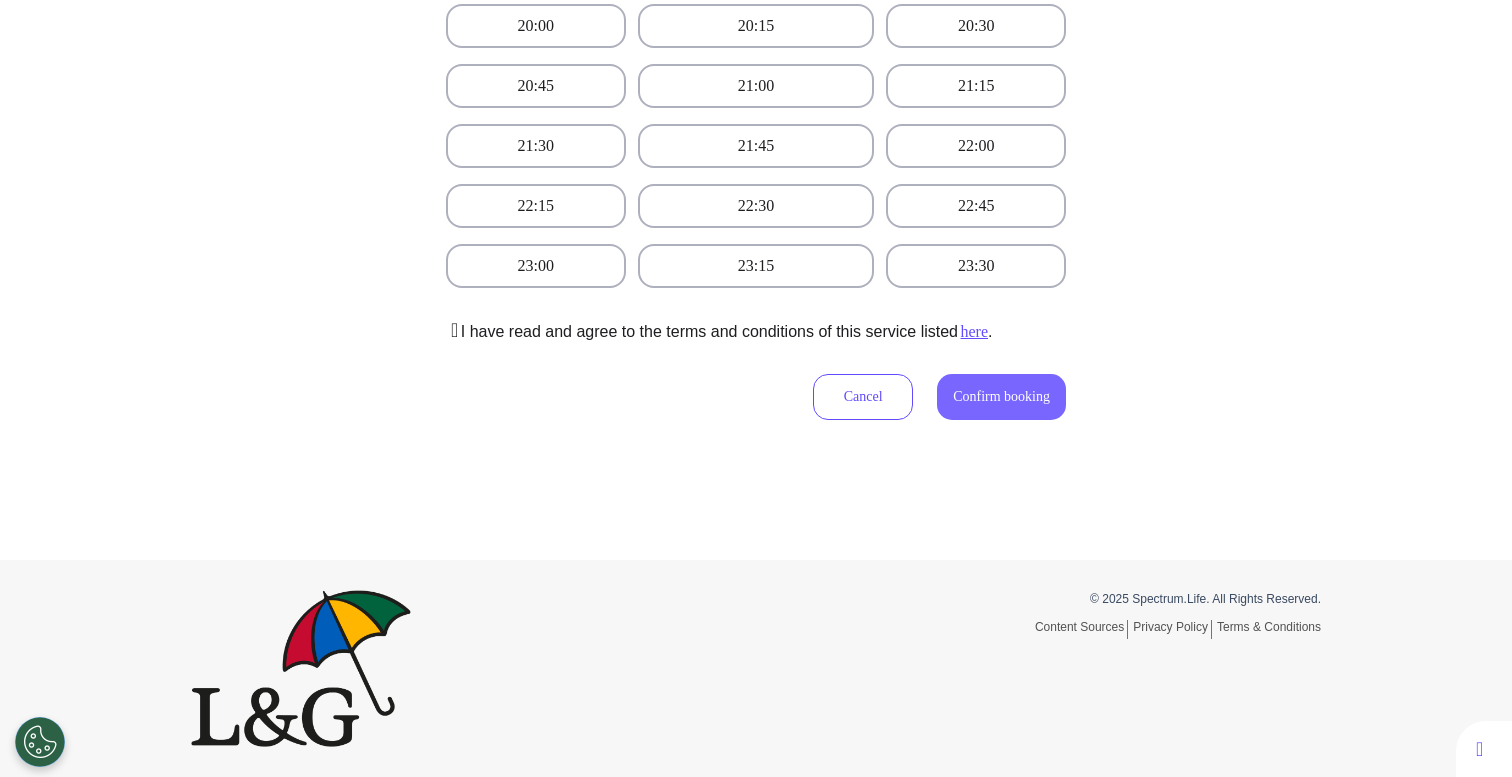 click on "Confirm booking" at bounding box center (1001, 397) 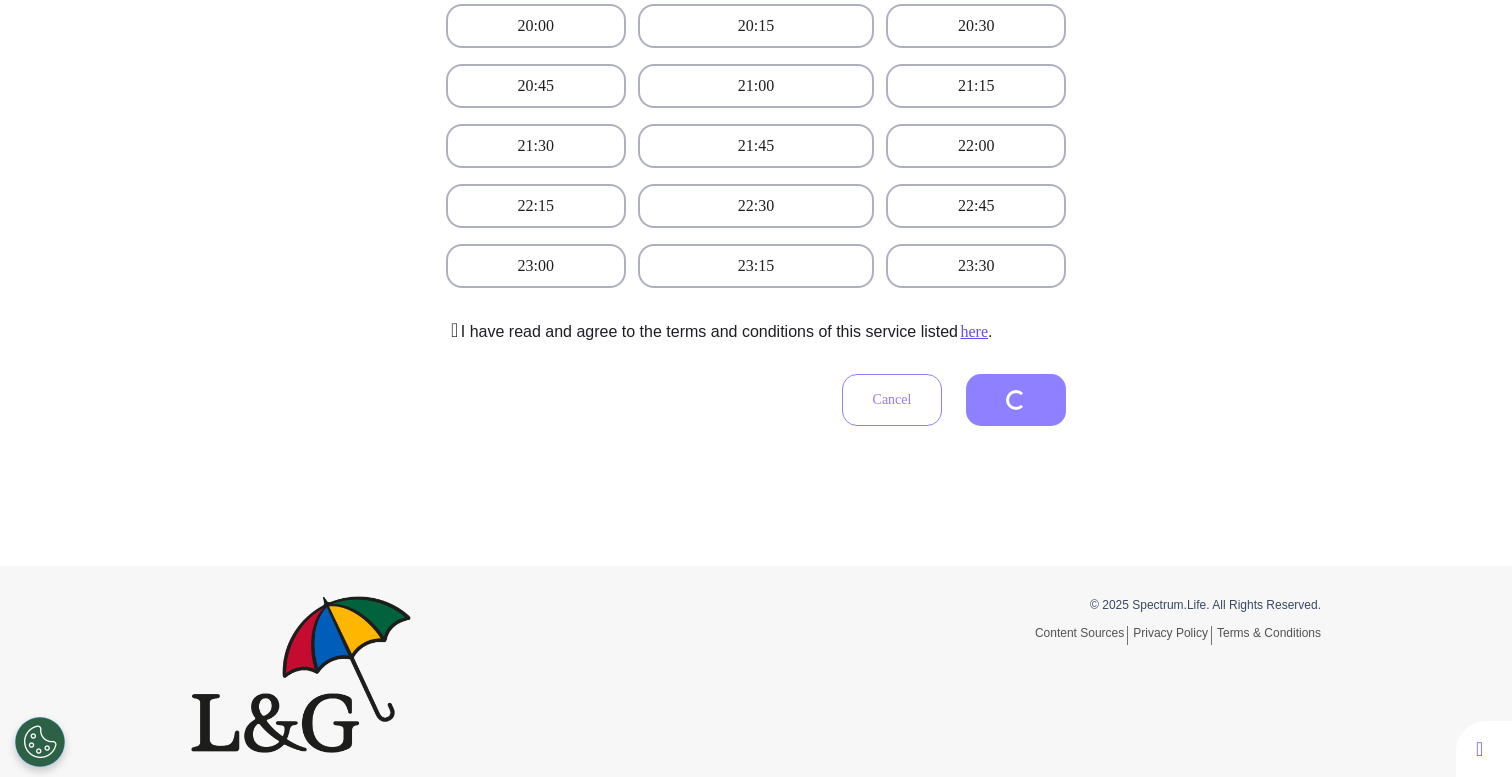scroll, scrollTop: 455, scrollLeft: 0, axis: vertical 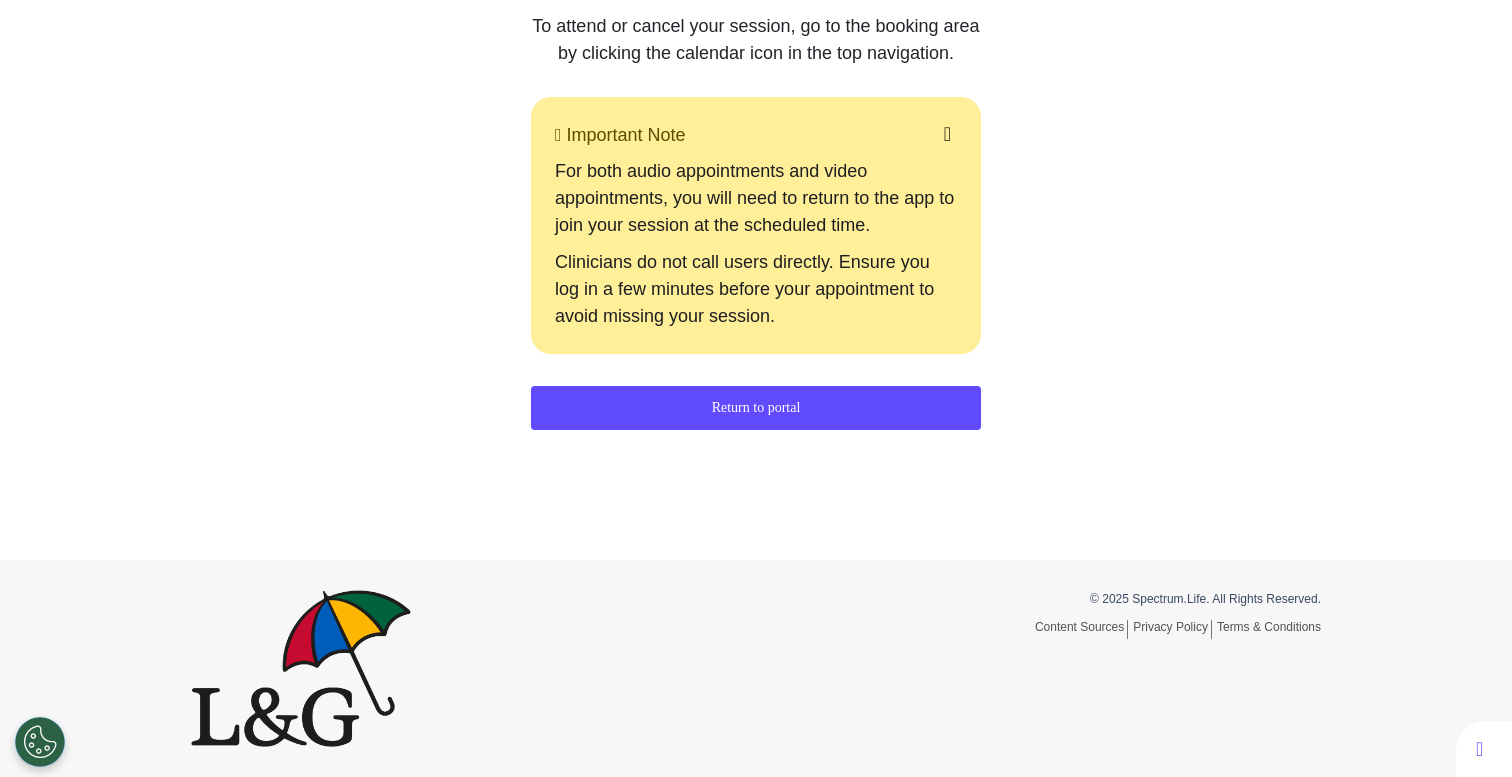 click on "Return to portal" at bounding box center [756, 408] 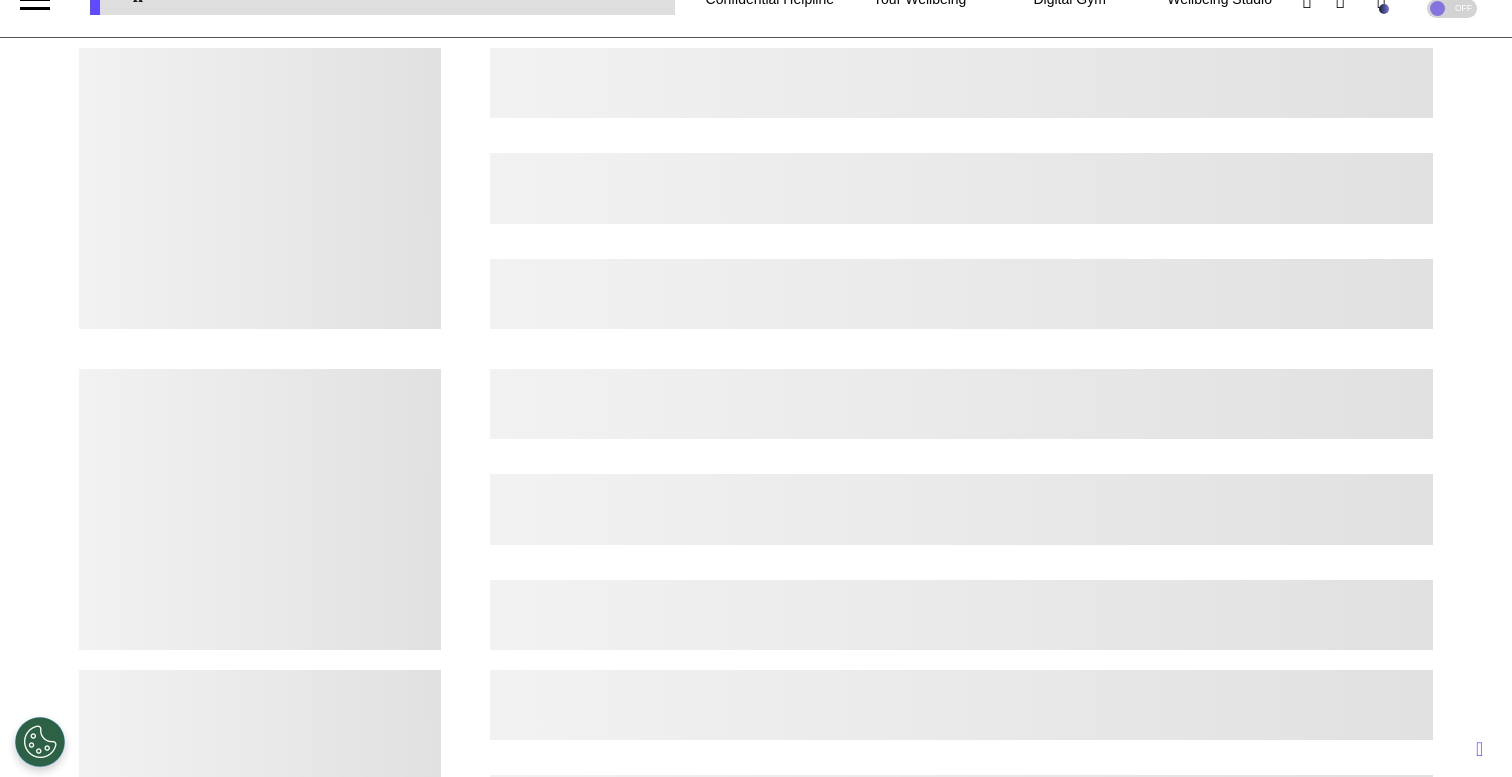 scroll, scrollTop: 0, scrollLeft: 0, axis: both 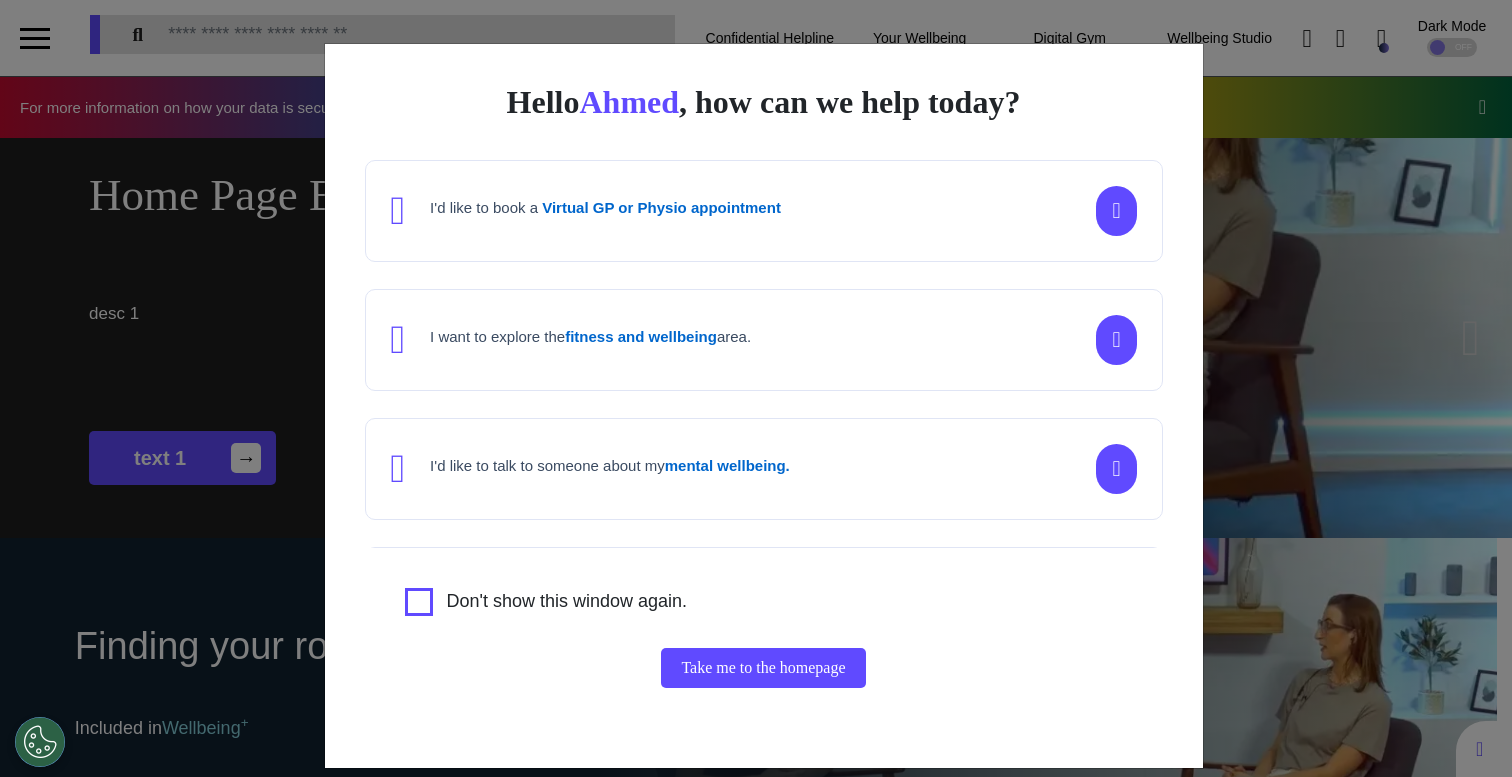 click on "Hello  Ahmed , how can we help today? I'd like to book a   Virtual GP or Physio appointment I want to explore the  fitness and wellbeing  area. I'd like to talk to someone about my  mental wellbeing. I'd like to understand my  cancer risk or speak to a cancer nurse  about my symptoms or diagnosis. I am just  browsing.  Don't show this window again.   Take me to the homepage" at bounding box center (756, 388) 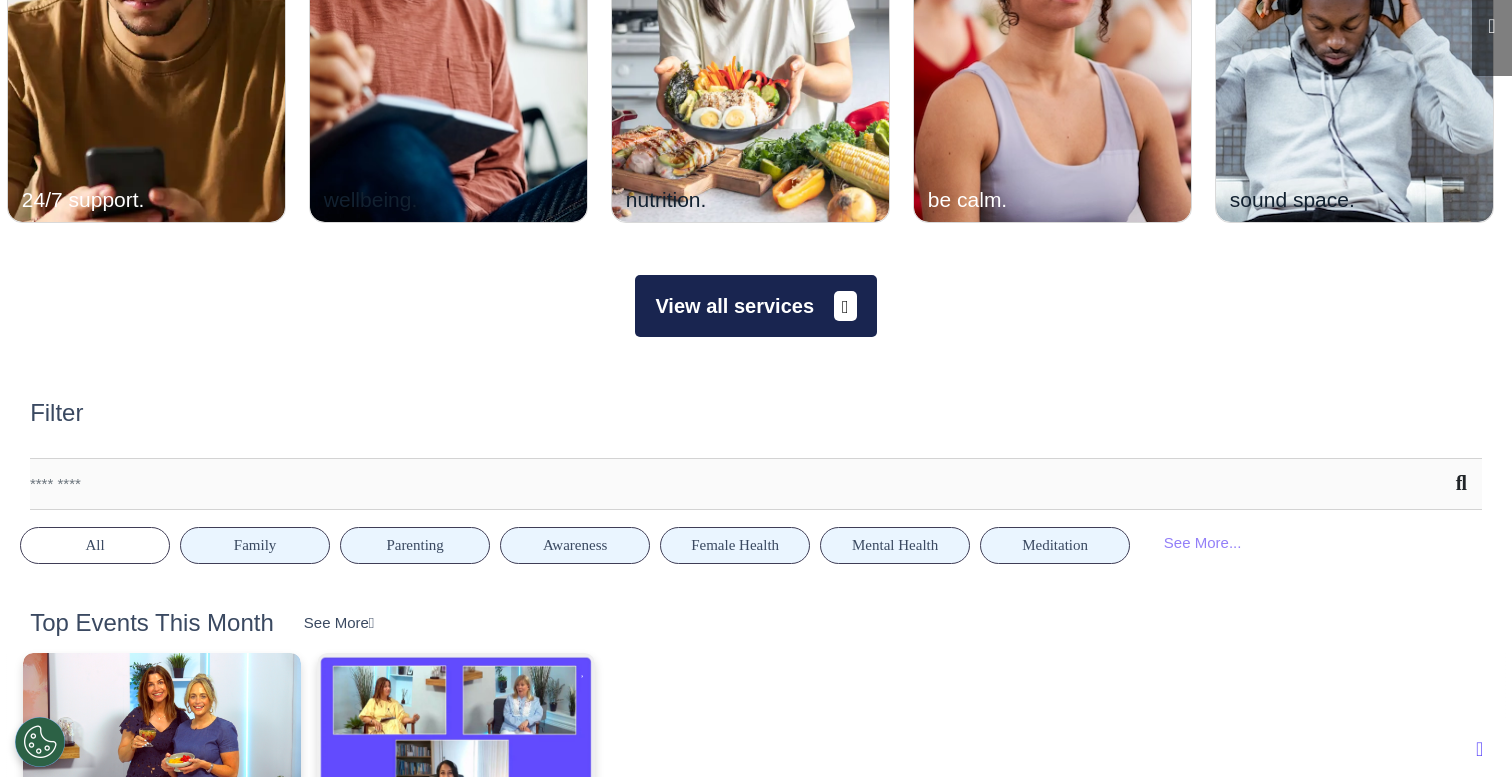 click on "View all services" at bounding box center [755, 306] 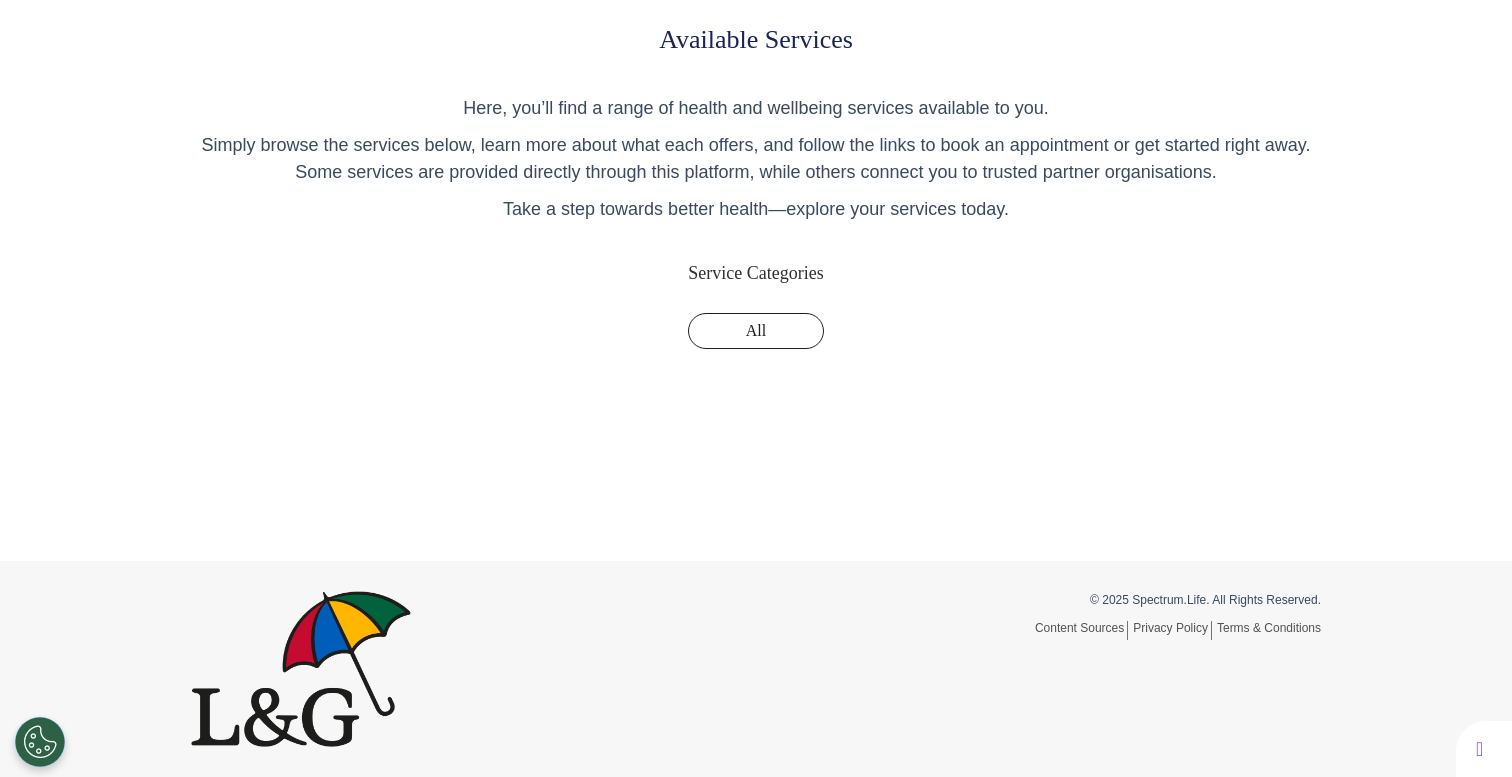 scroll, scrollTop: 0, scrollLeft: 0, axis: both 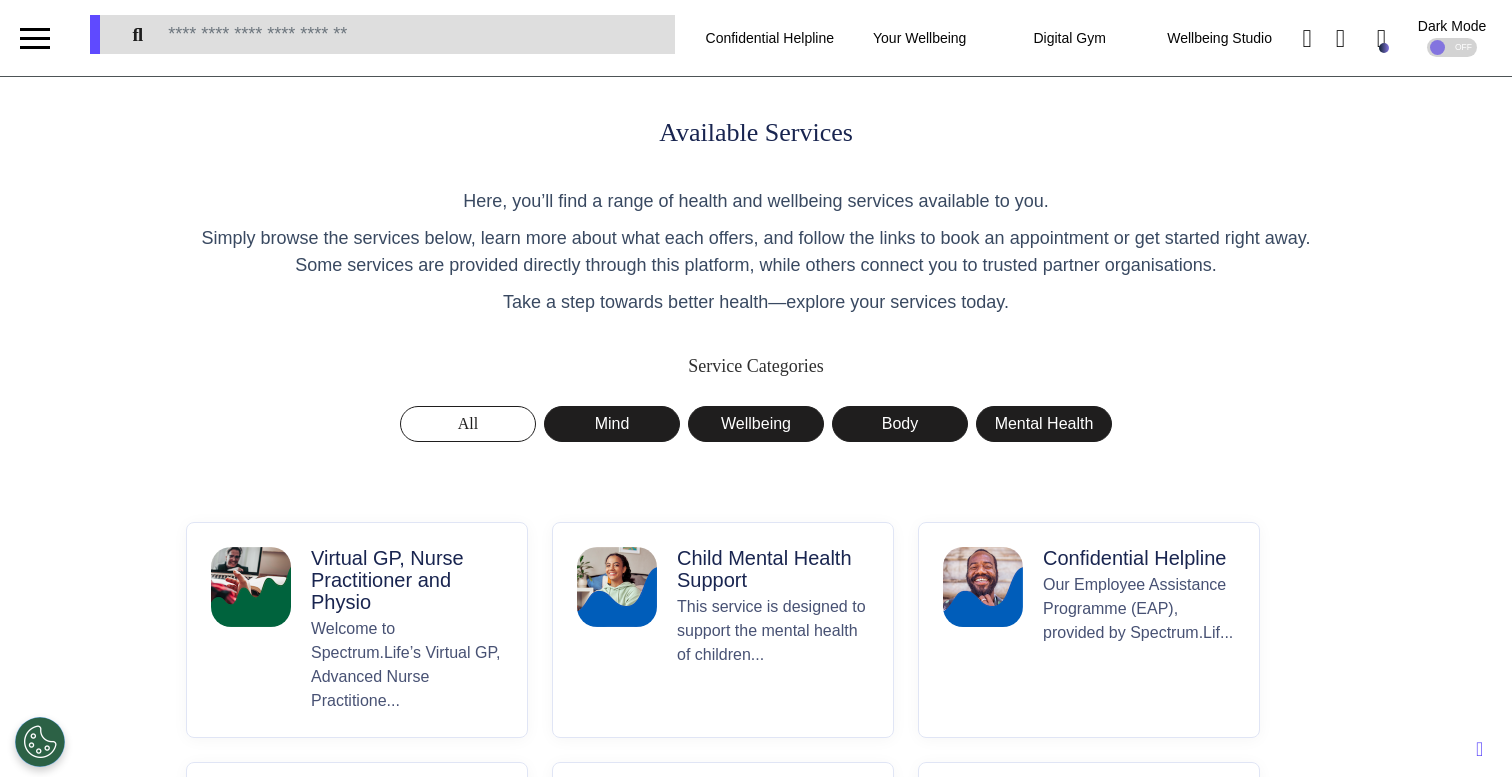click on "Virtual GP, Nurse Practitioner and Physio" at bounding box center (407, 580) 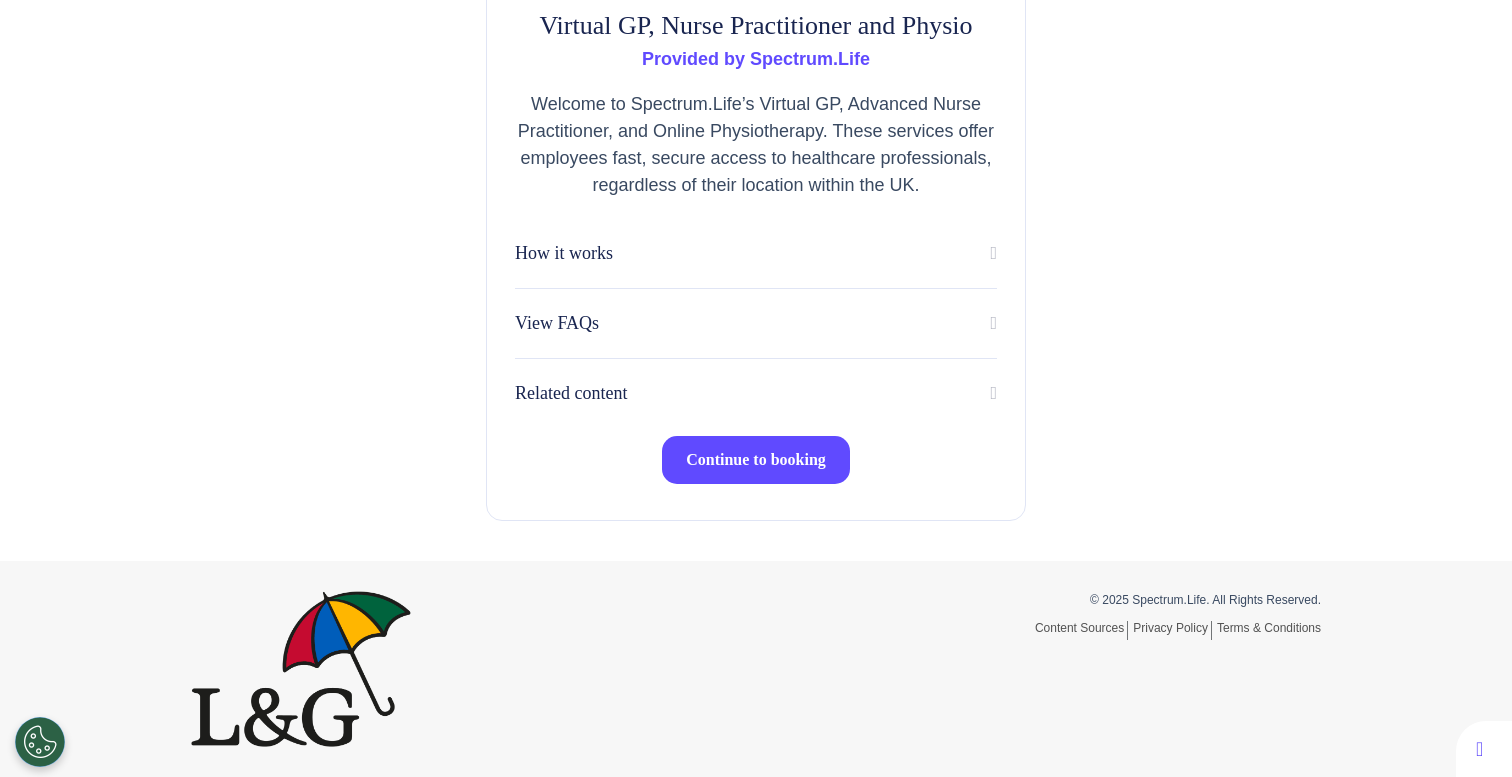 click on "Continue to booking" at bounding box center [756, 460] 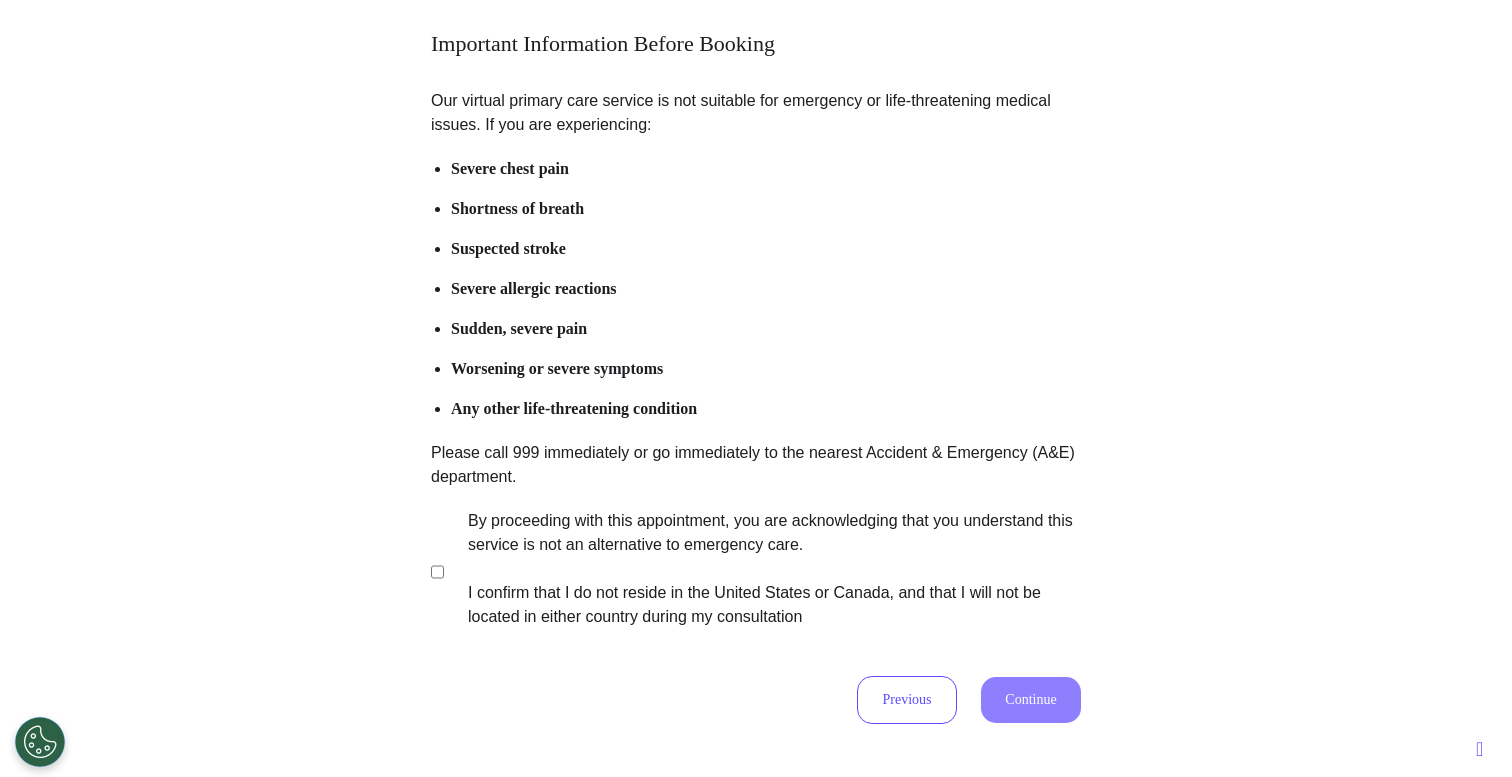scroll, scrollTop: 176, scrollLeft: 0, axis: vertical 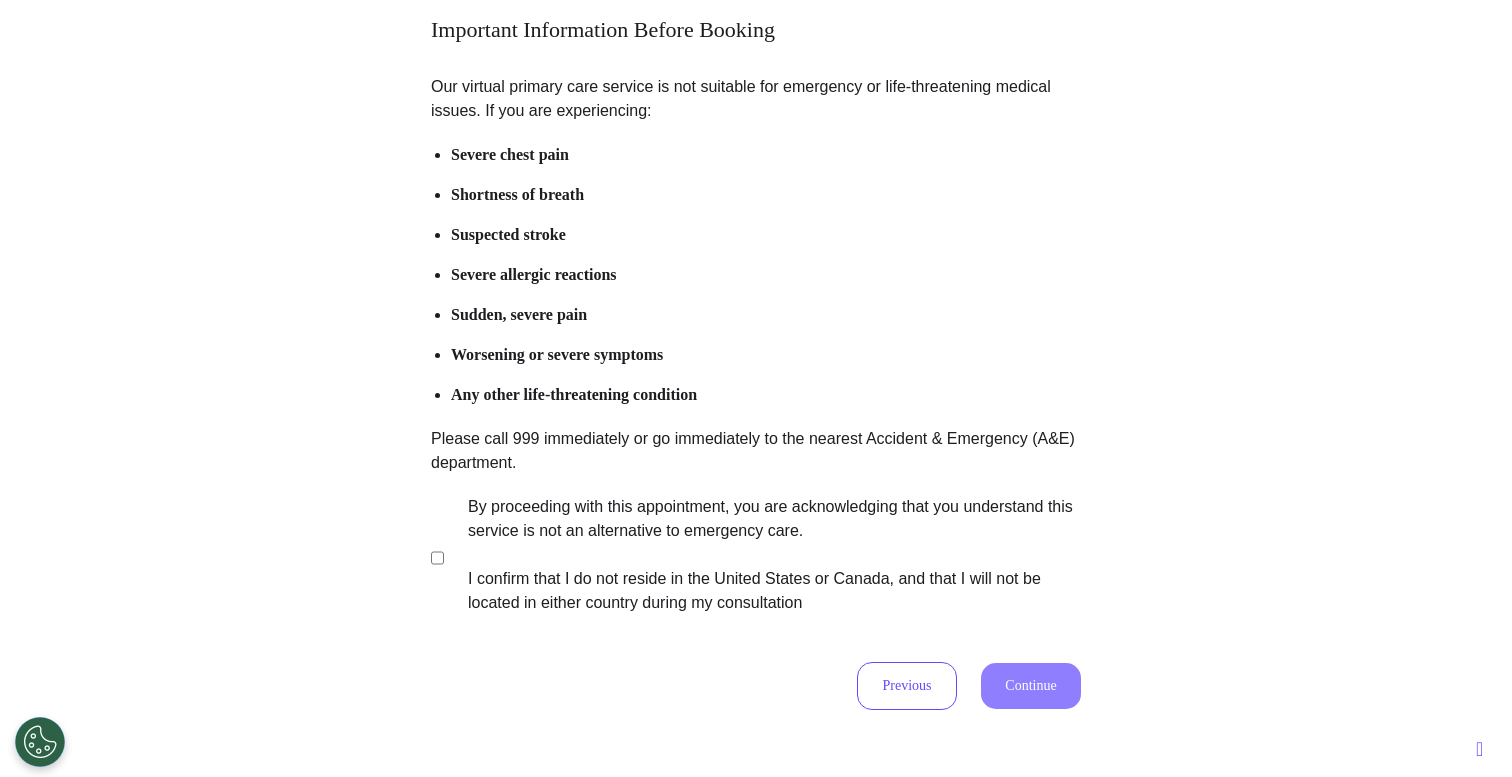 click on "By proceeding with this appointment, you are acknowledging that you understand this service is not an alternative to emergency care. I confirm that I do not reside in the United States or Canada, and that I will not be located in either country during my consultation" at bounding box center (761, 555) 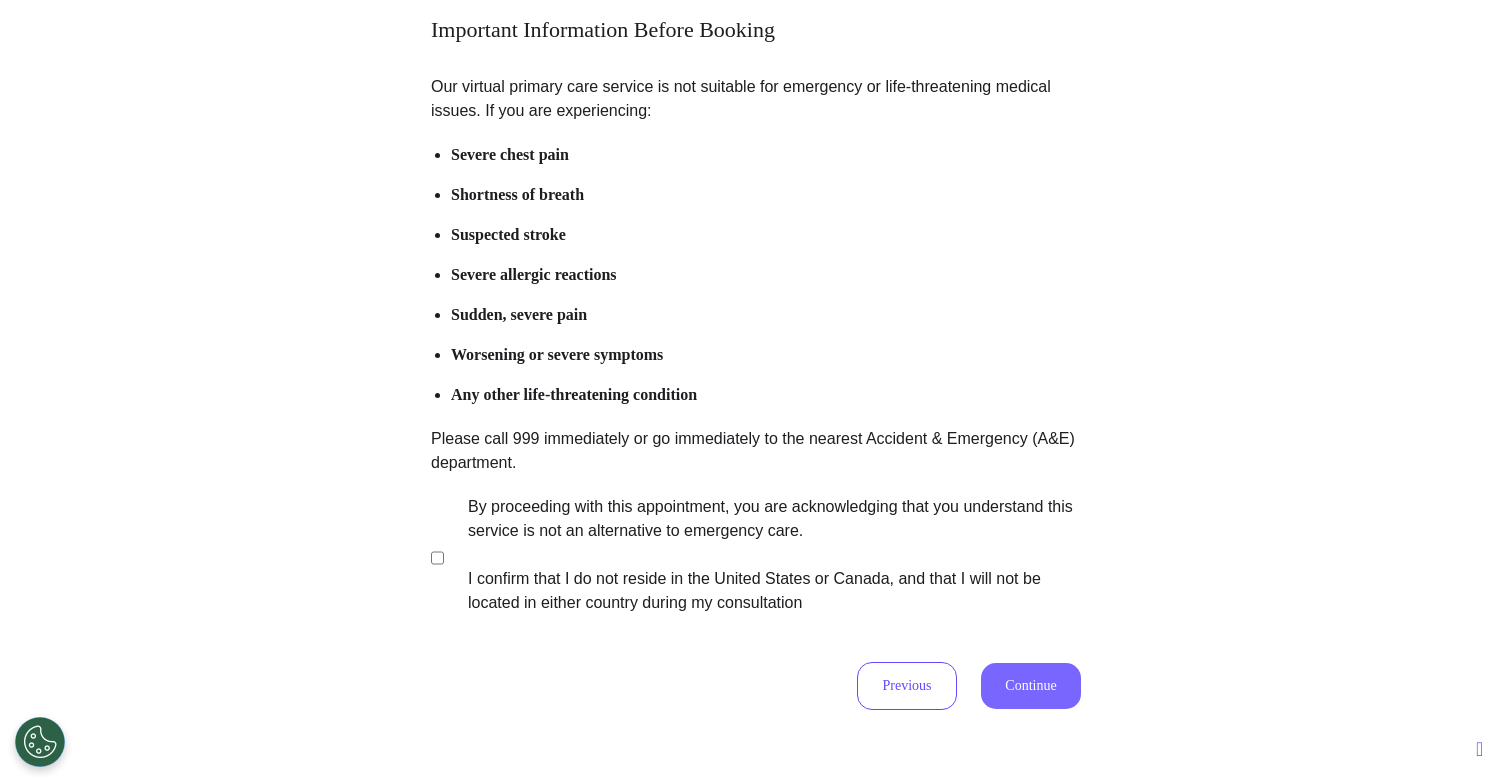 click on "Continue" at bounding box center (1031, 686) 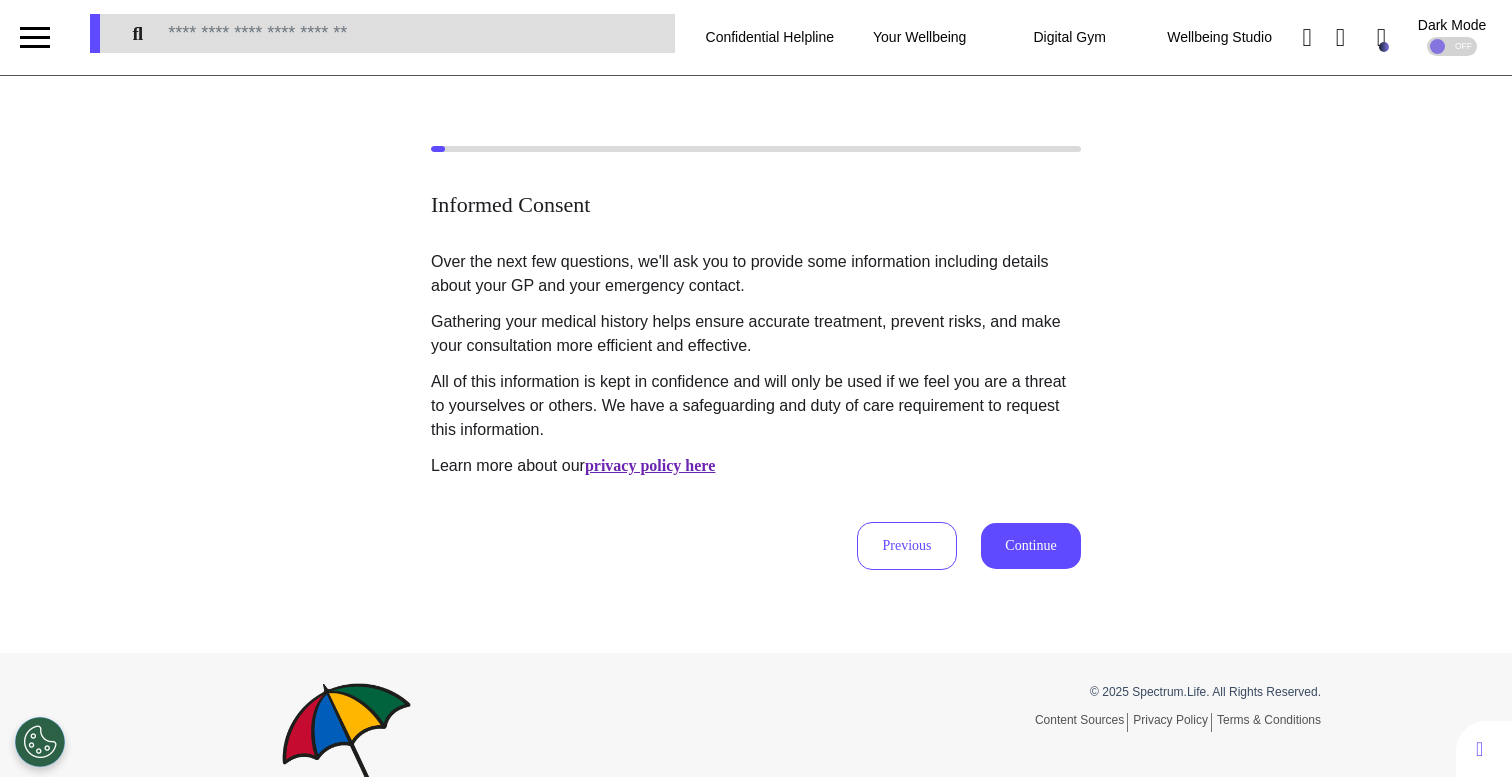 scroll, scrollTop: 0, scrollLeft: 0, axis: both 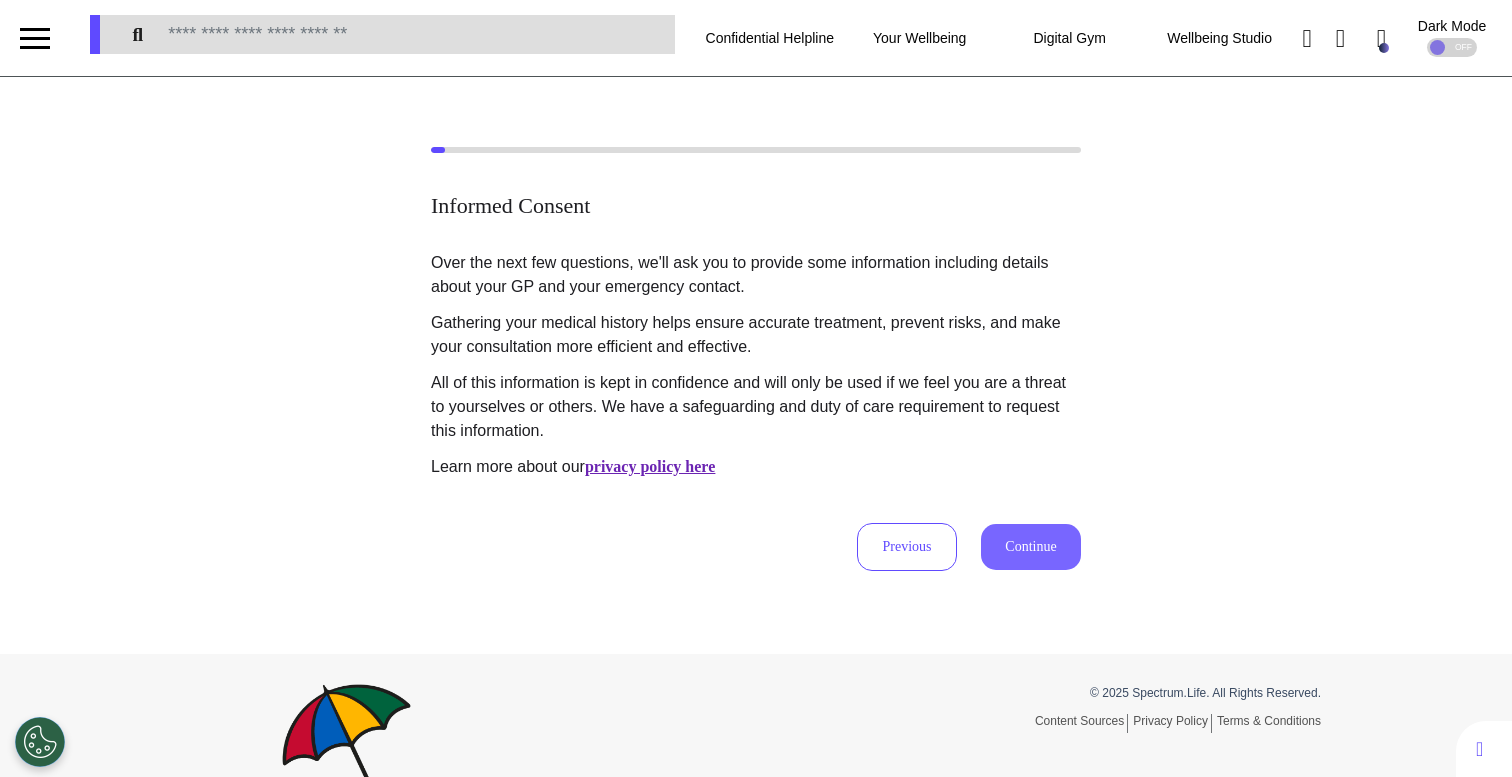 click on "Continue" at bounding box center [1031, 547] 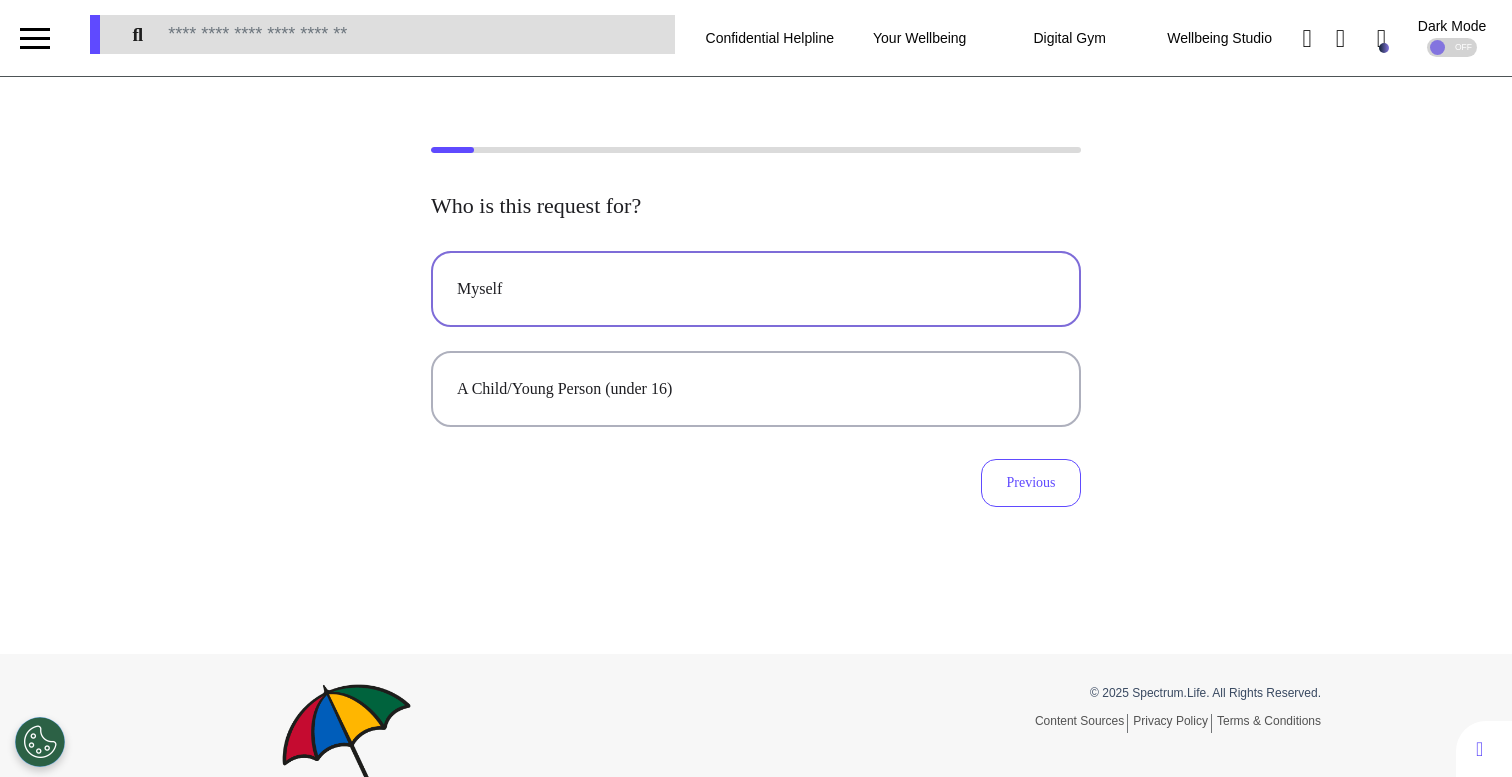 click on "Myself" at bounding box center [756, 289] 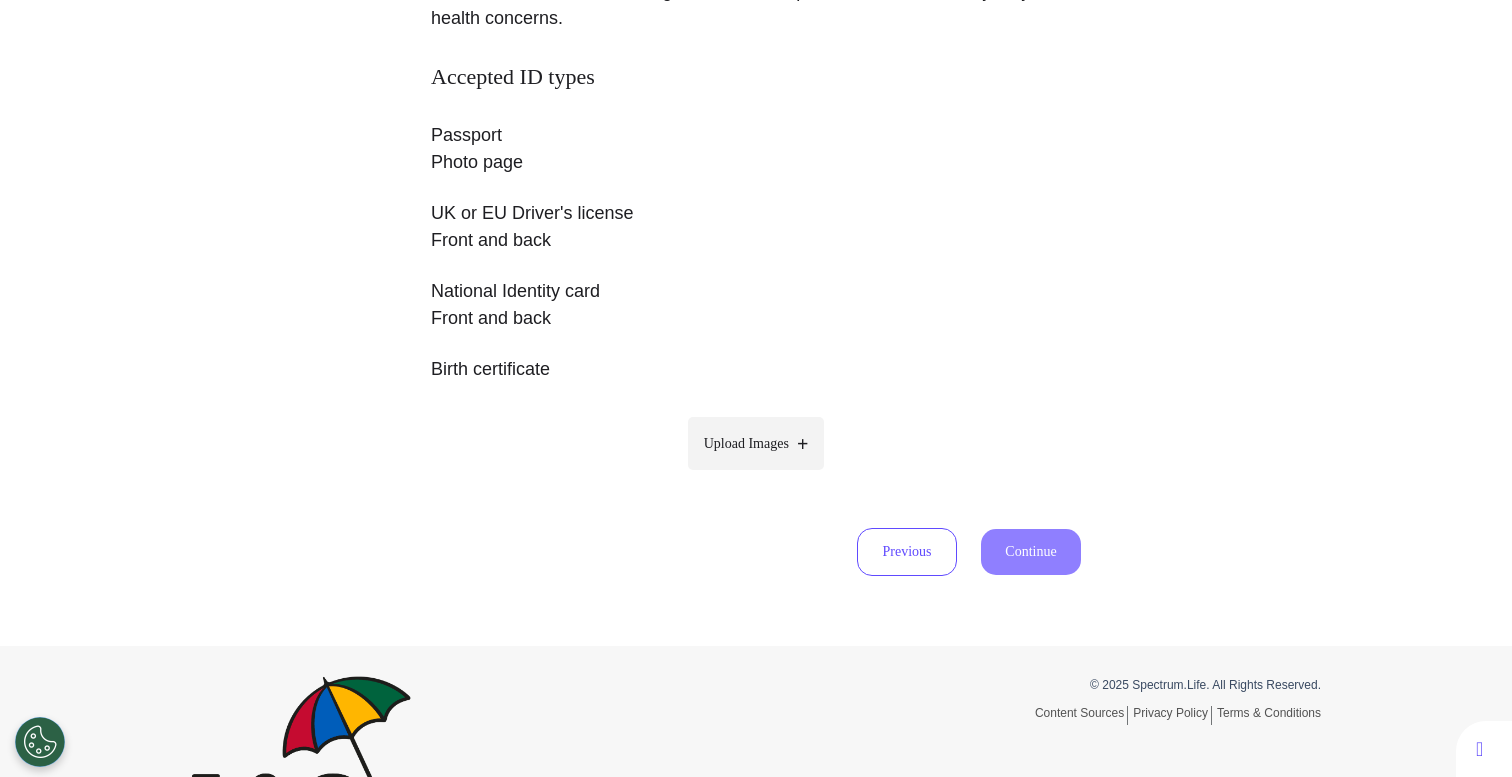 scroll, scrollTop: 372, scrollLeft: 0, axis: vertical 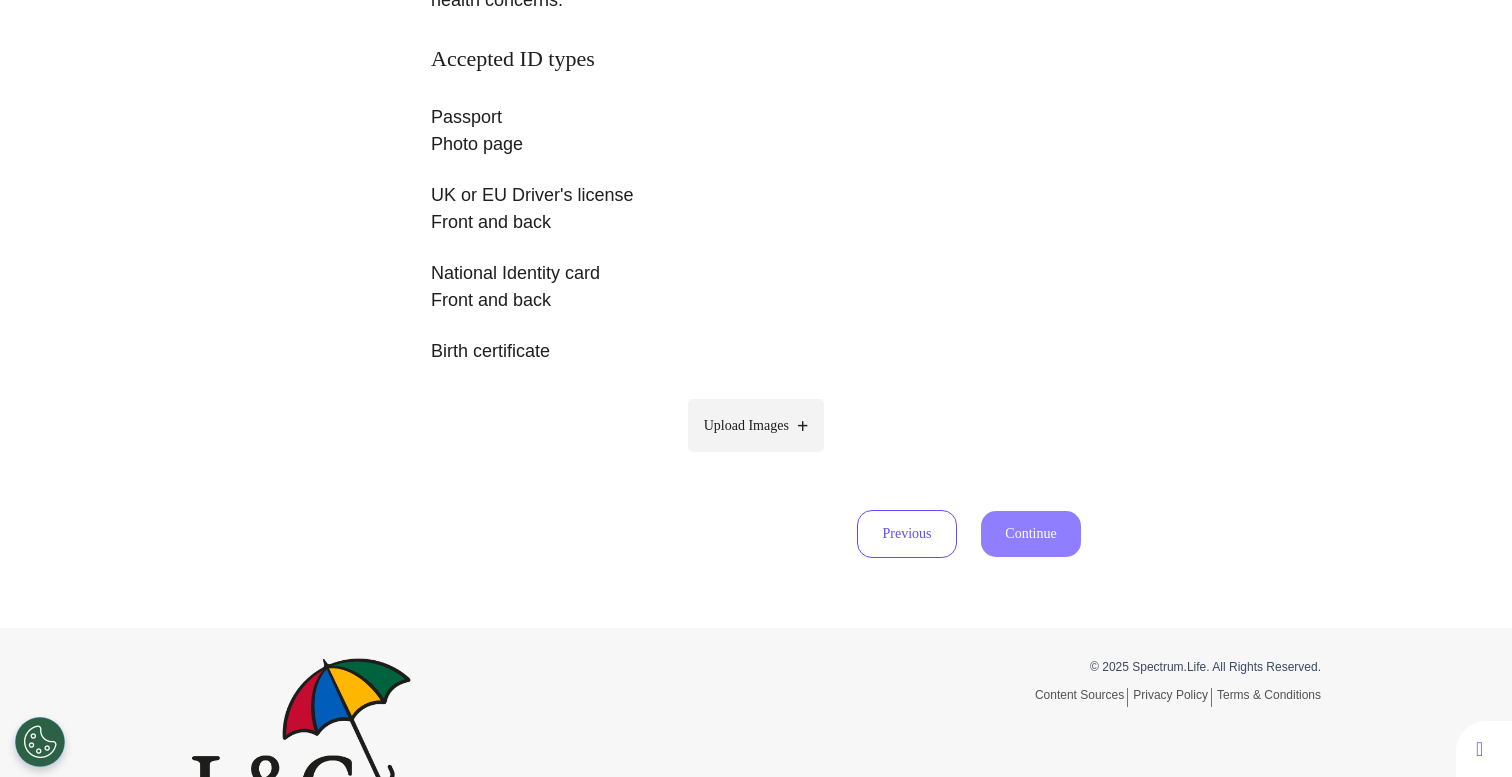 click at bounding box center [802, 426] 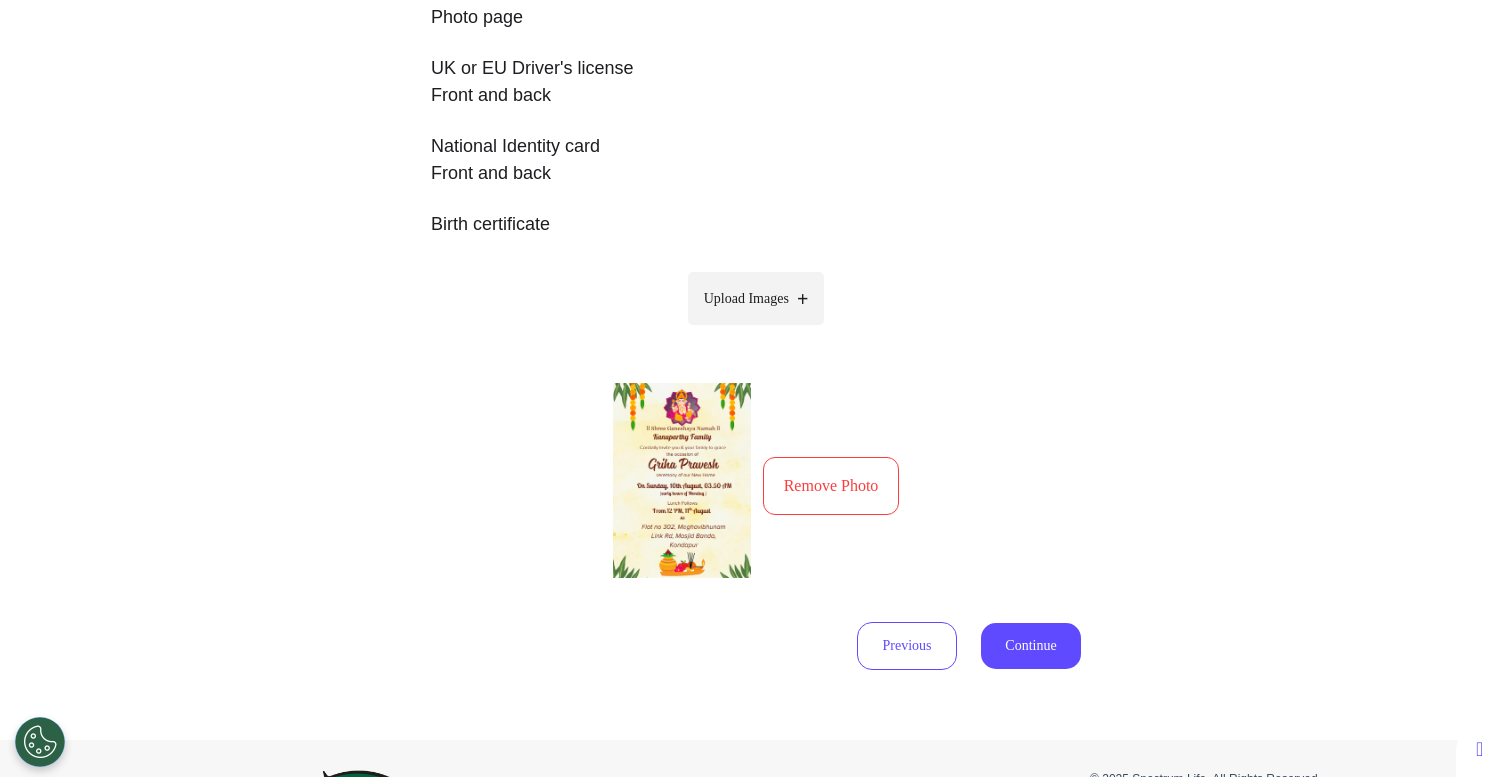 scroll, scrollTop: 533, scrollLeft: 0, axis: vertical 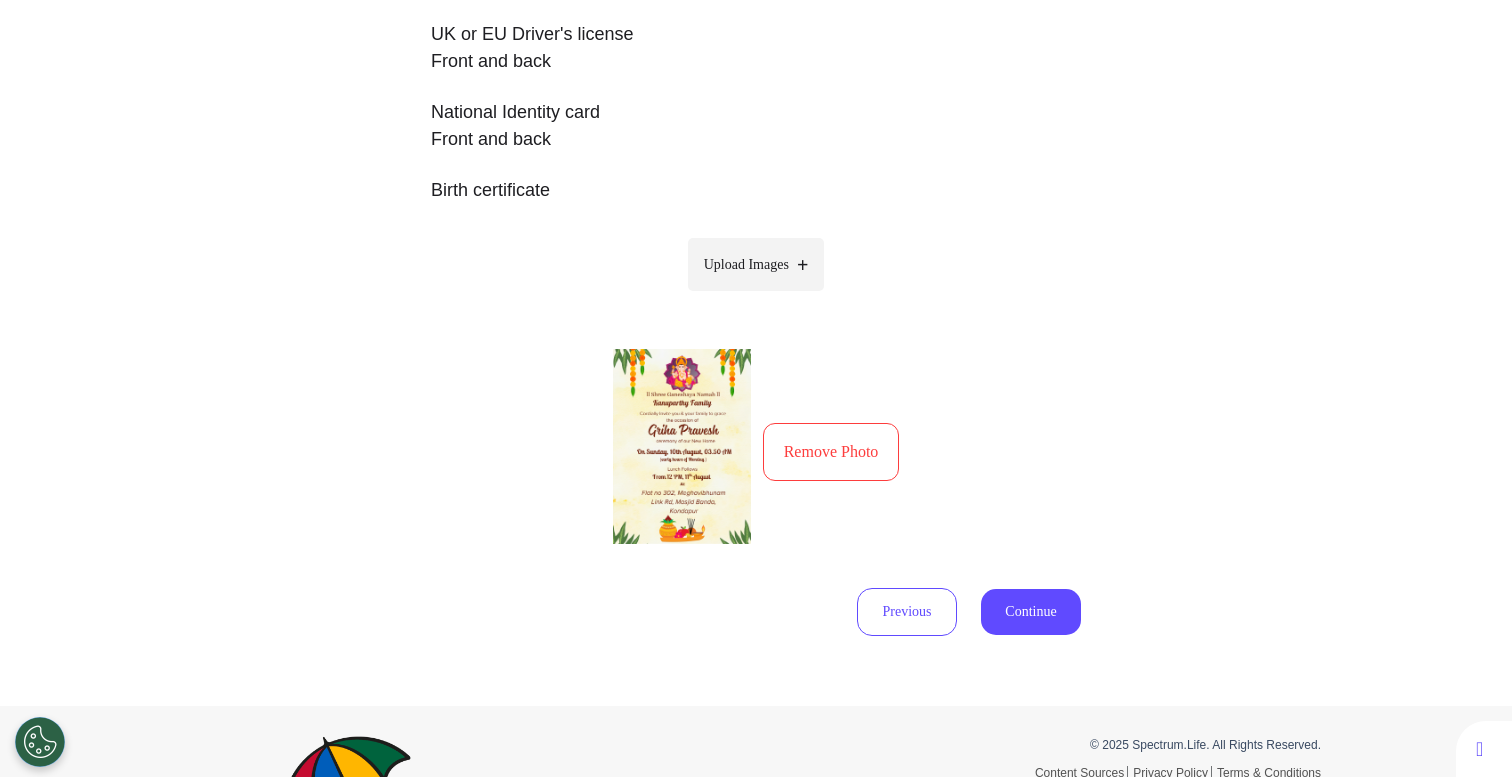 click on "Continue" at bounding box center (1031, 612) 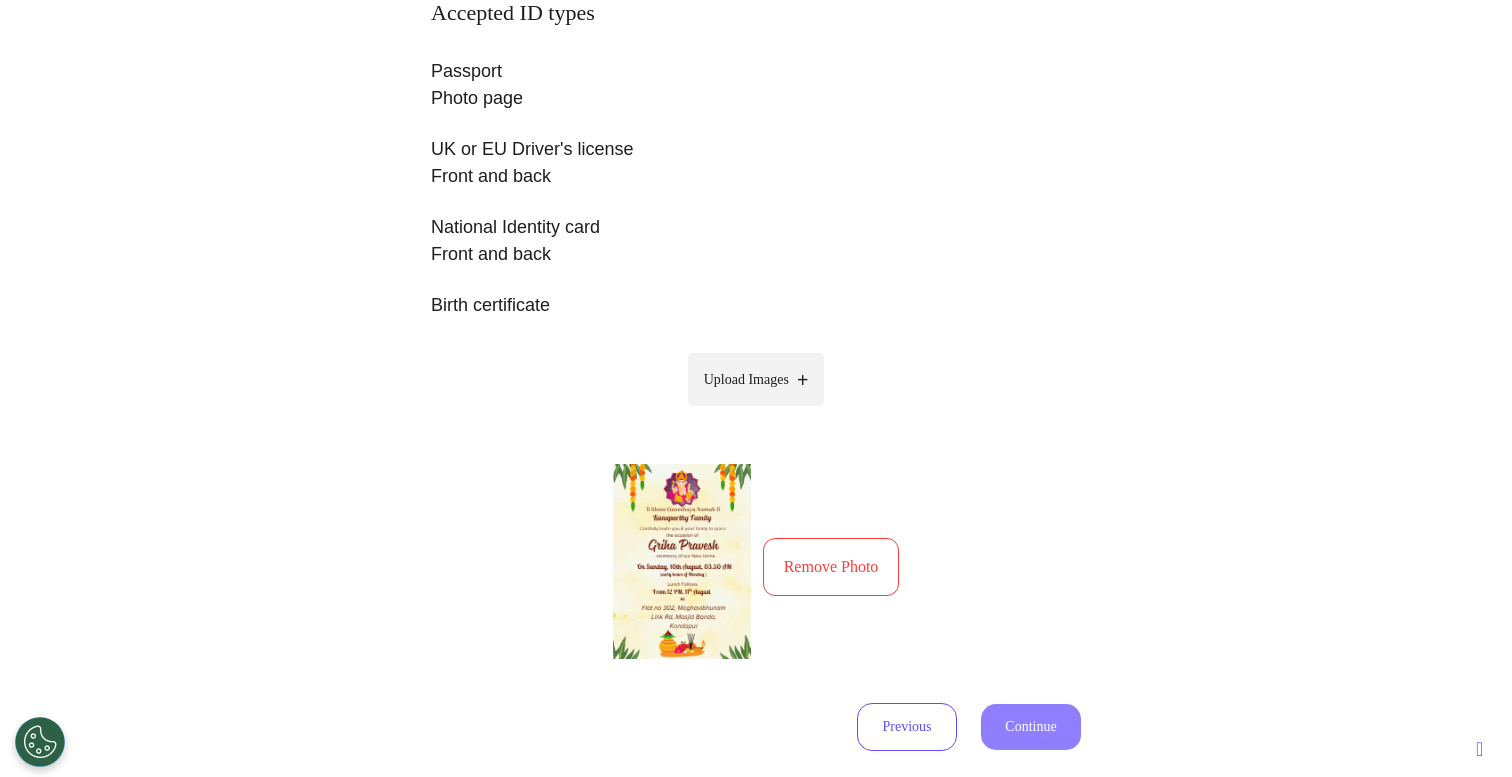 select on "******" 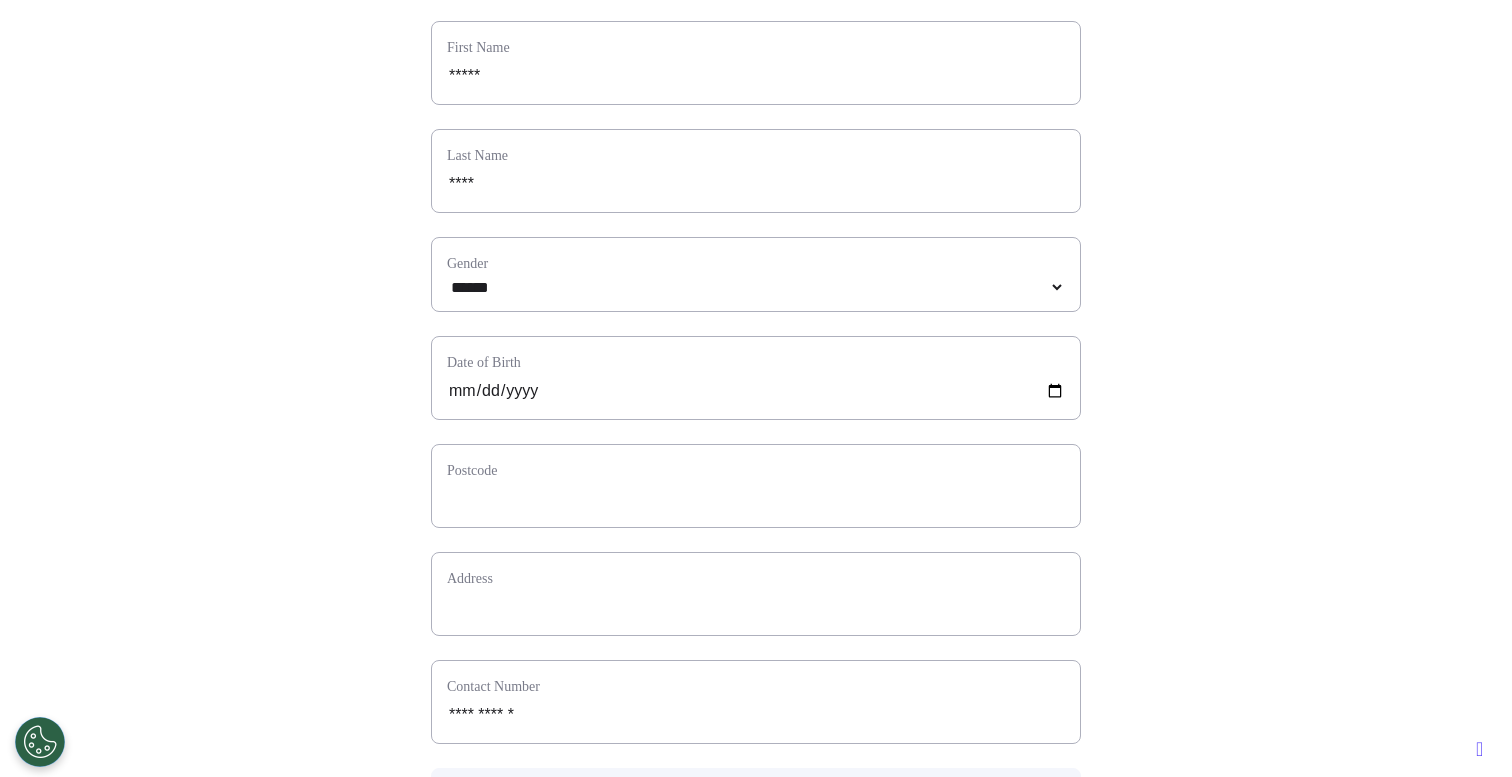 scroll, scrollTop: 281, scrollLeft: 0, axis: vertical 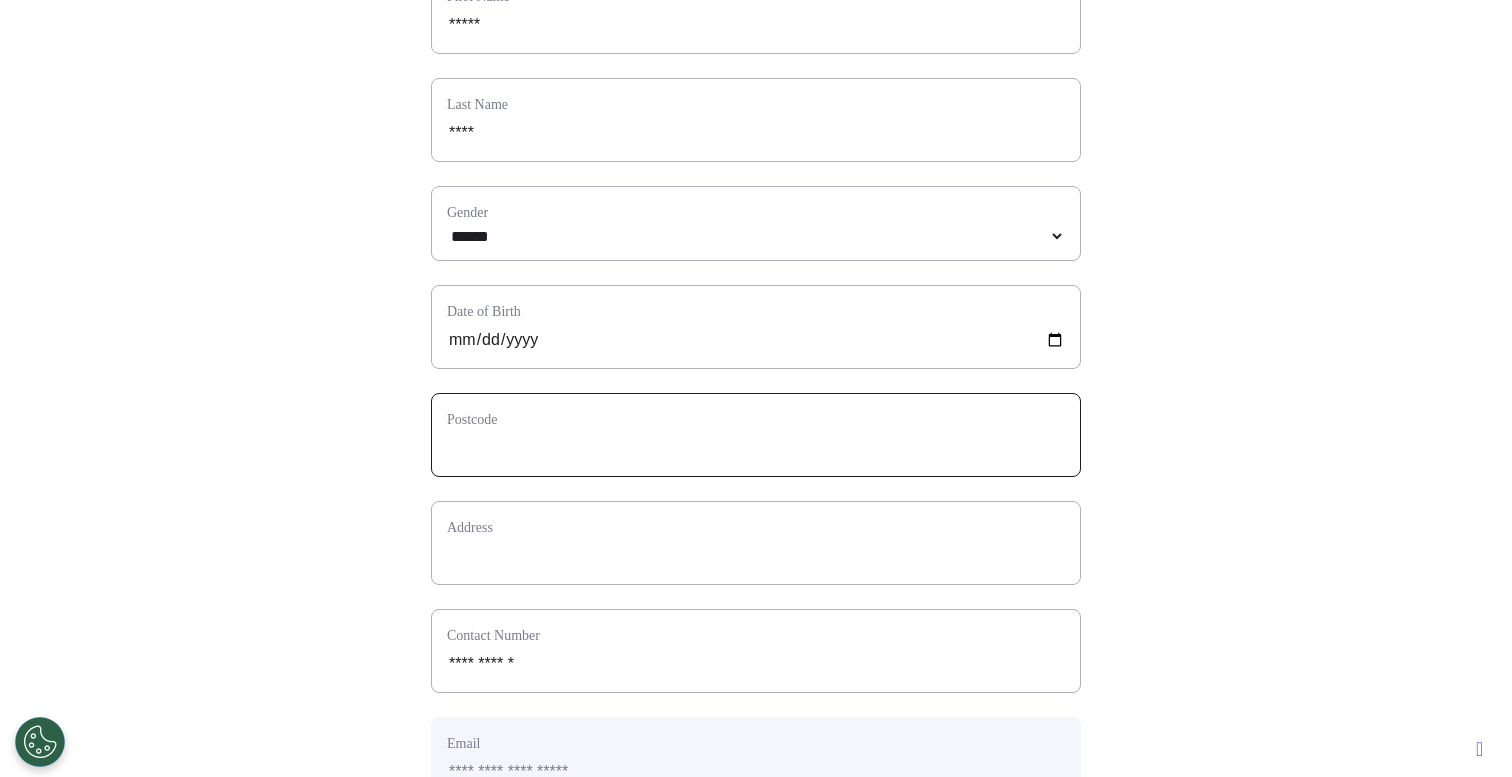 click at bounding box center (756, 448) 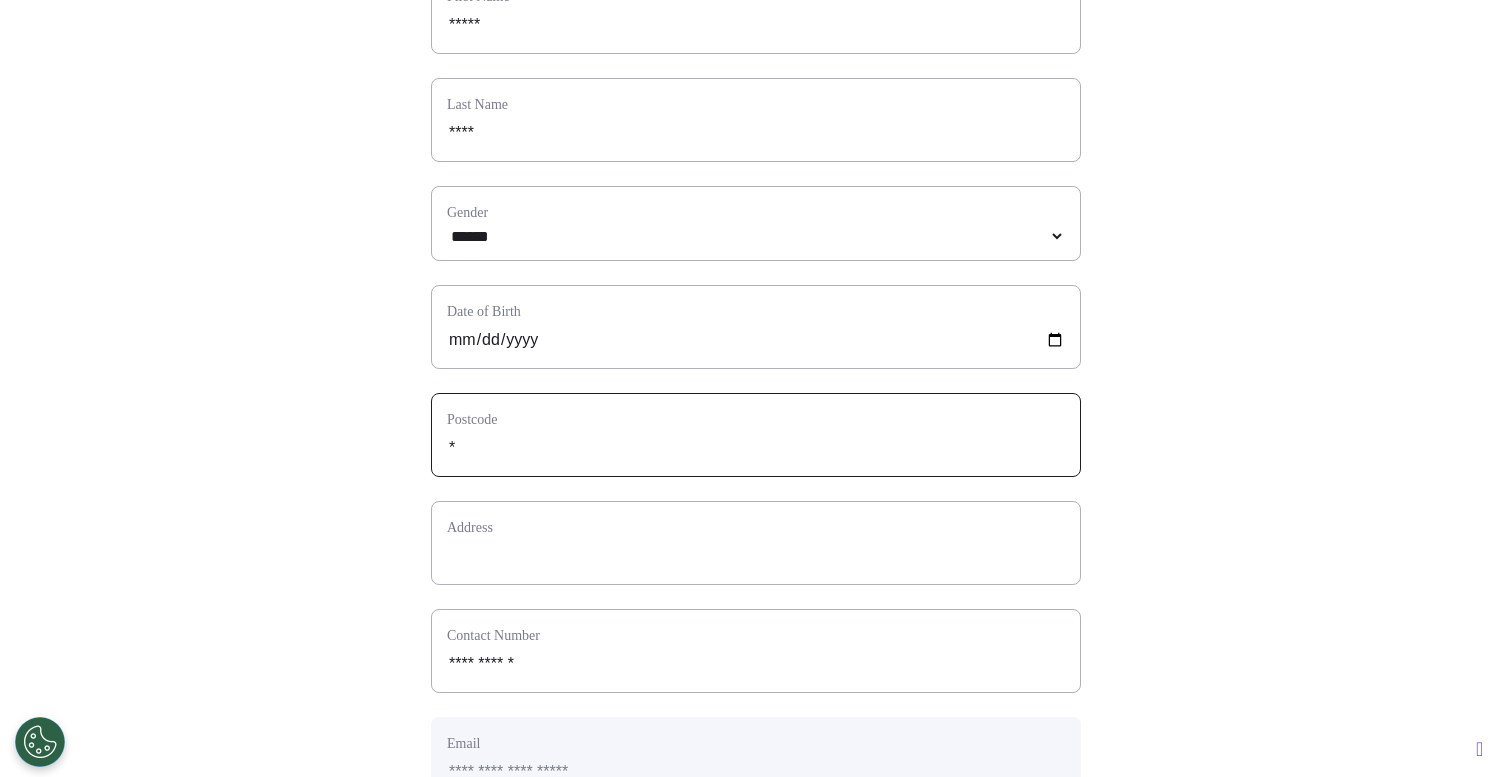 select 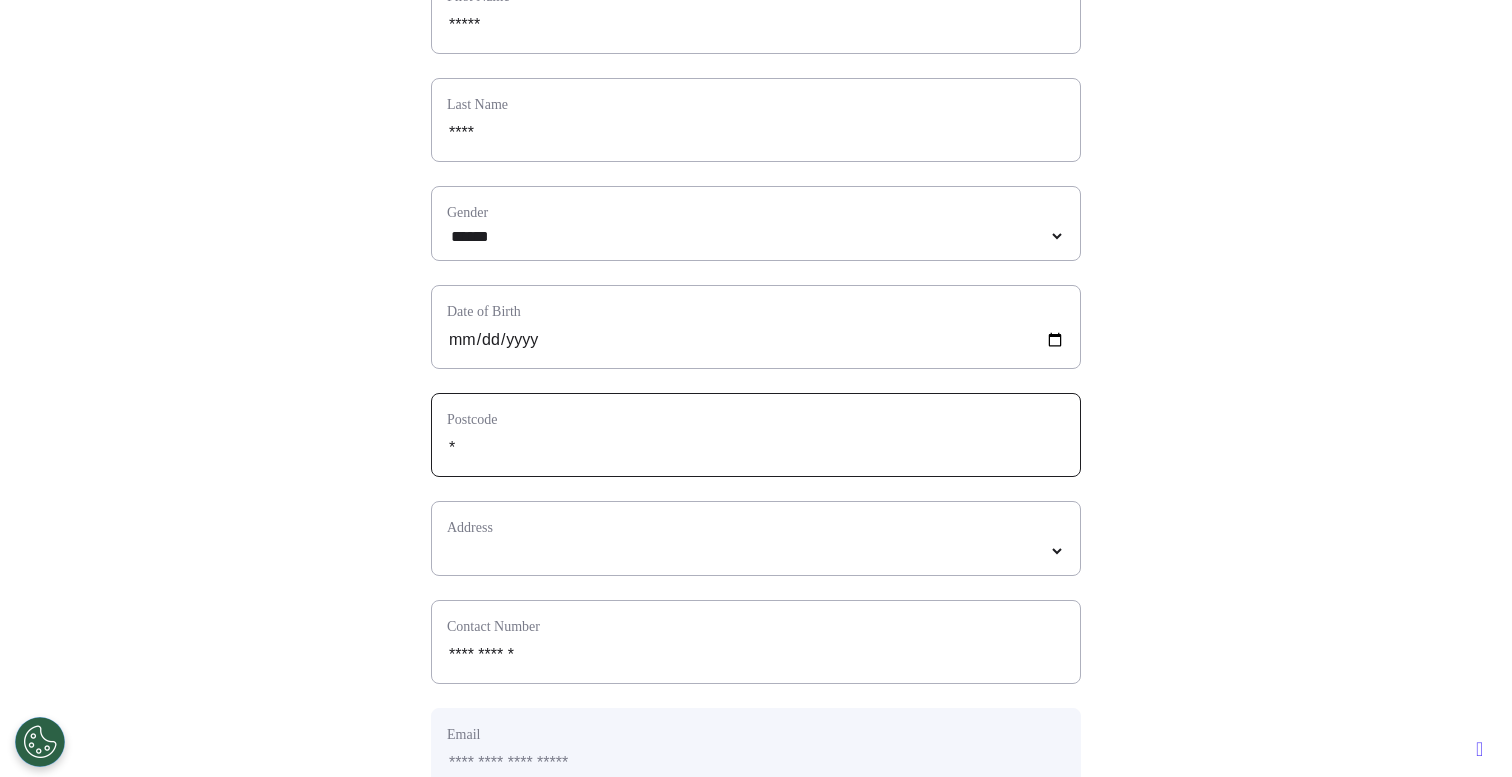 type on "**" 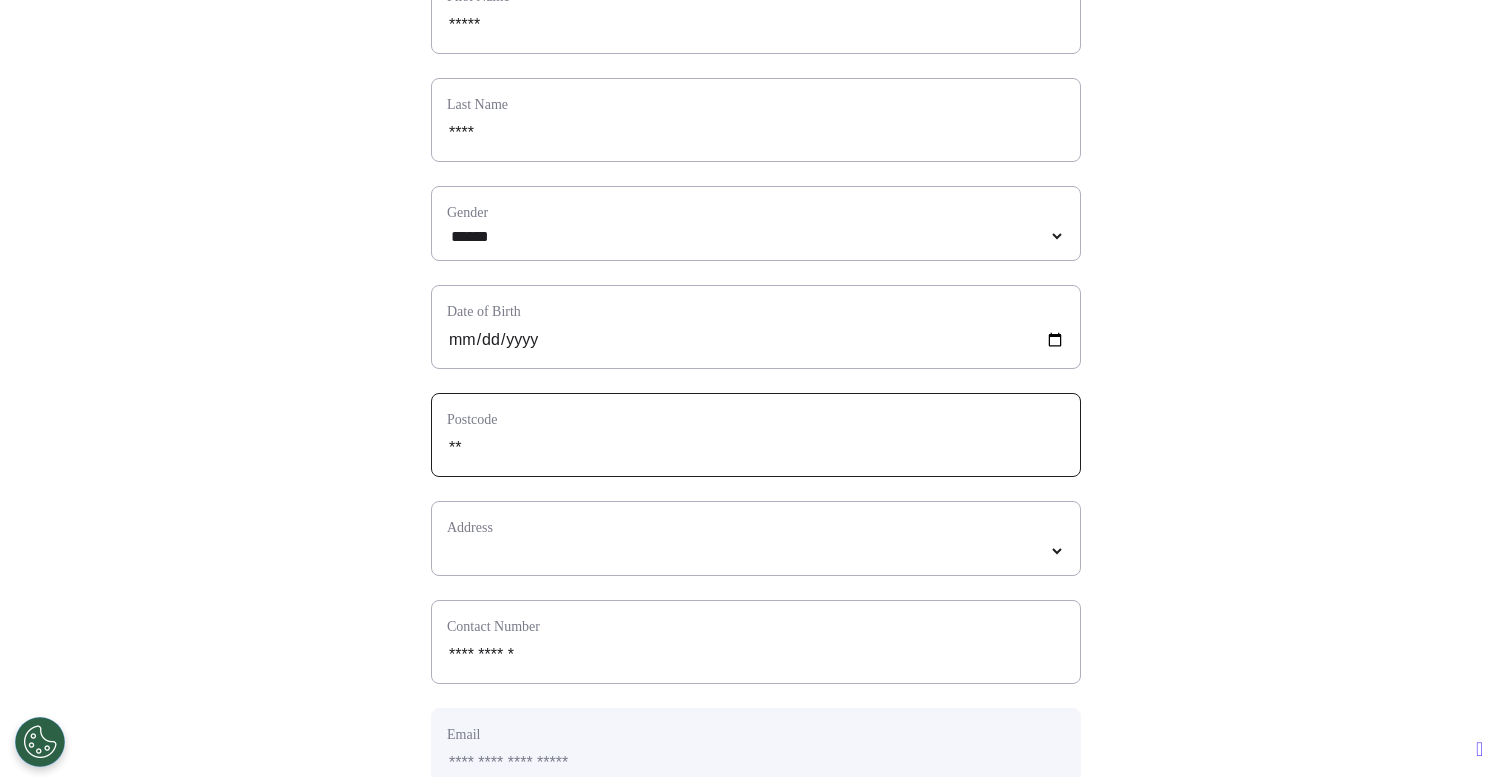 type on "***" 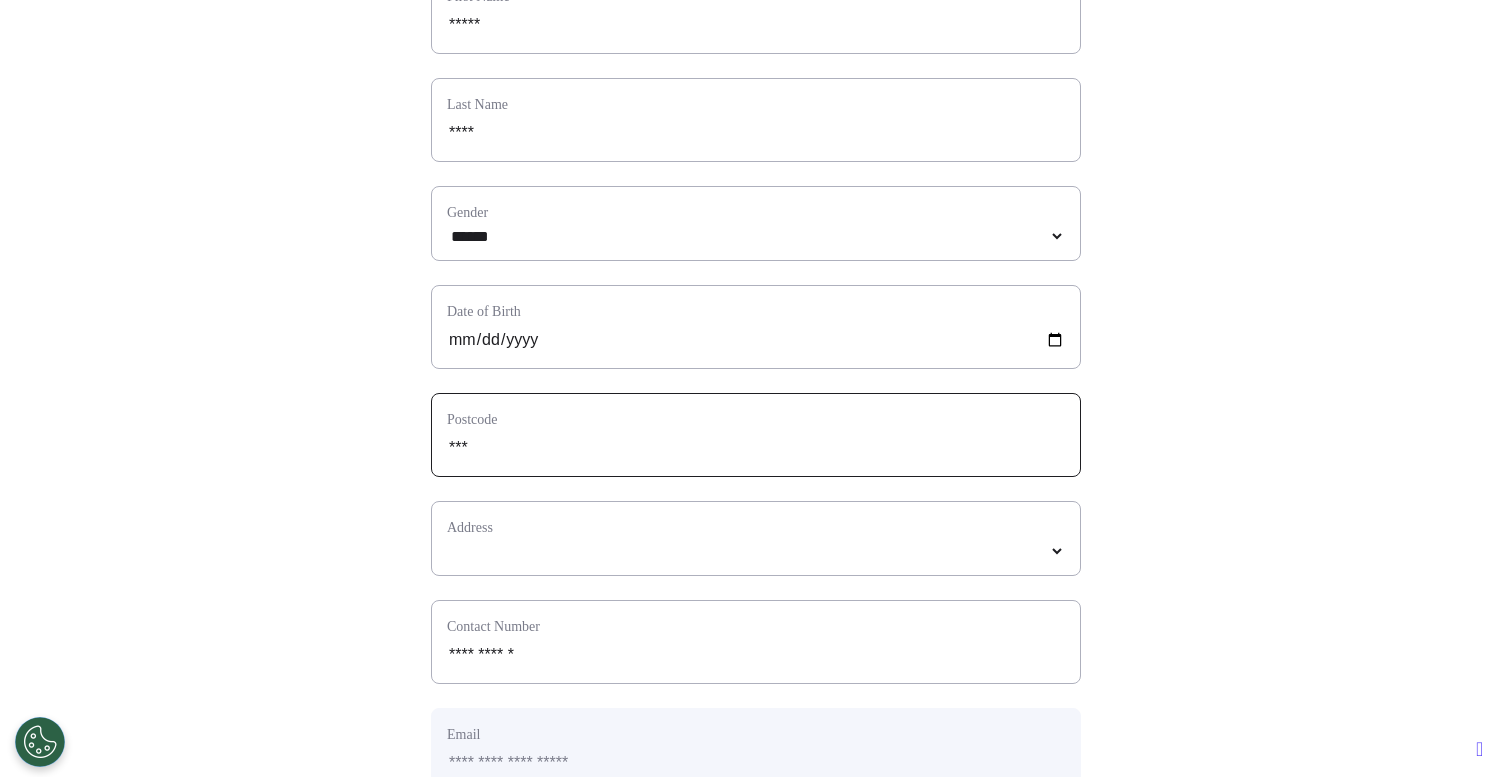 type on "****" 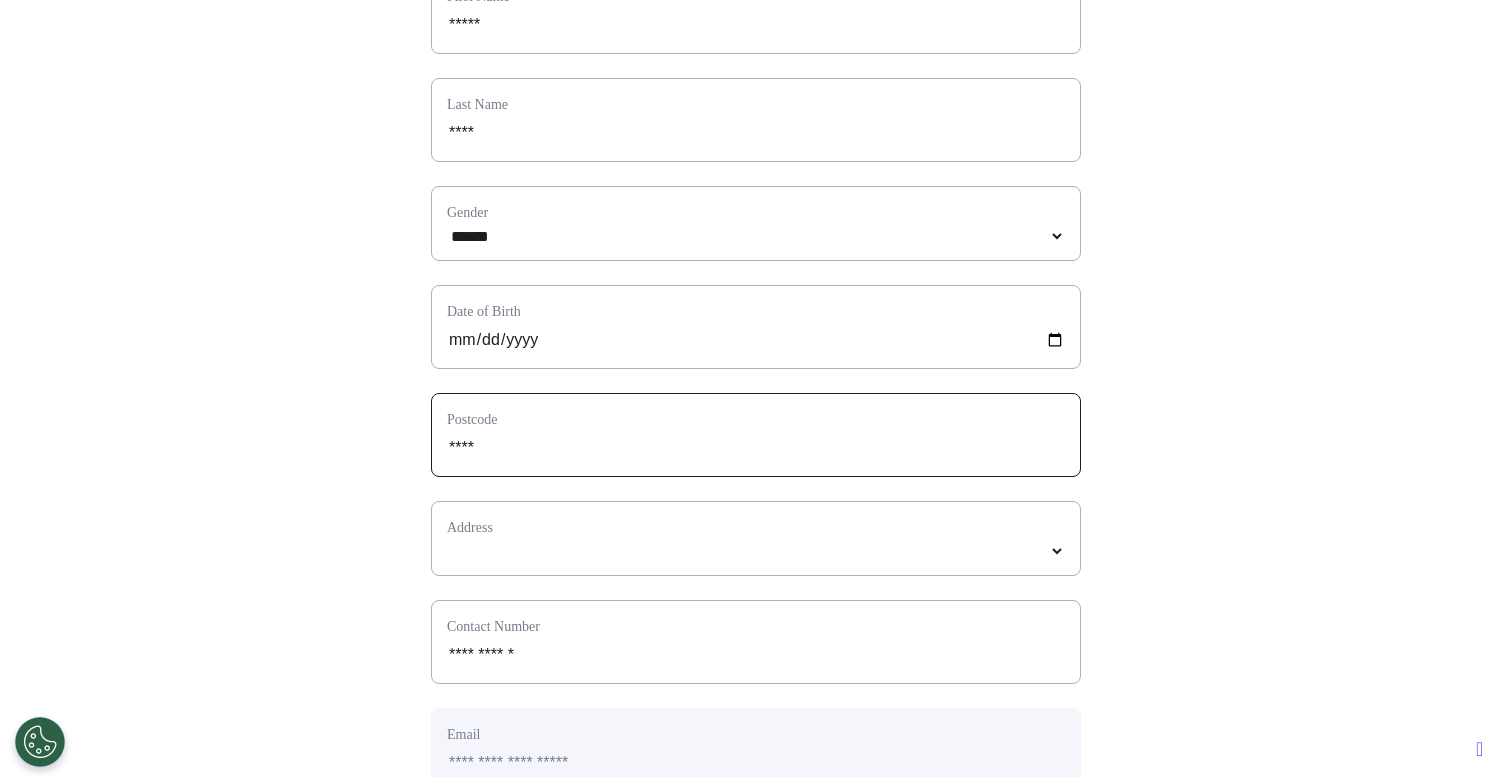 type on "*****" 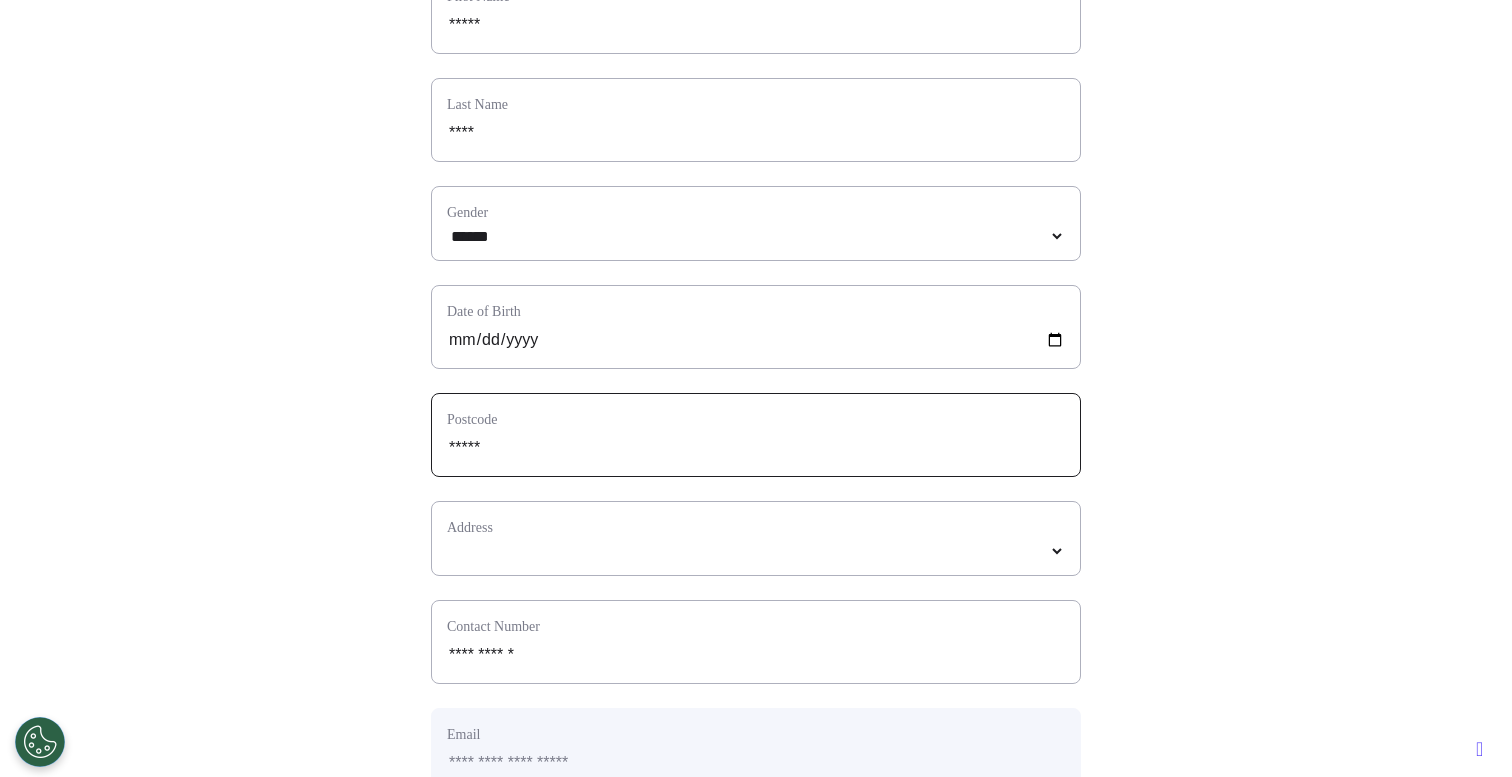 select 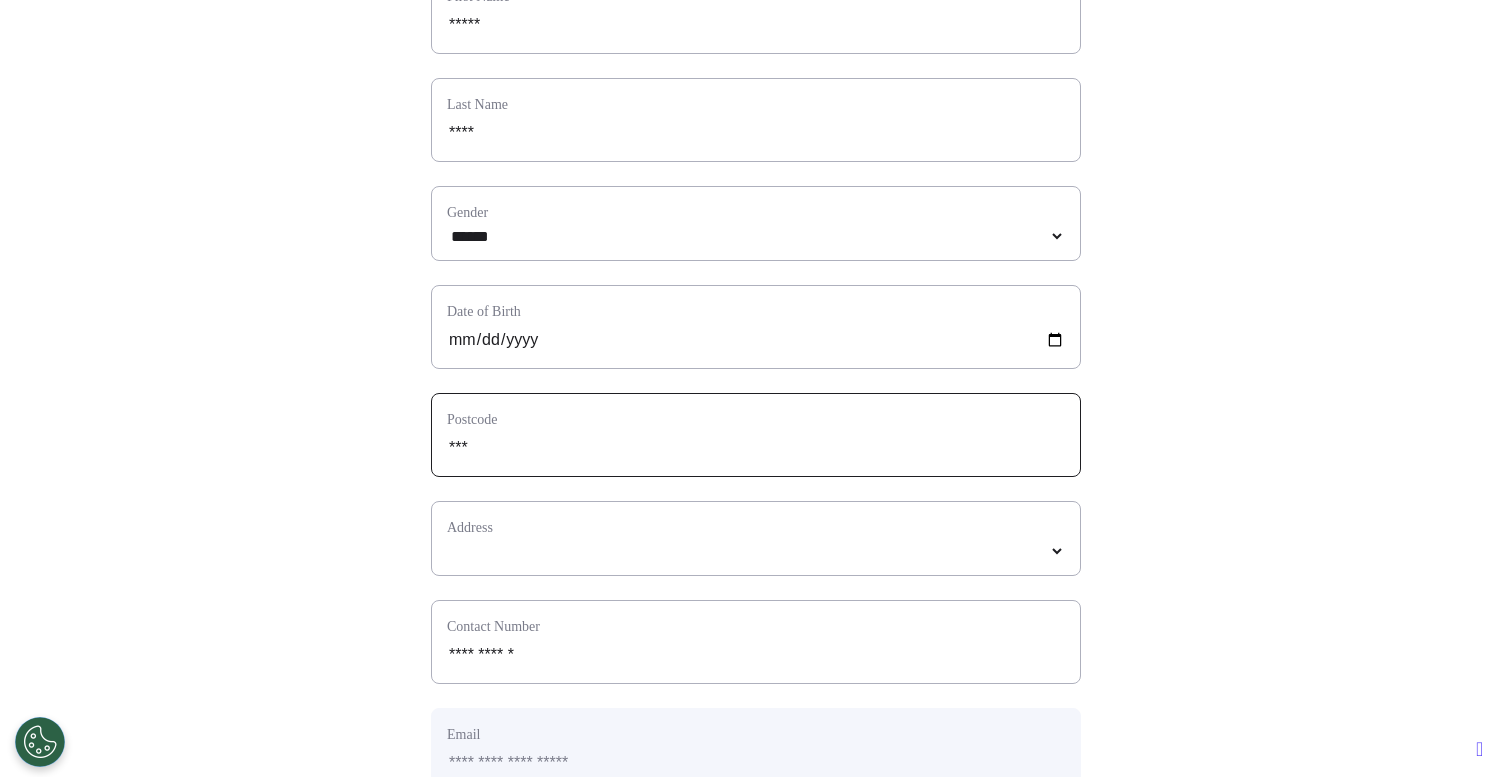 type on "**" 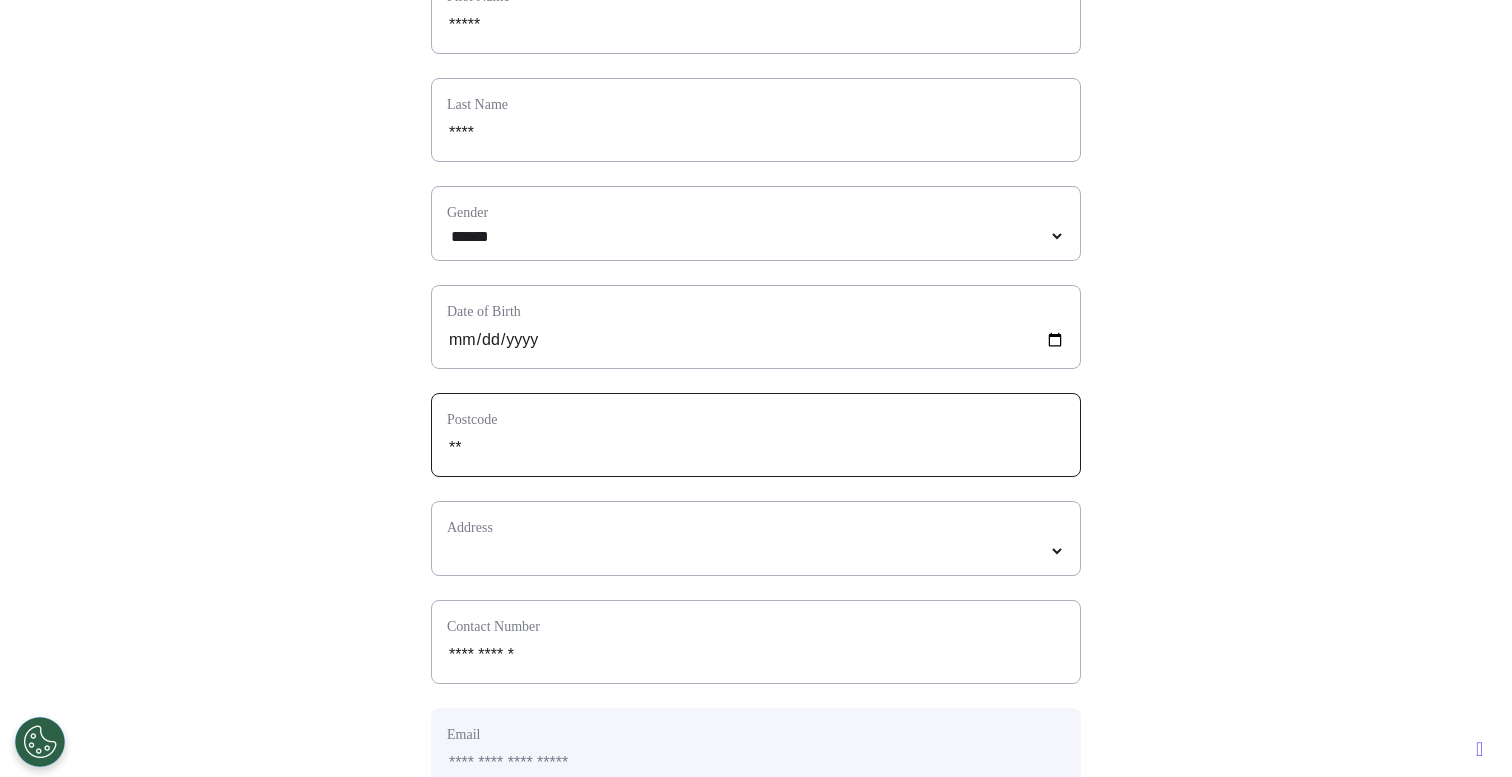 select 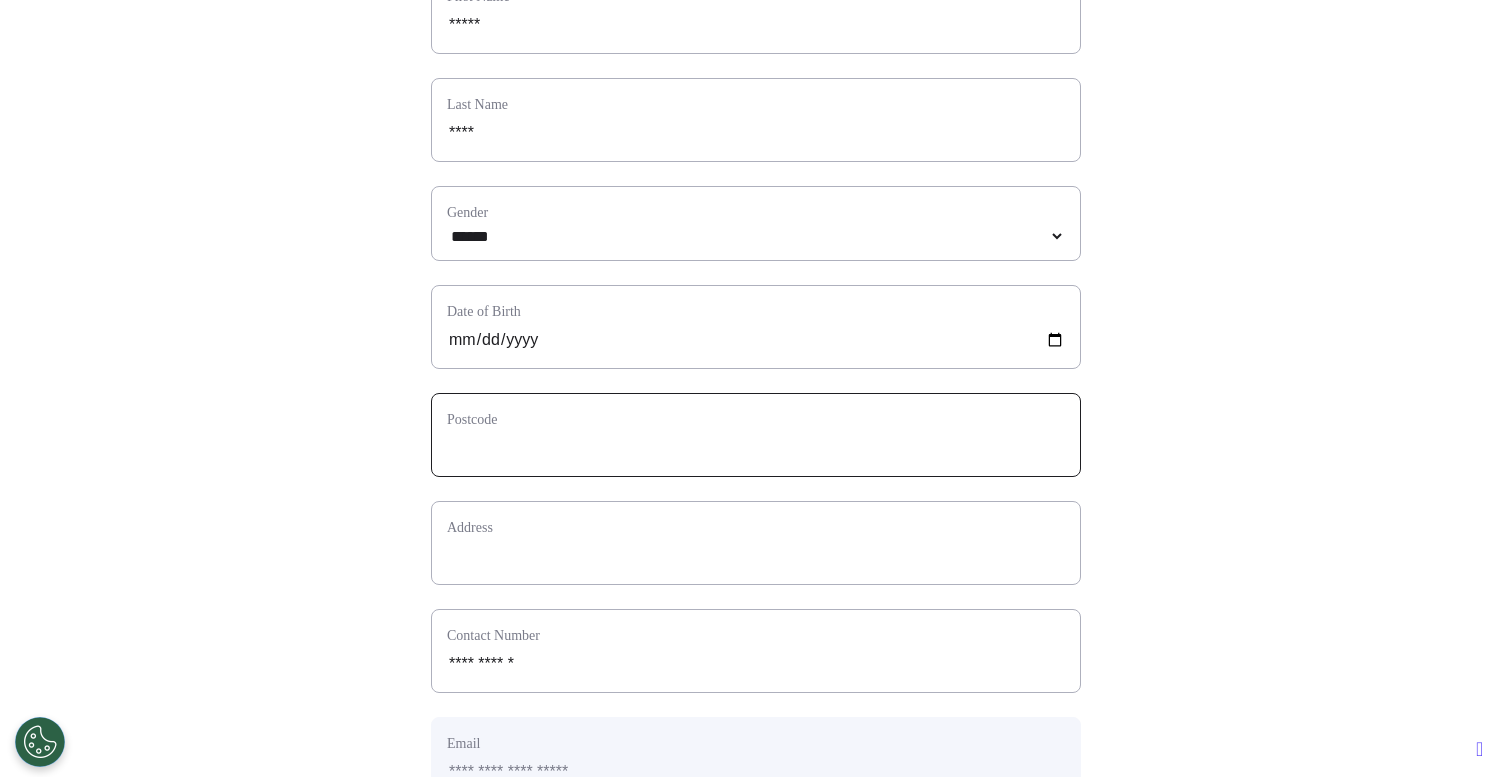 type on "*" 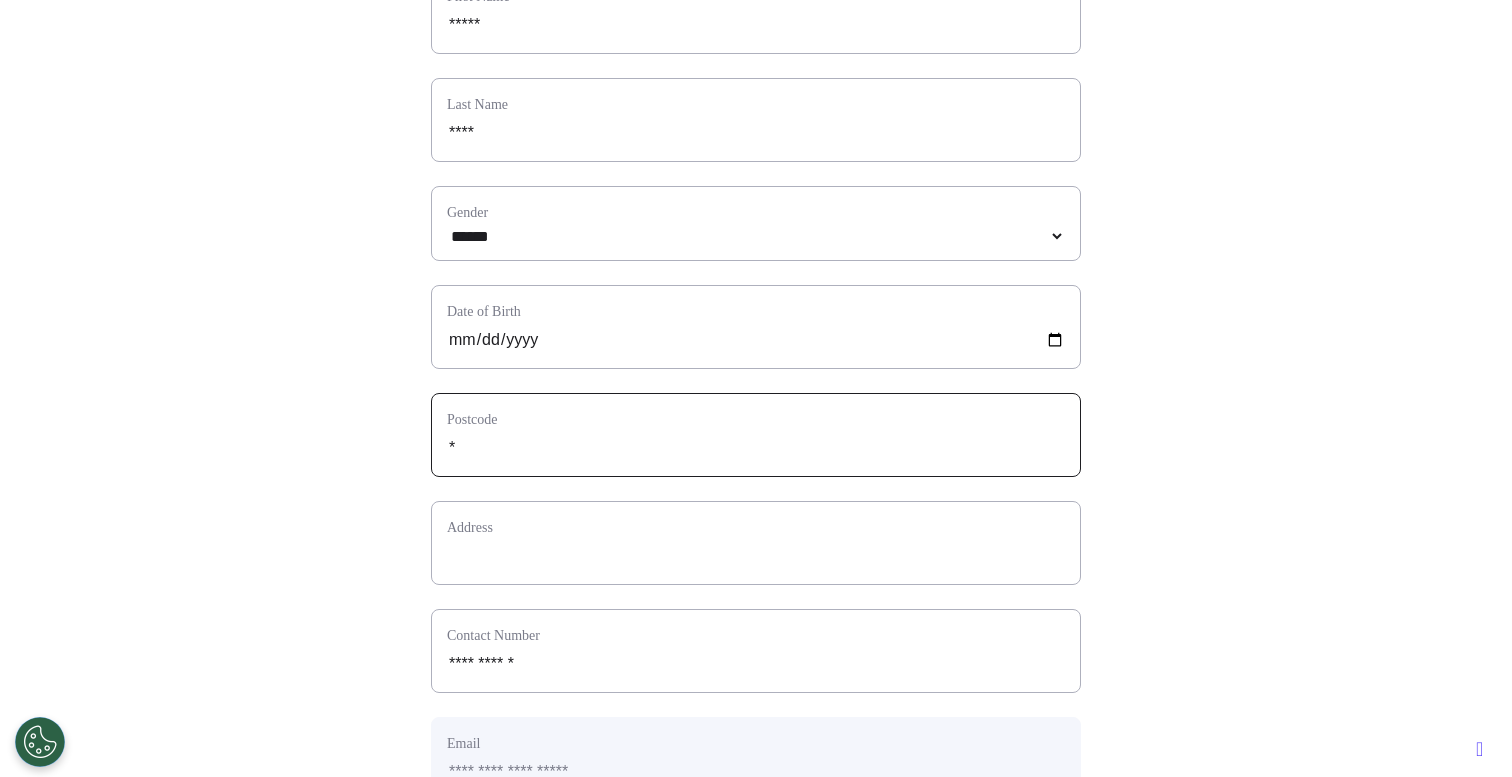 select 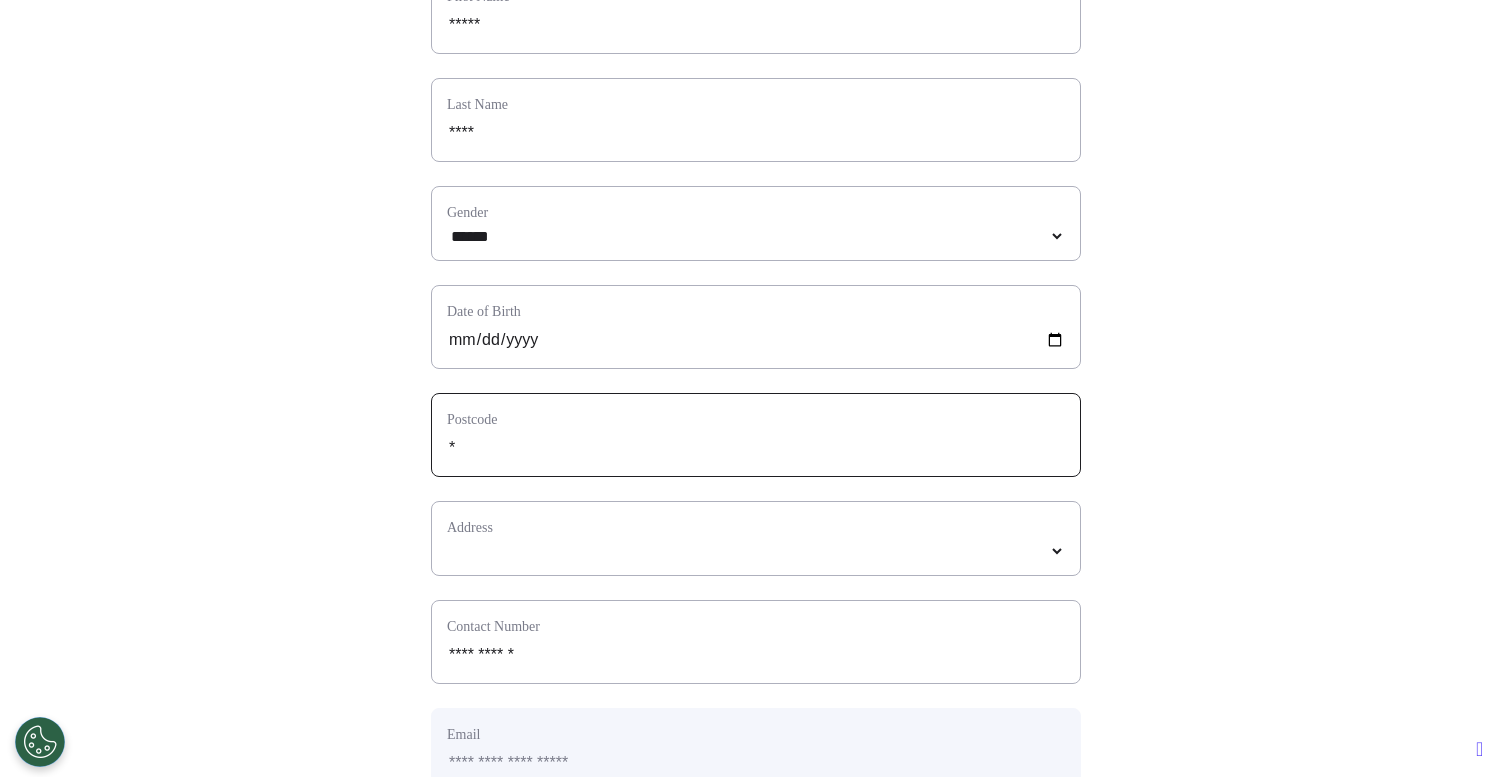 type on "**" 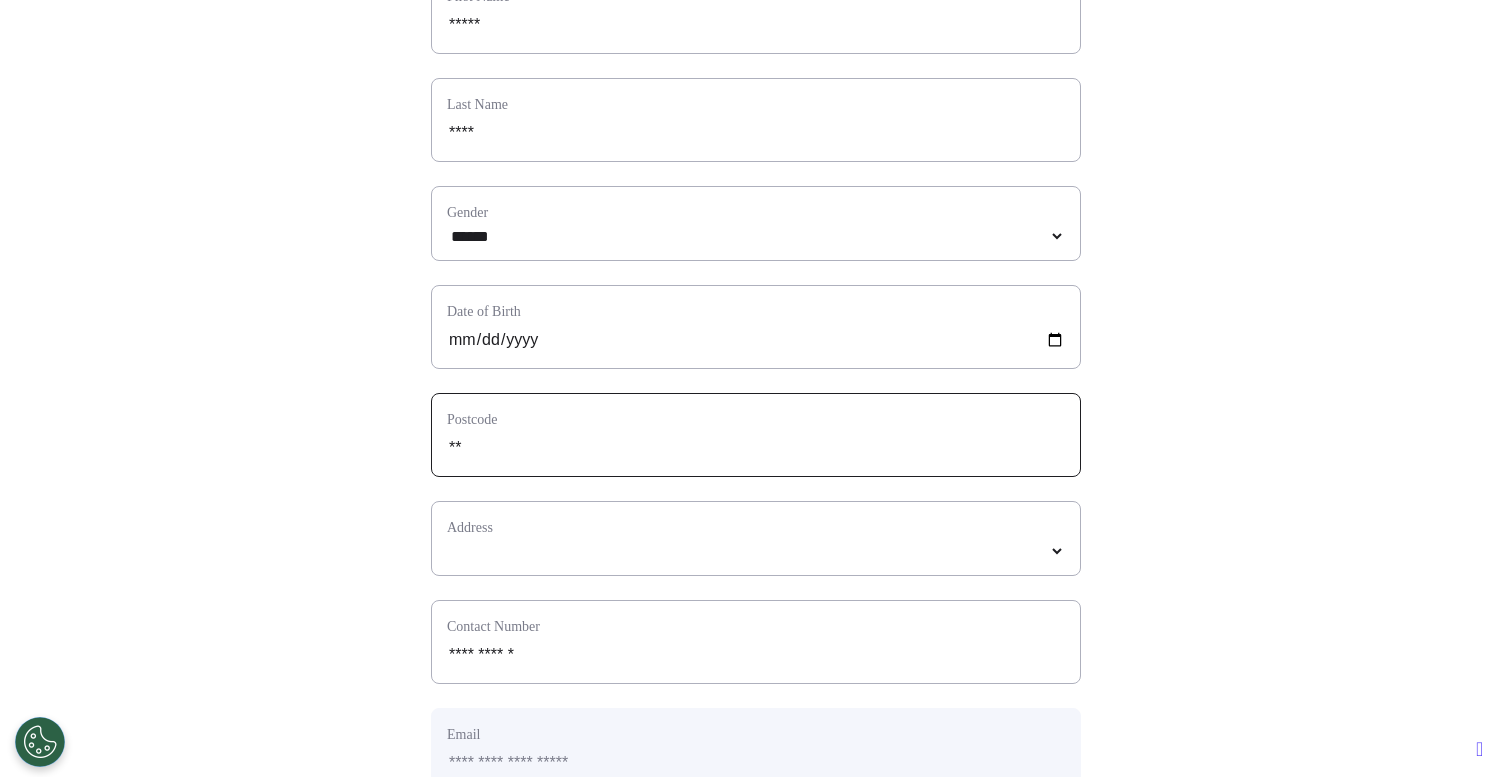 type on "***" 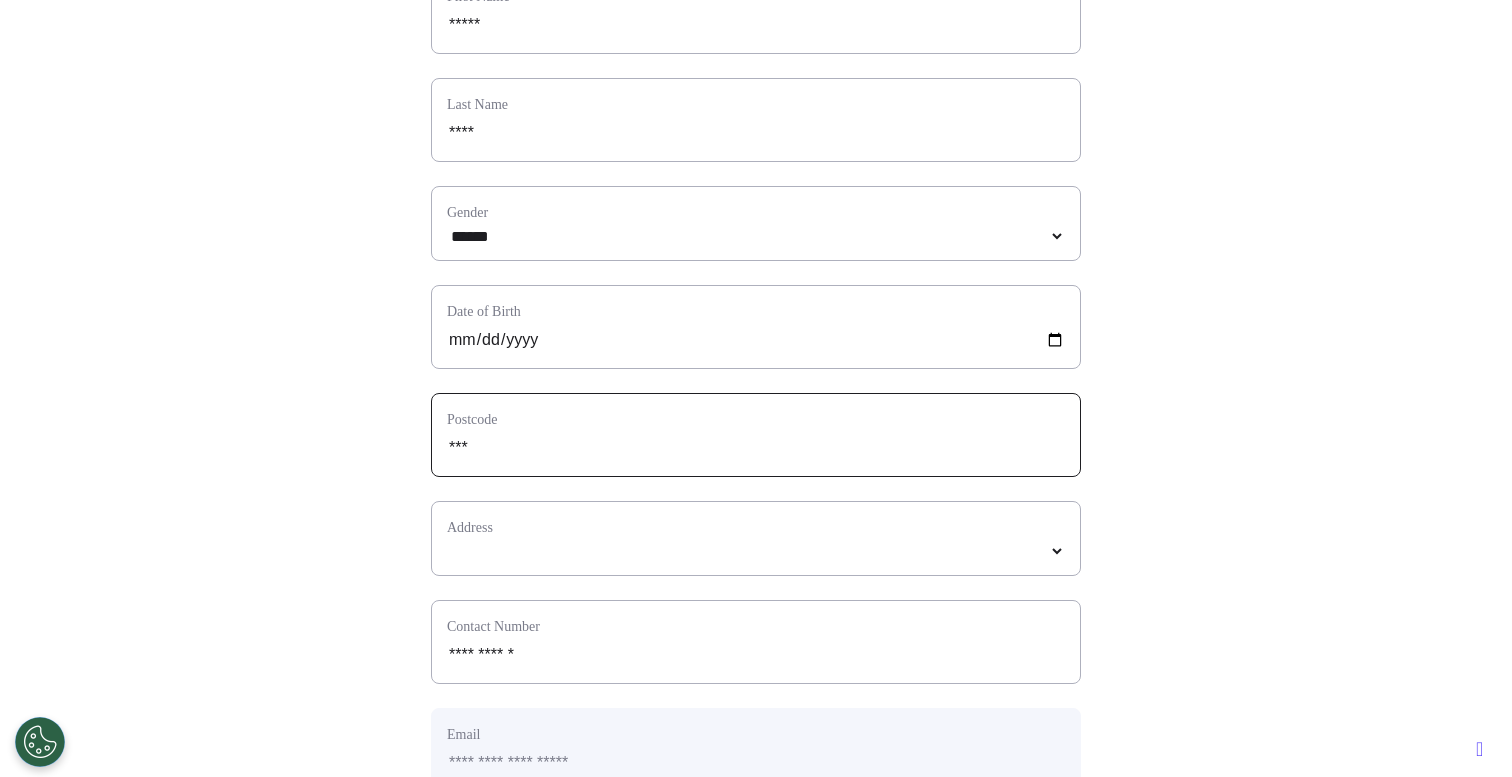 select 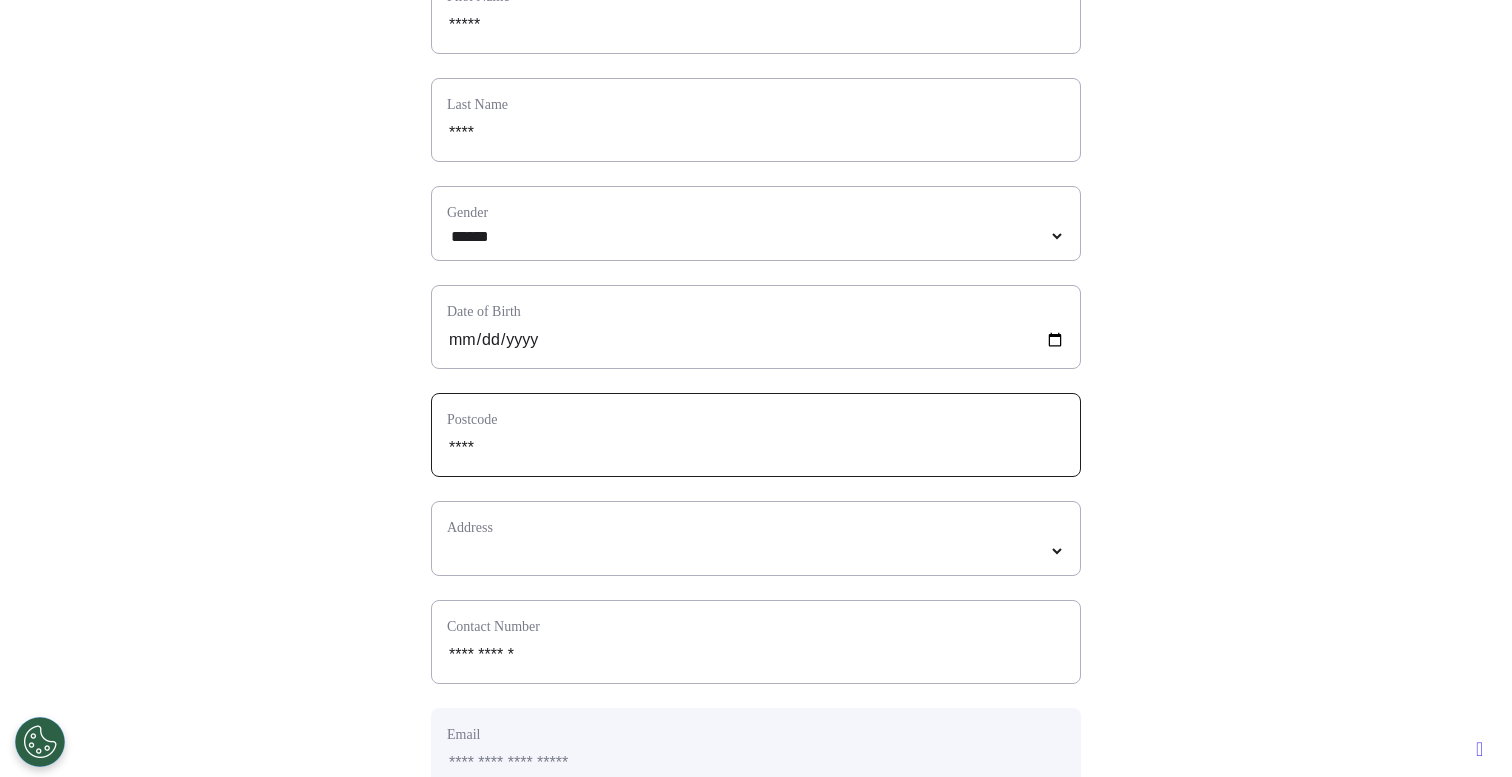 type on "*****" 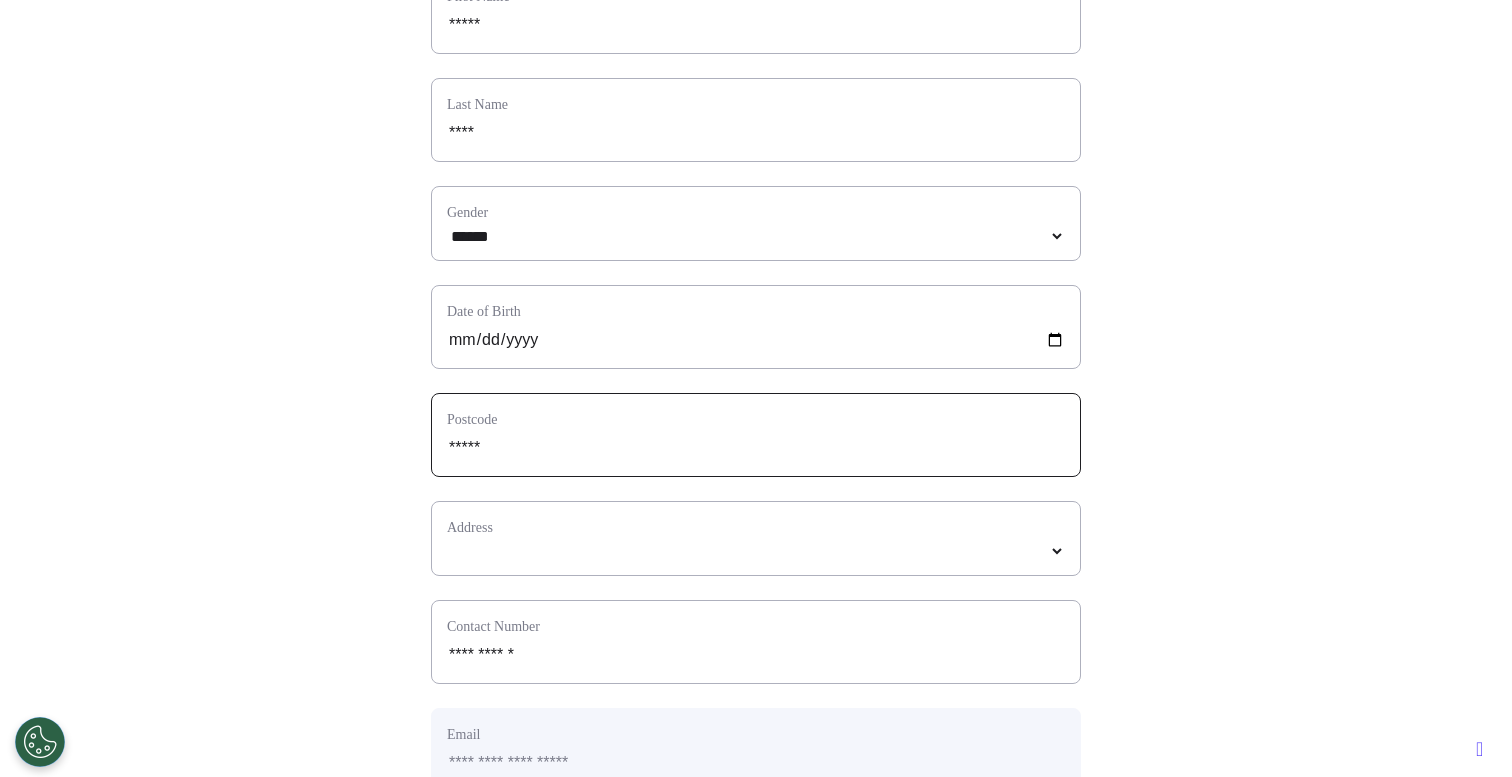 select 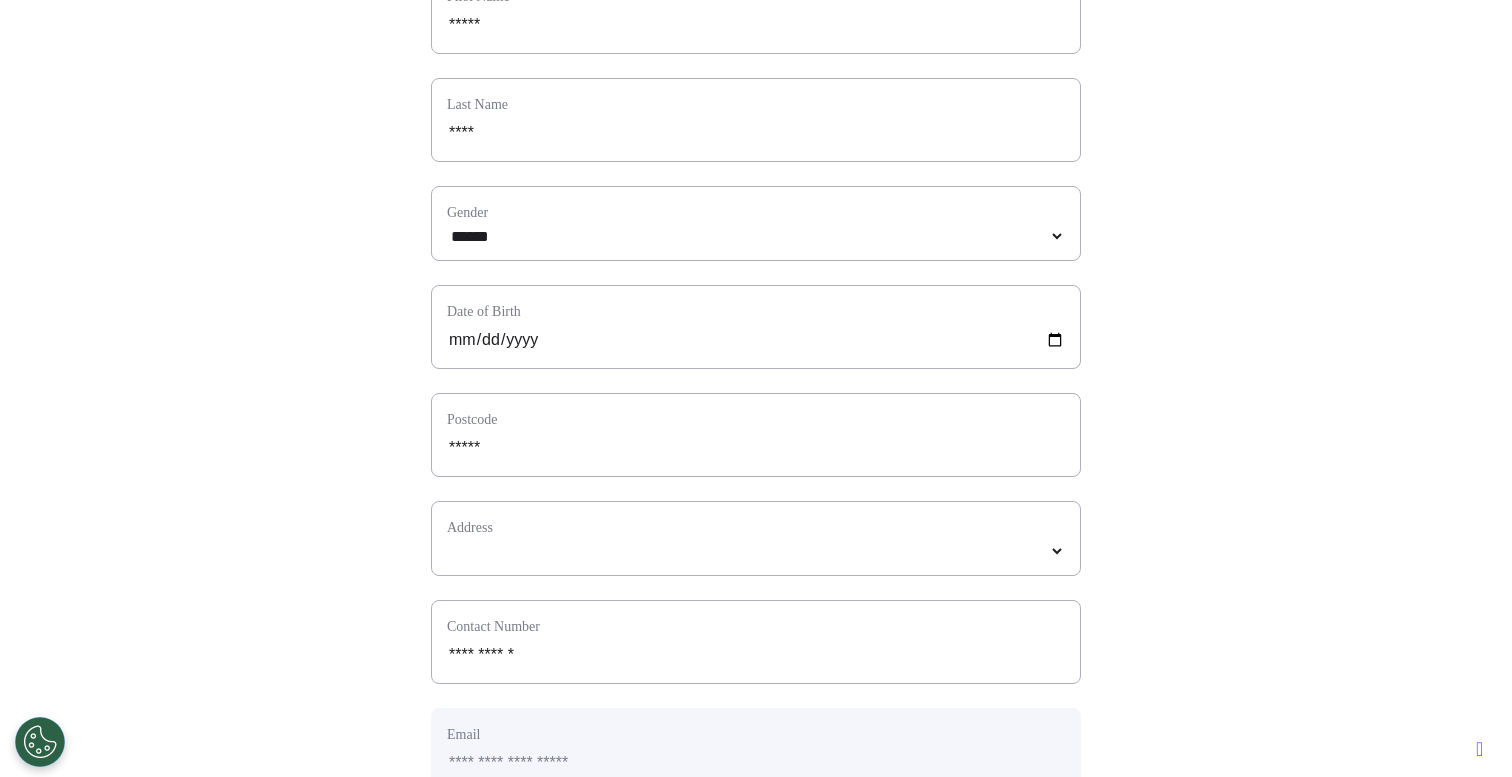 click on "Address *****" at bounding box center (756, 538) 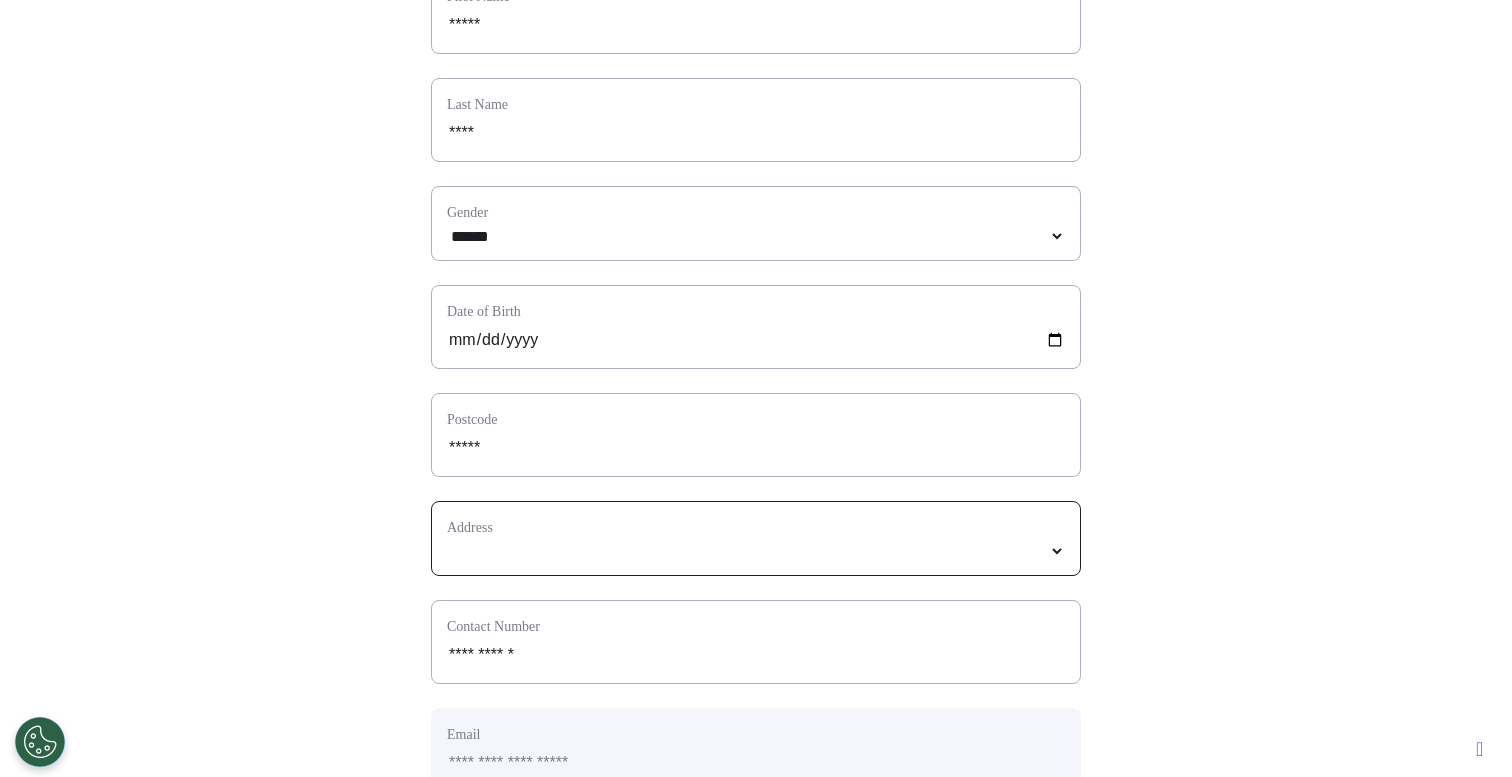 click on "*****" at bounding box center [756, 551] 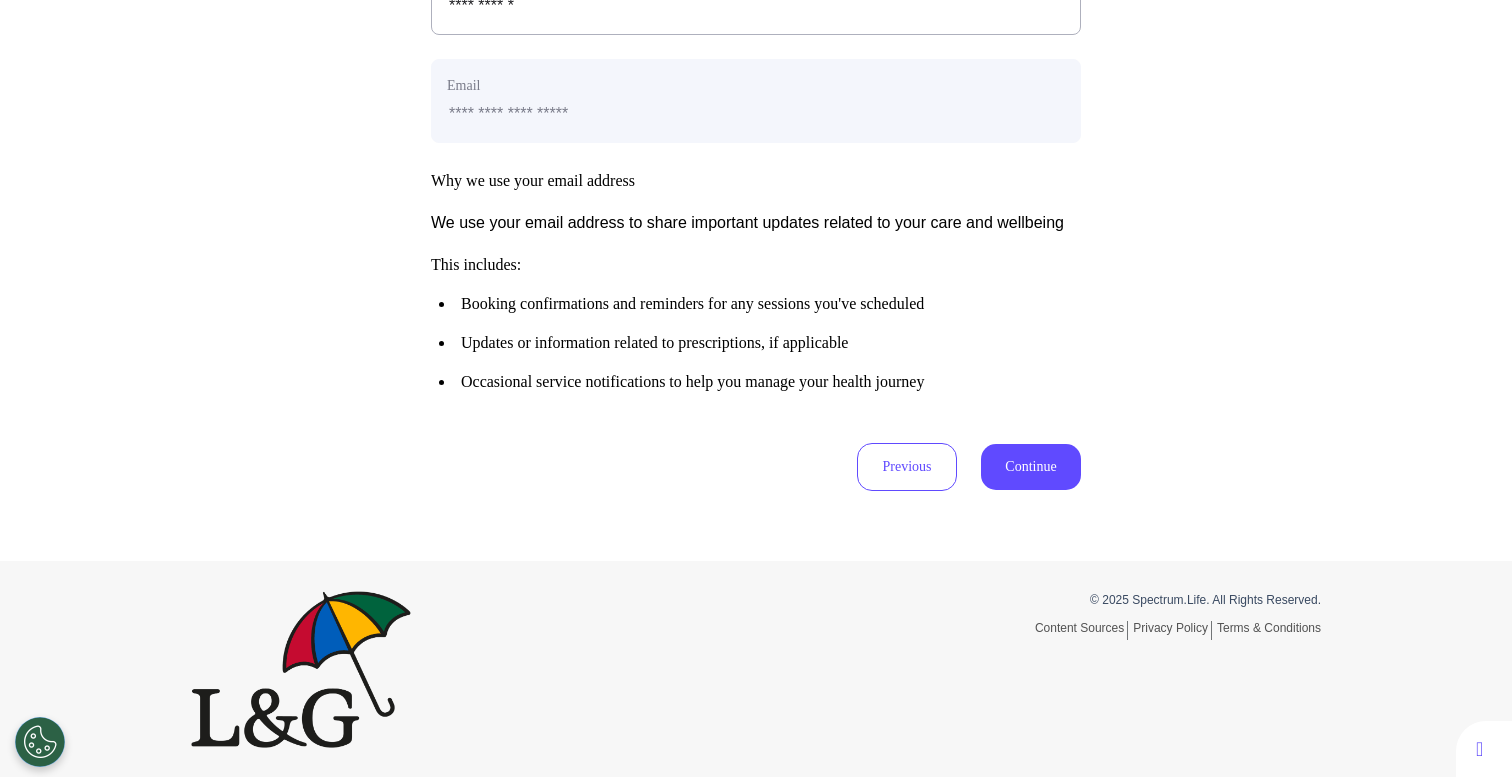 scroll, scrollTop: 996, scrollLeft: 0, axis: vertical 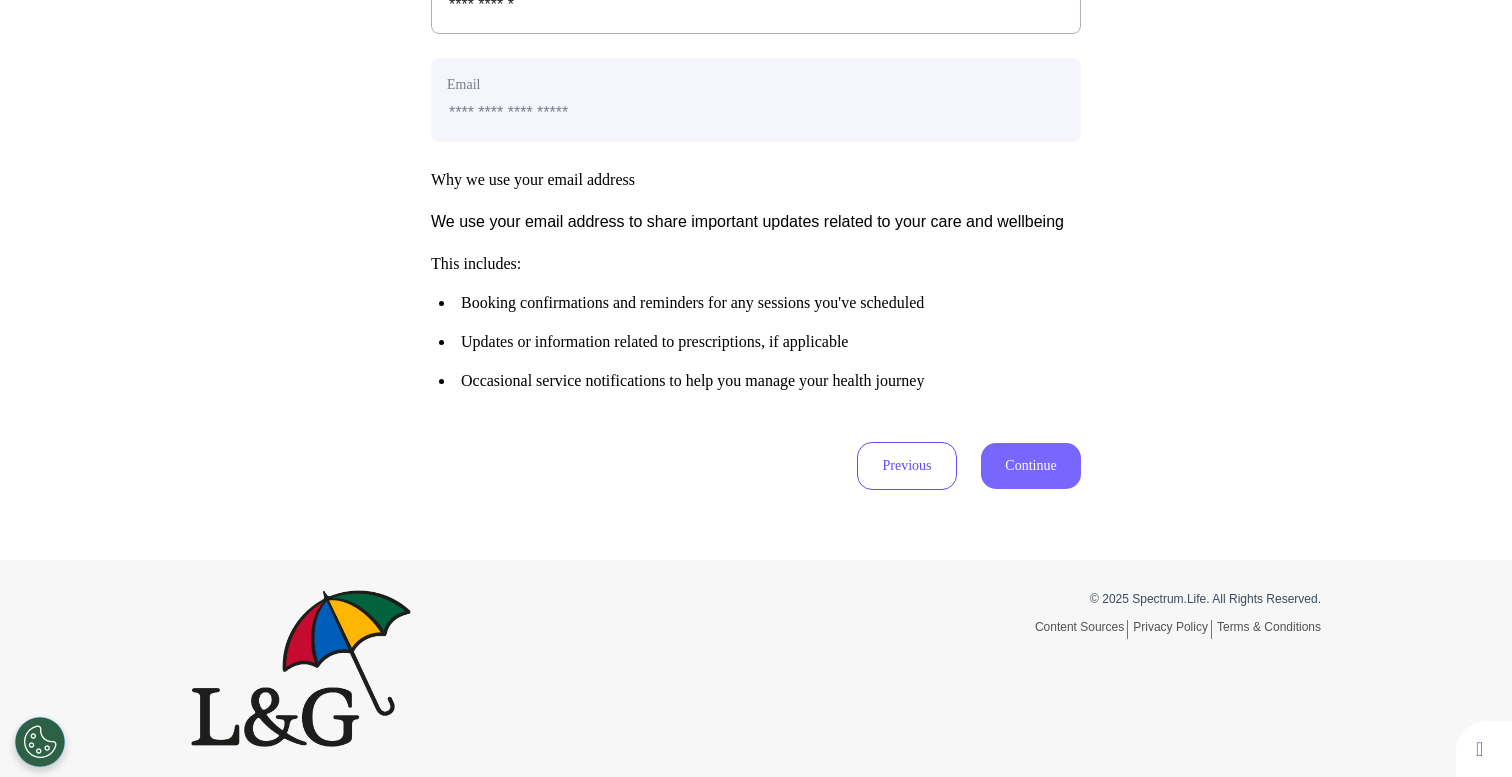 click on "Continue" at bounding box center (1031, 466) 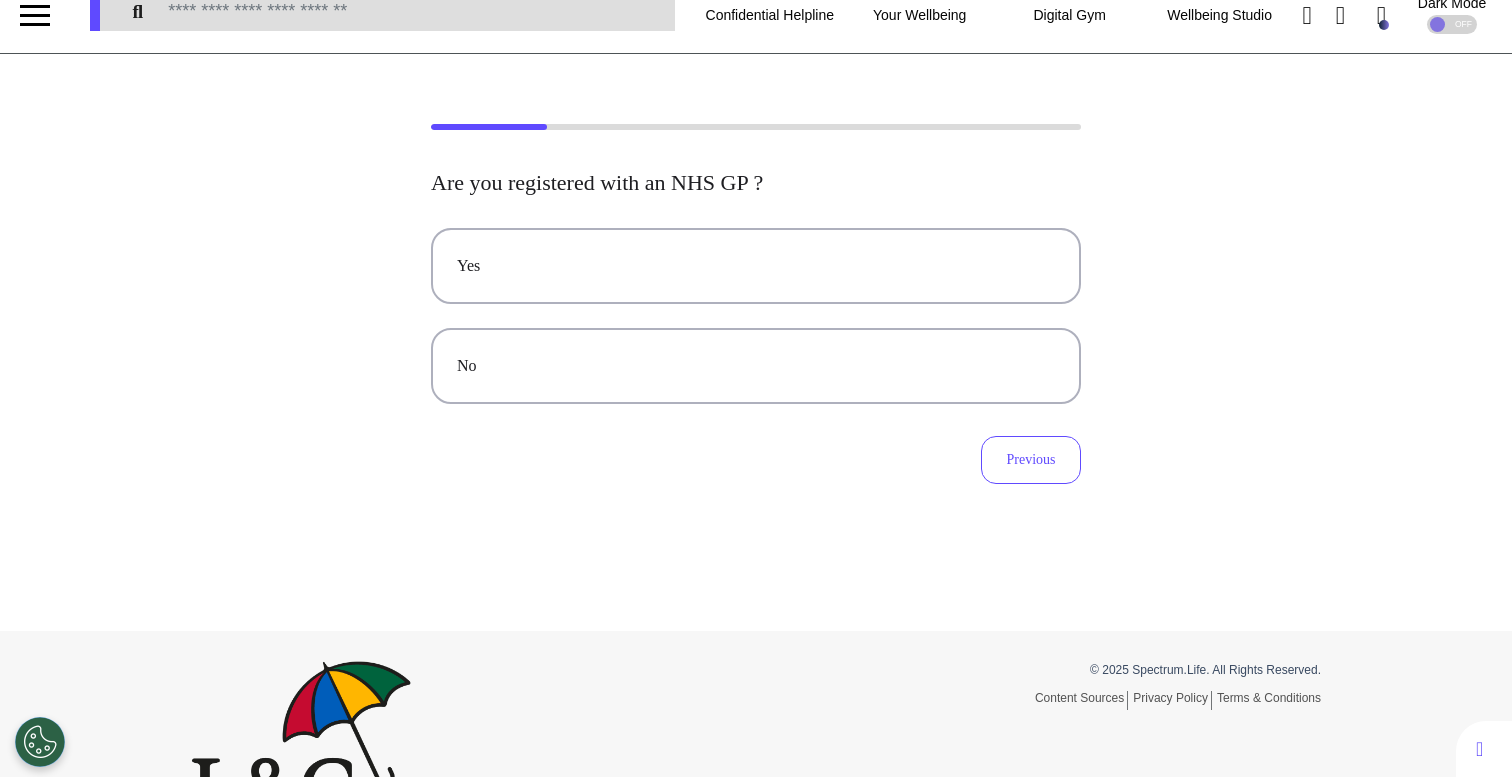 scroll, scrollTop: 0, scrollLeft: 0, axis: both 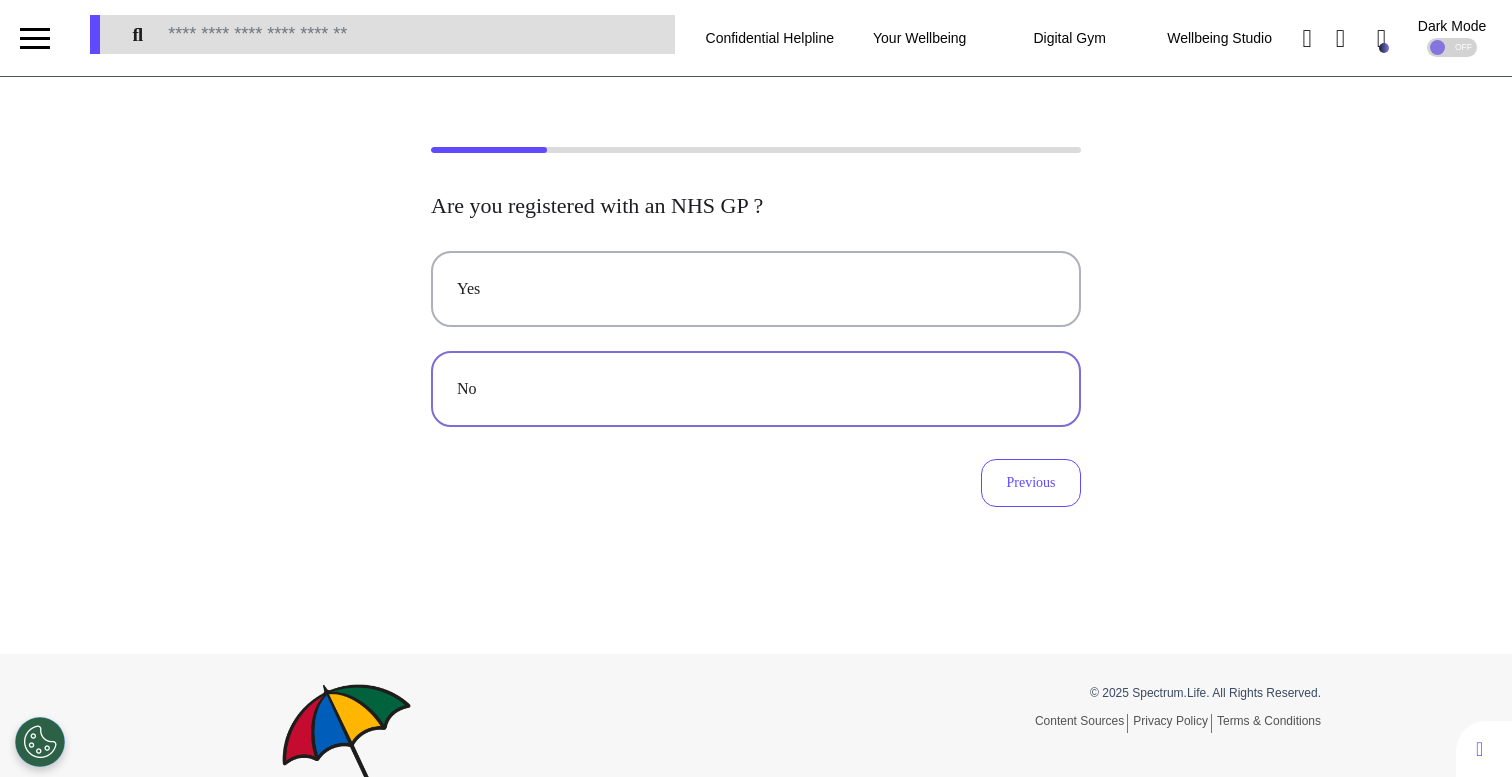 click on "No" at bounding box center [756, 389] 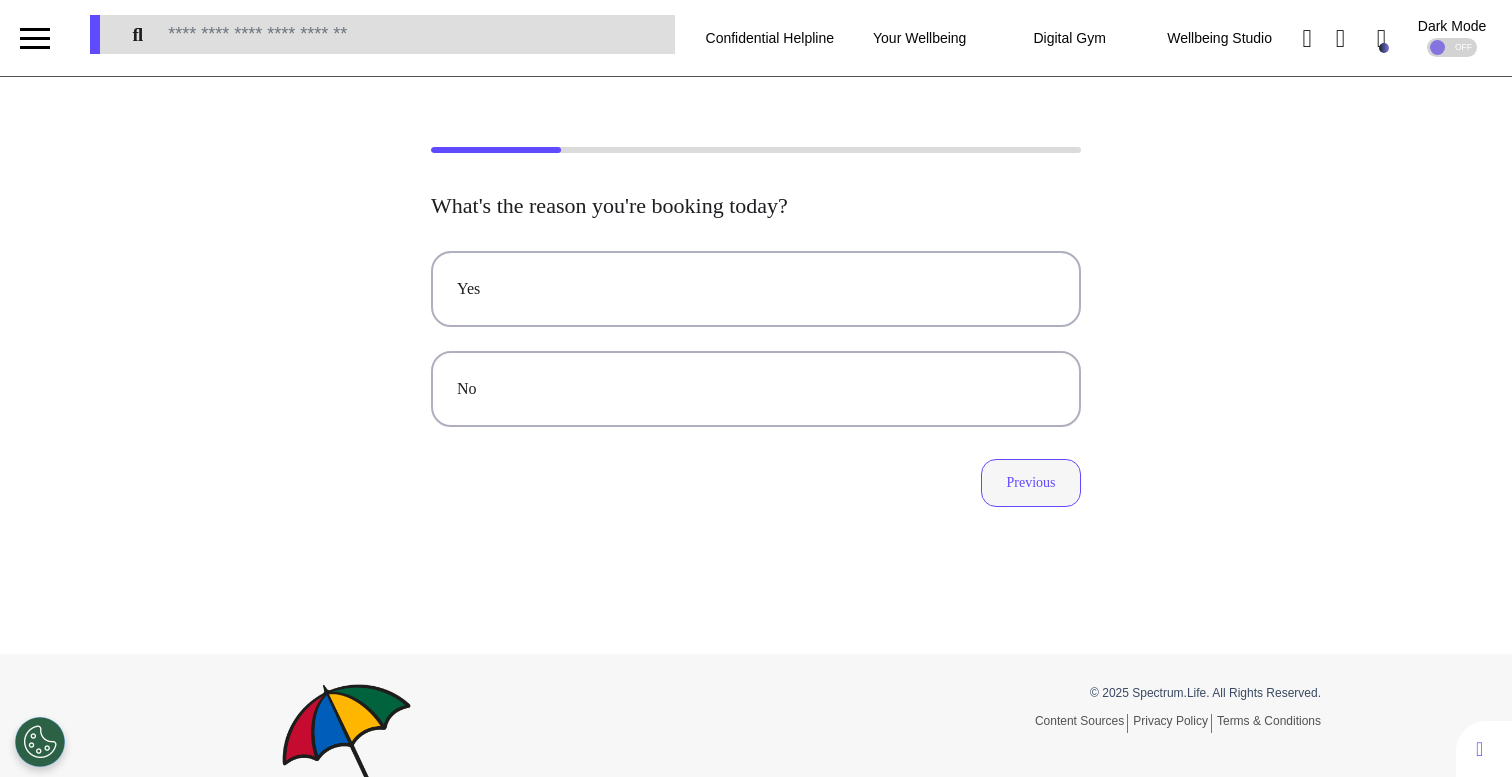 click on "Previous" at bounding box center [1031, 483] 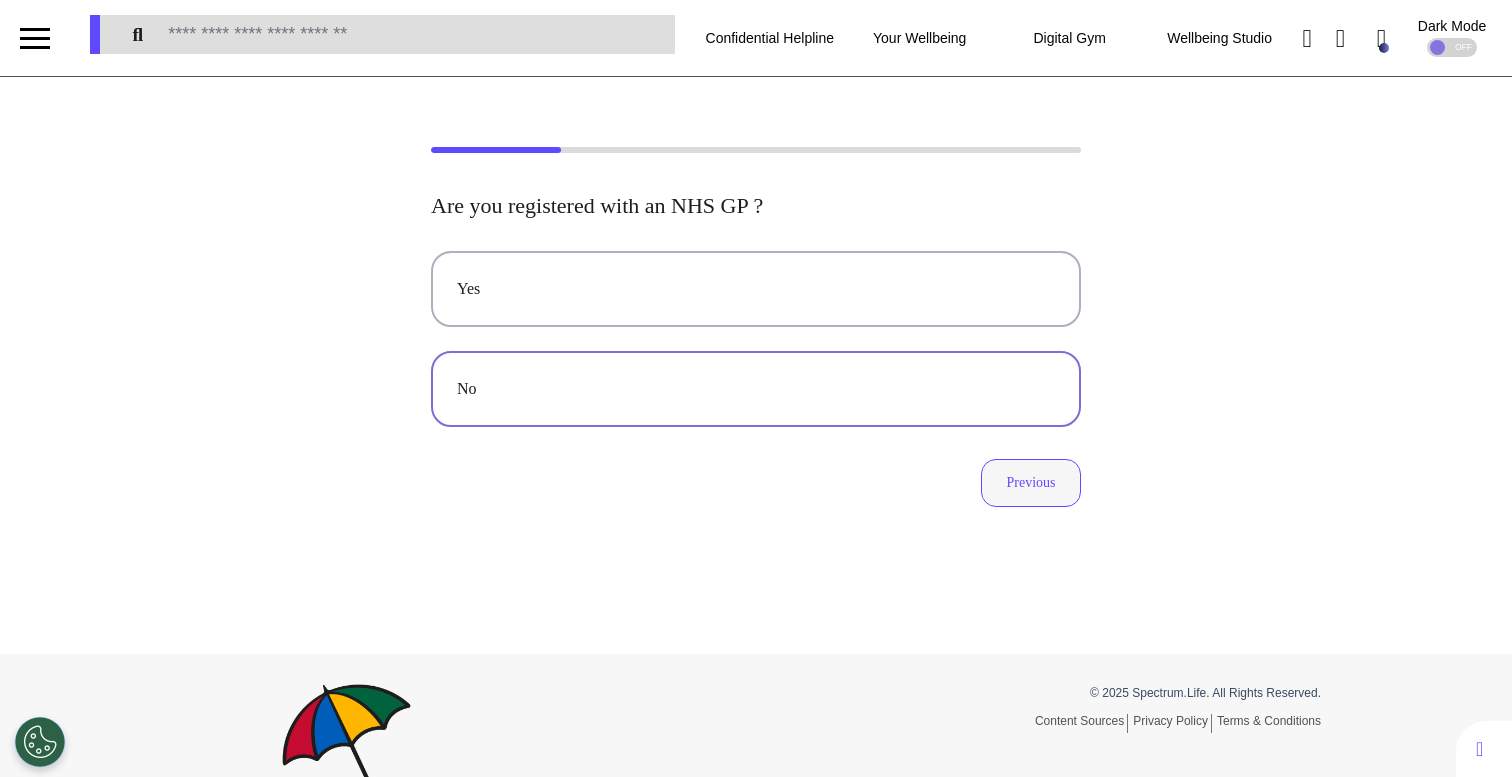 click on "Previous" at bounding box center (1031, 483) 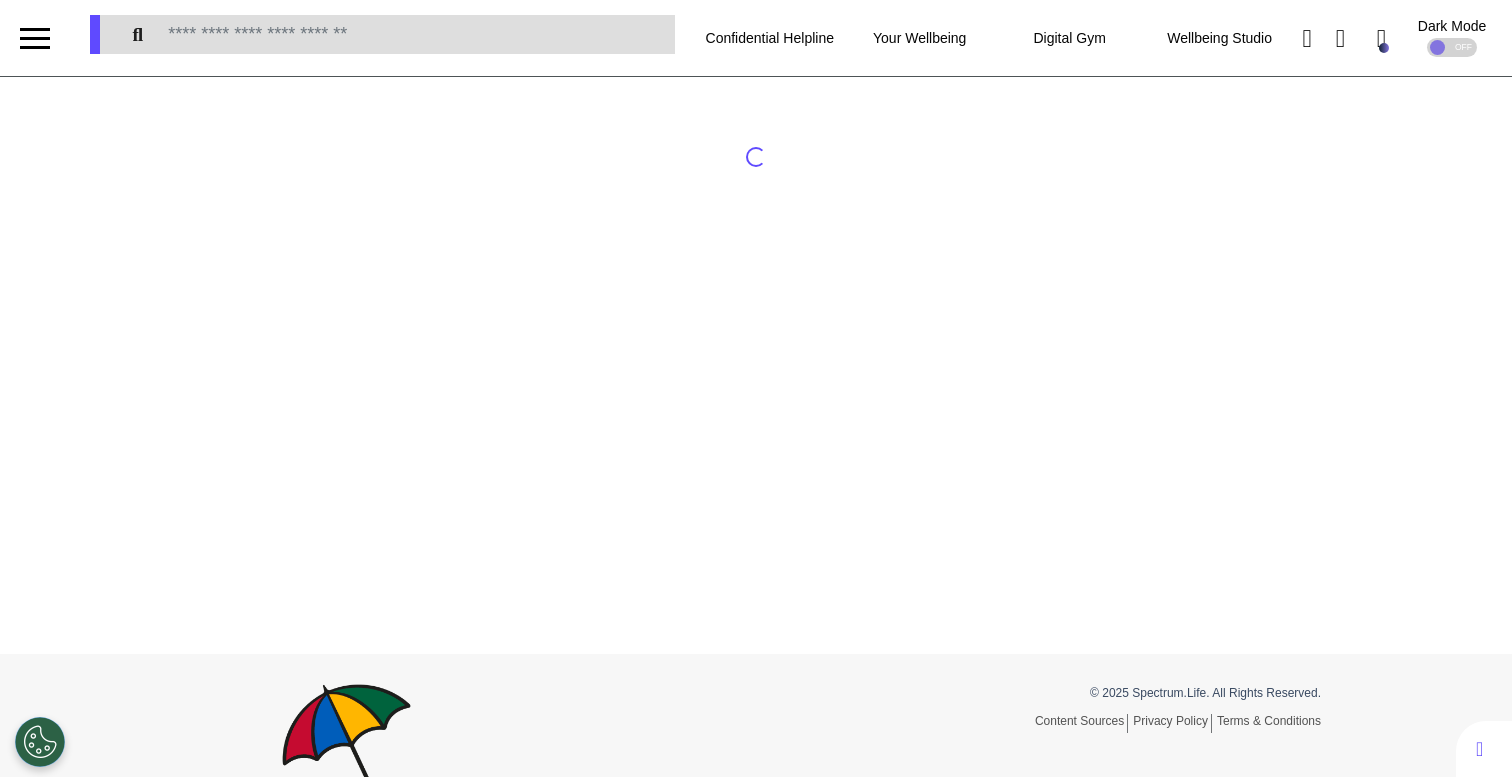 select on "******" 